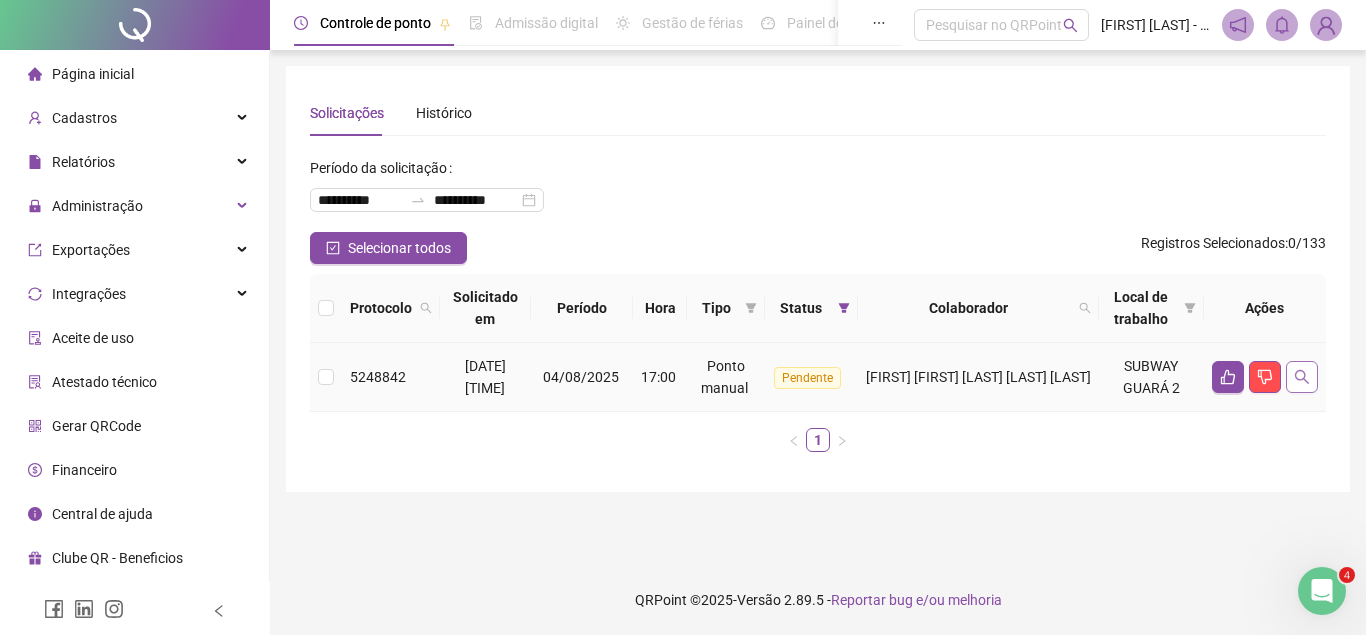 scroll, scrollTop: 0, scrollLeft: 0, axis: both 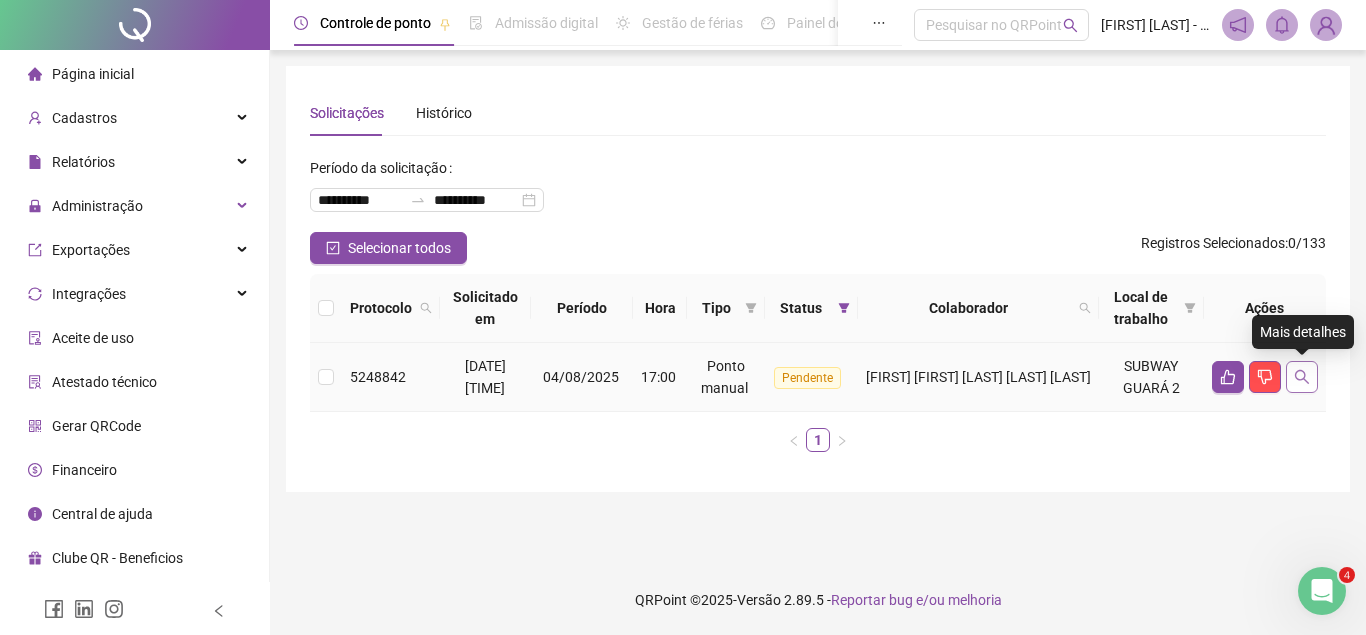 click 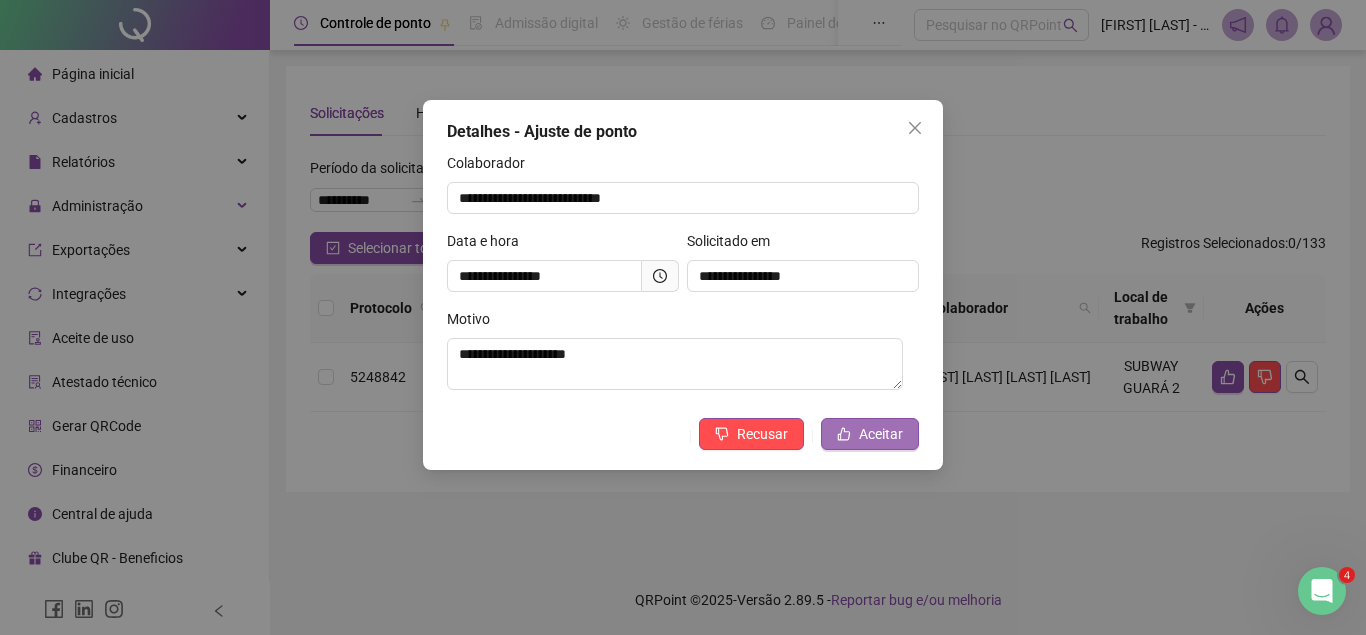click on "Aceitar" at bounding box center [881, 434] 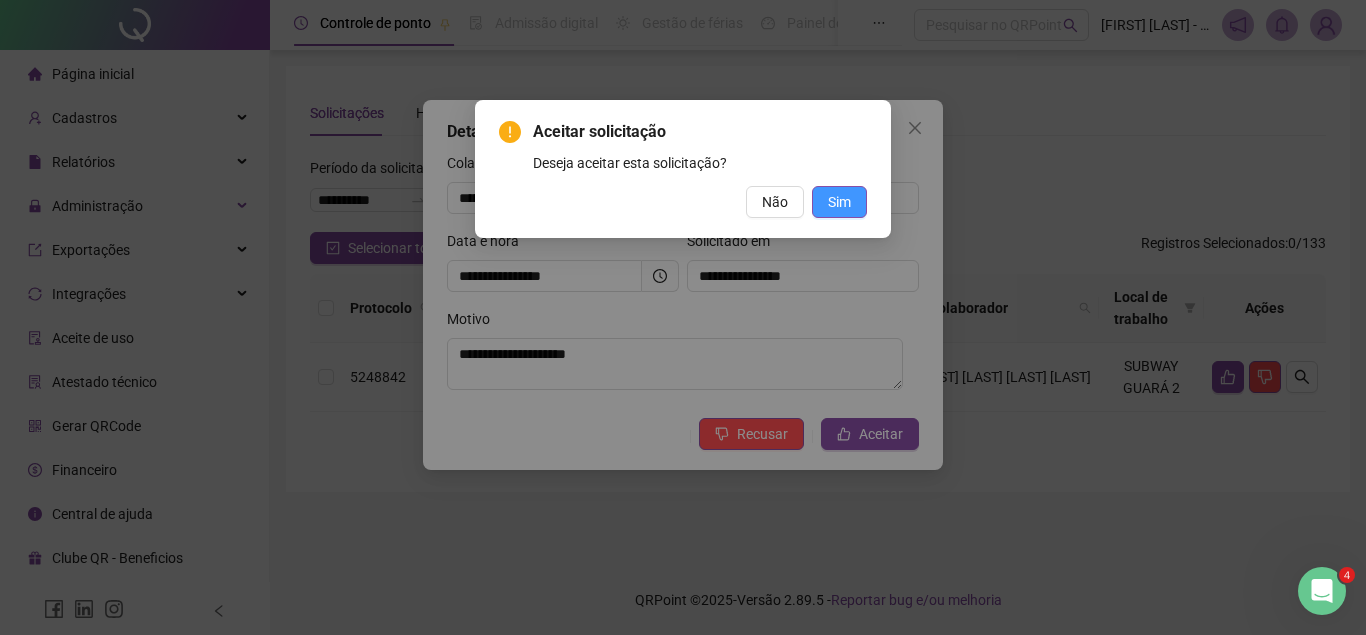 click on "Sim" at bounding box center [839, 202] 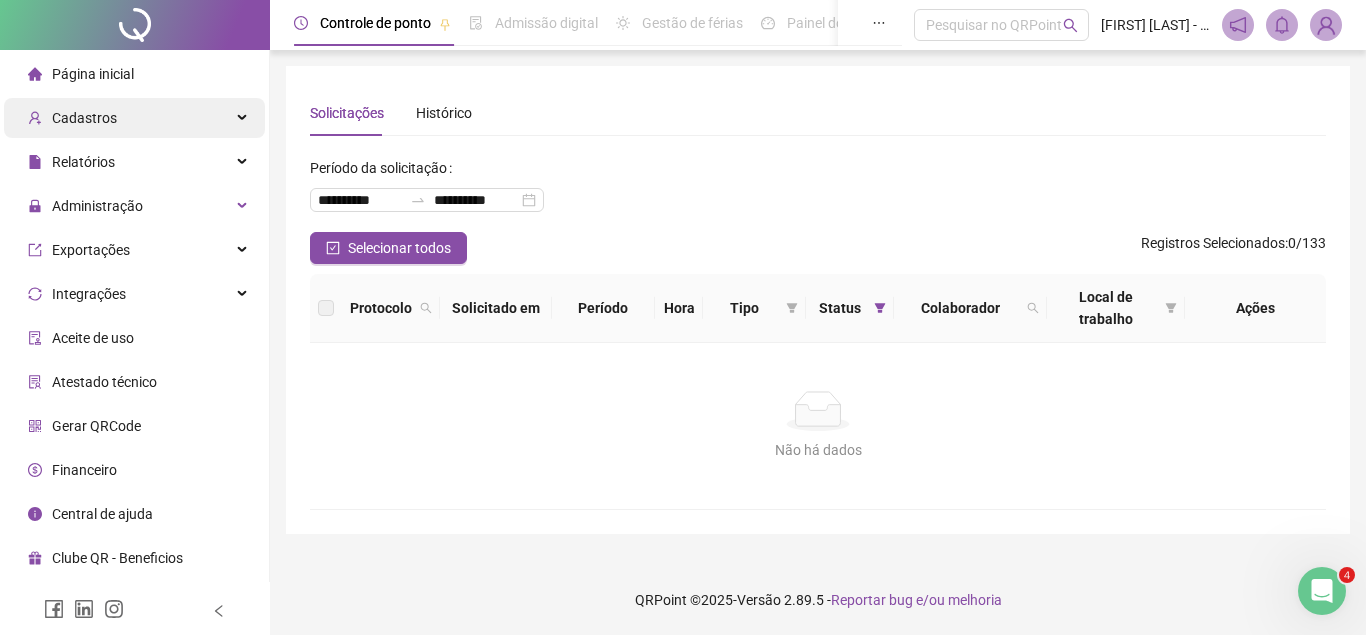 click on "Cadastros" at bounding box center [134, 118] 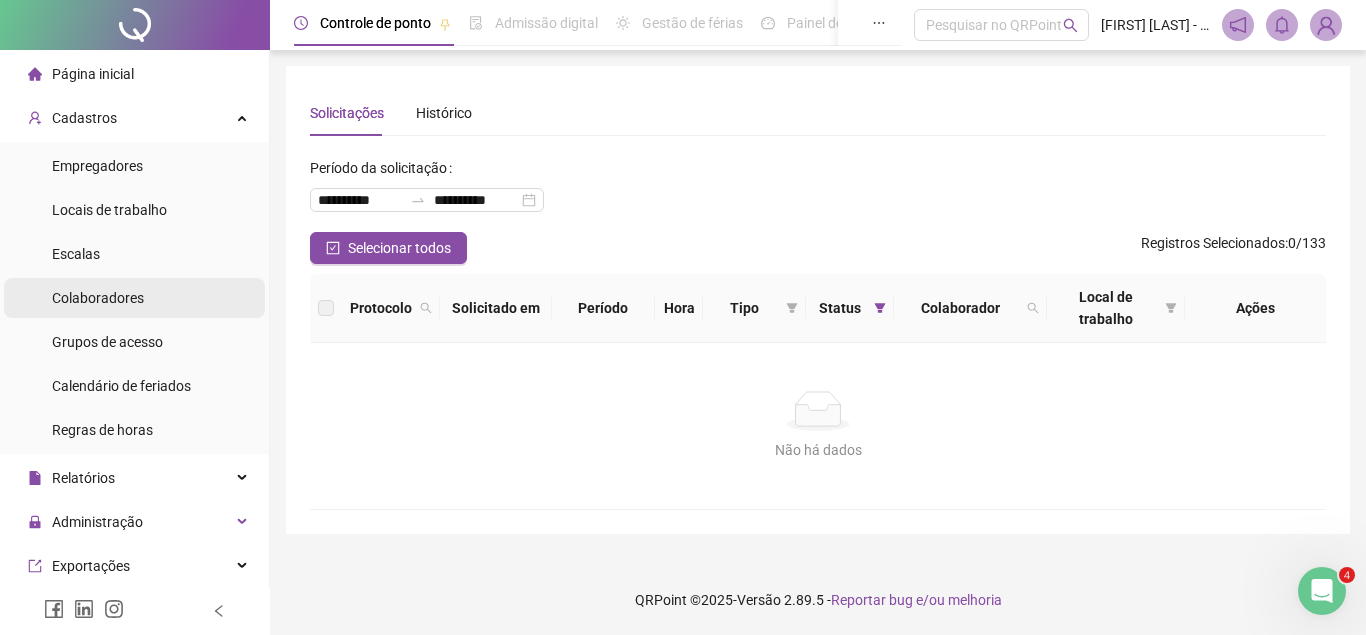 click on "Colaboradores" at bounding box center [98, 298] 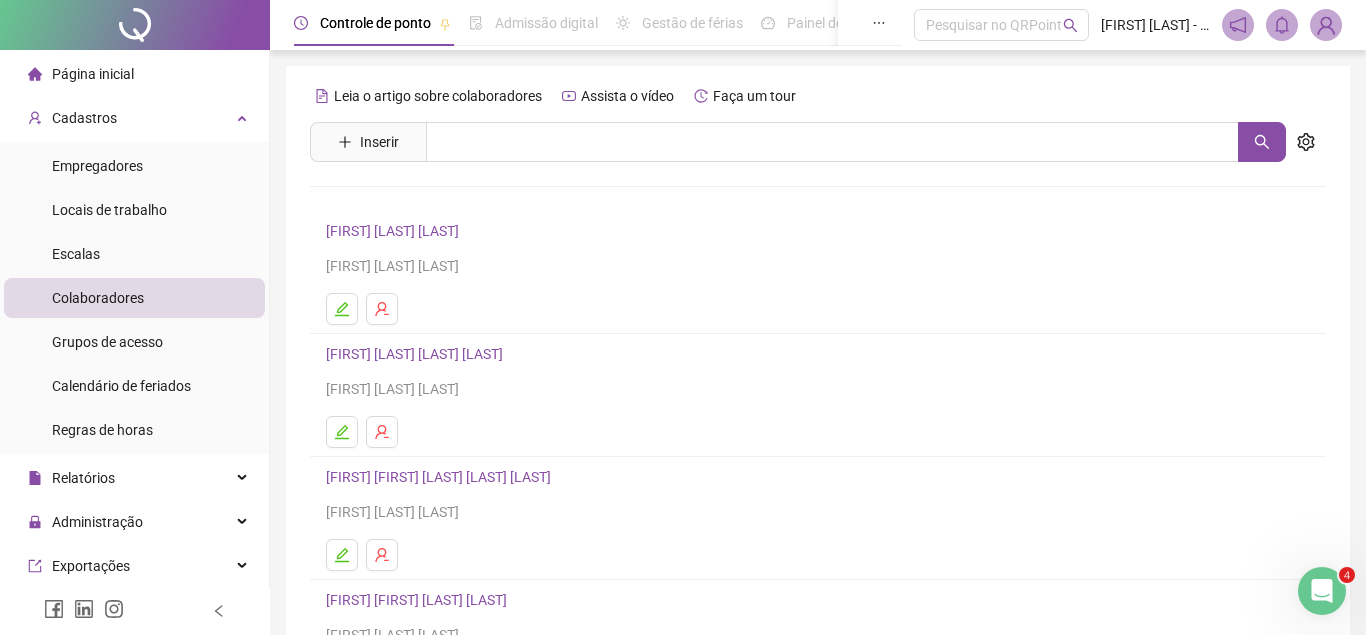 scroll, scrollTop: 102, scrollLeft: 0, axis: vertical 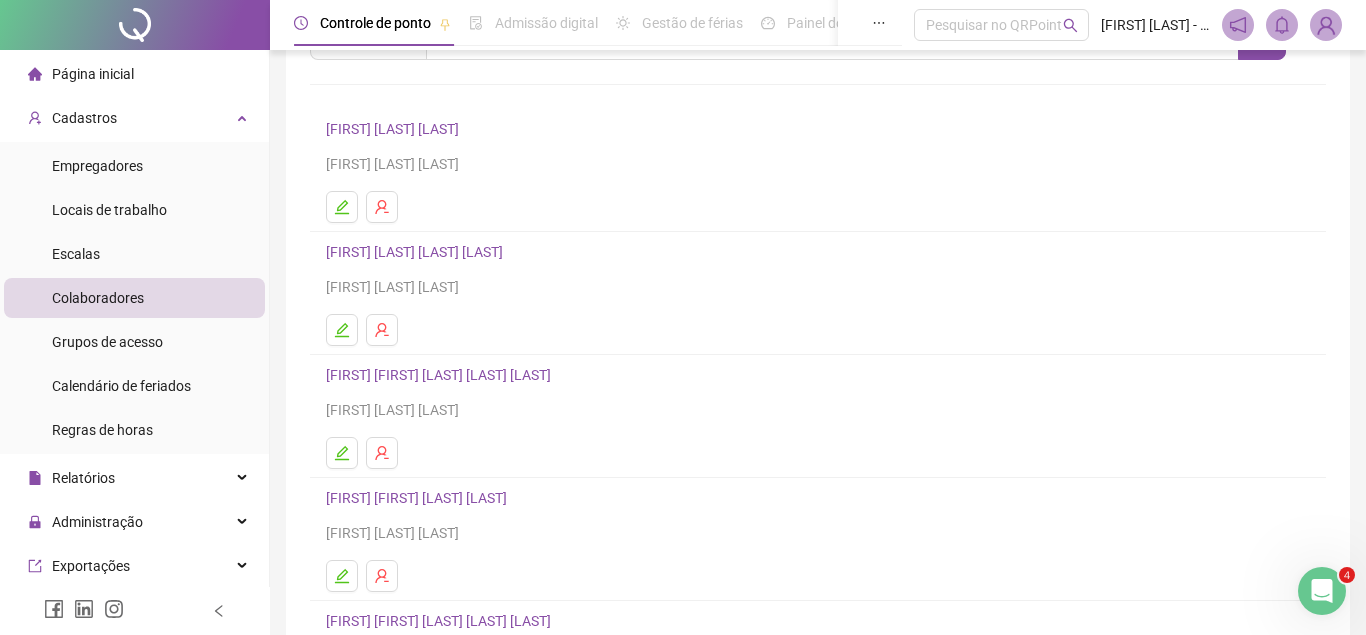 click on "[FIRST] [LAST] [LAST] [LAST]" at bounding box center [417, 252] 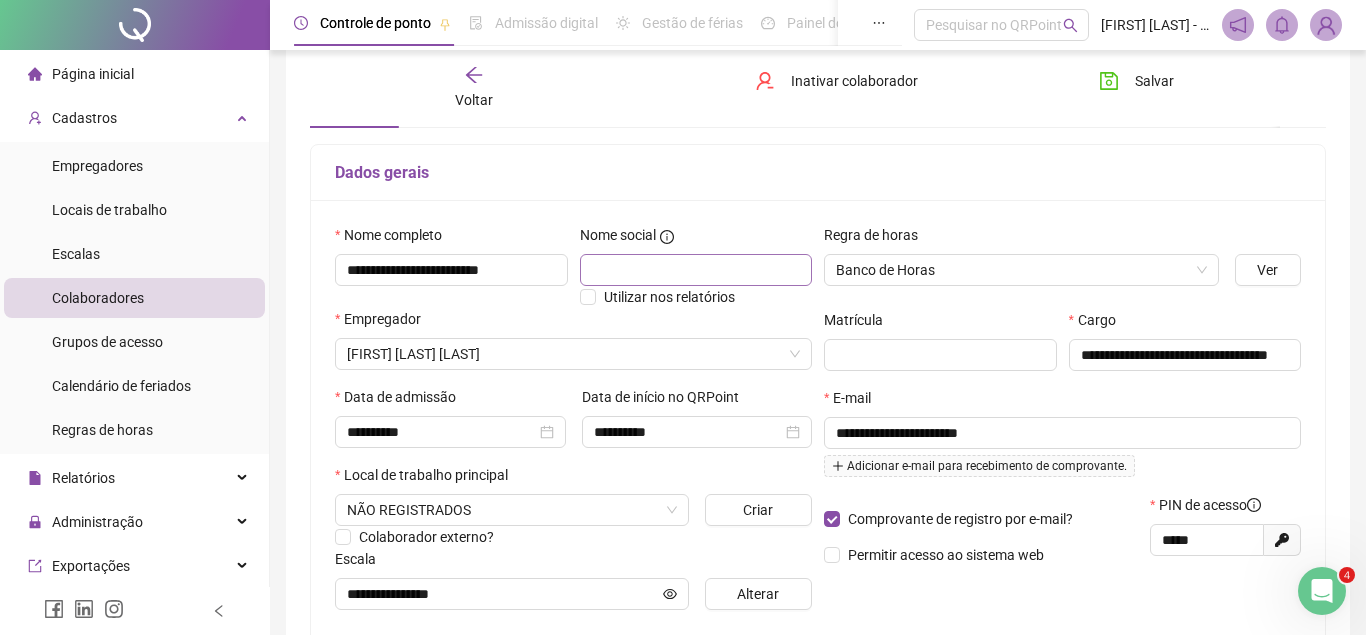 type on "**********" 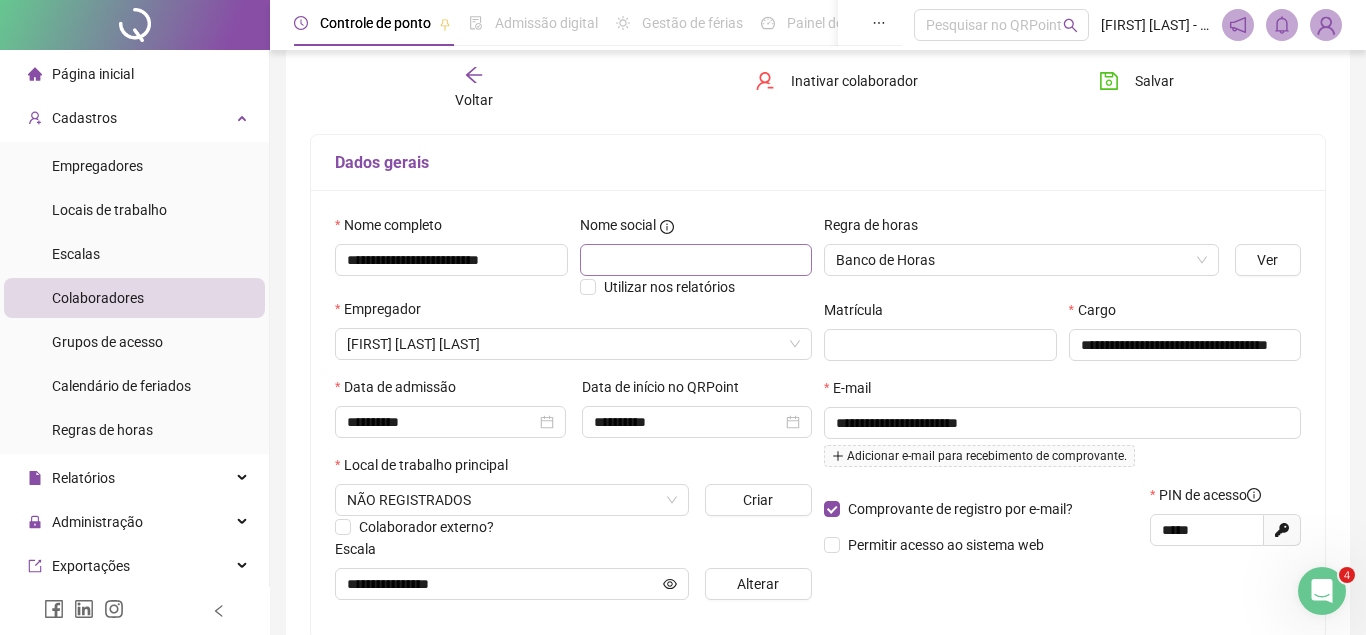 scroll, scrollTop: 214, scrollLeft: 0, axis: vertical 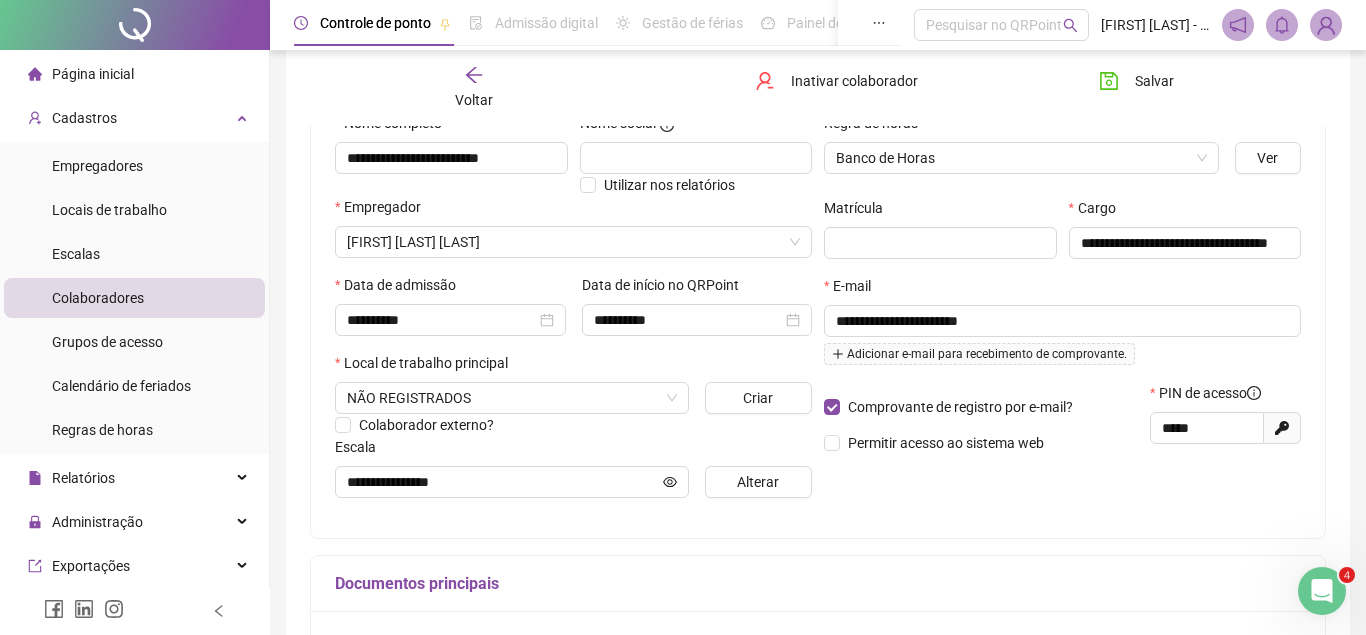 click 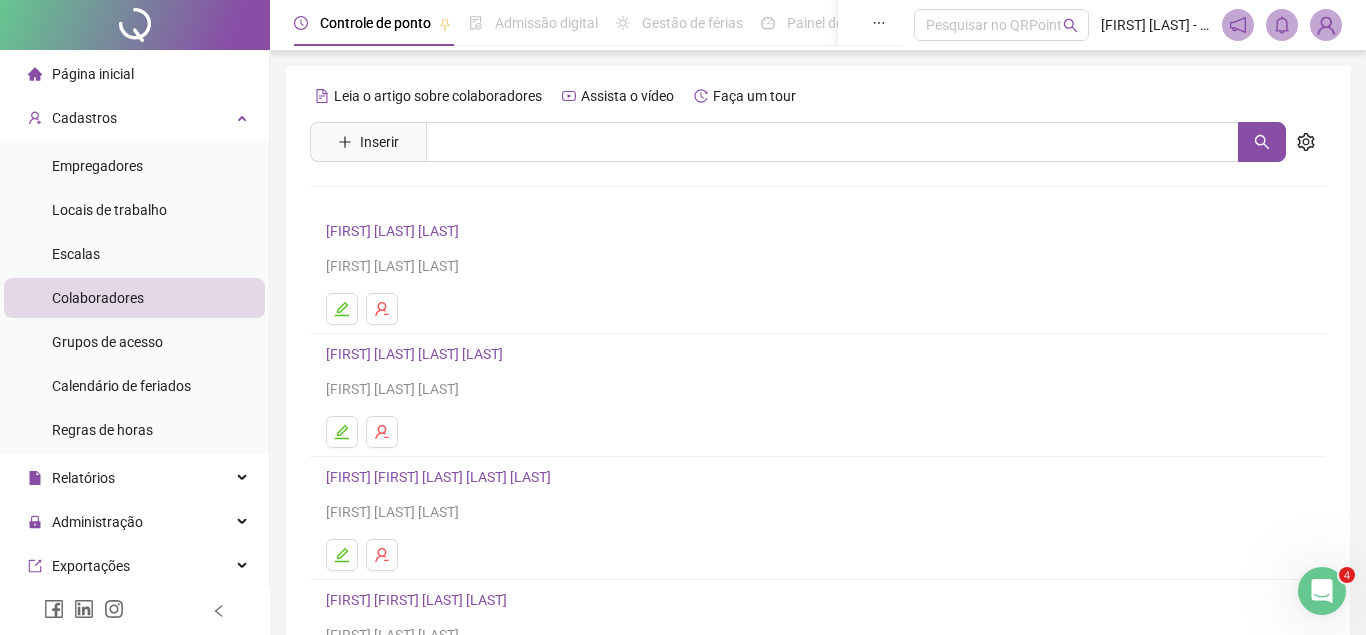 scroll, scrollTop: 102, scrollLeft: 0, axis: vertical 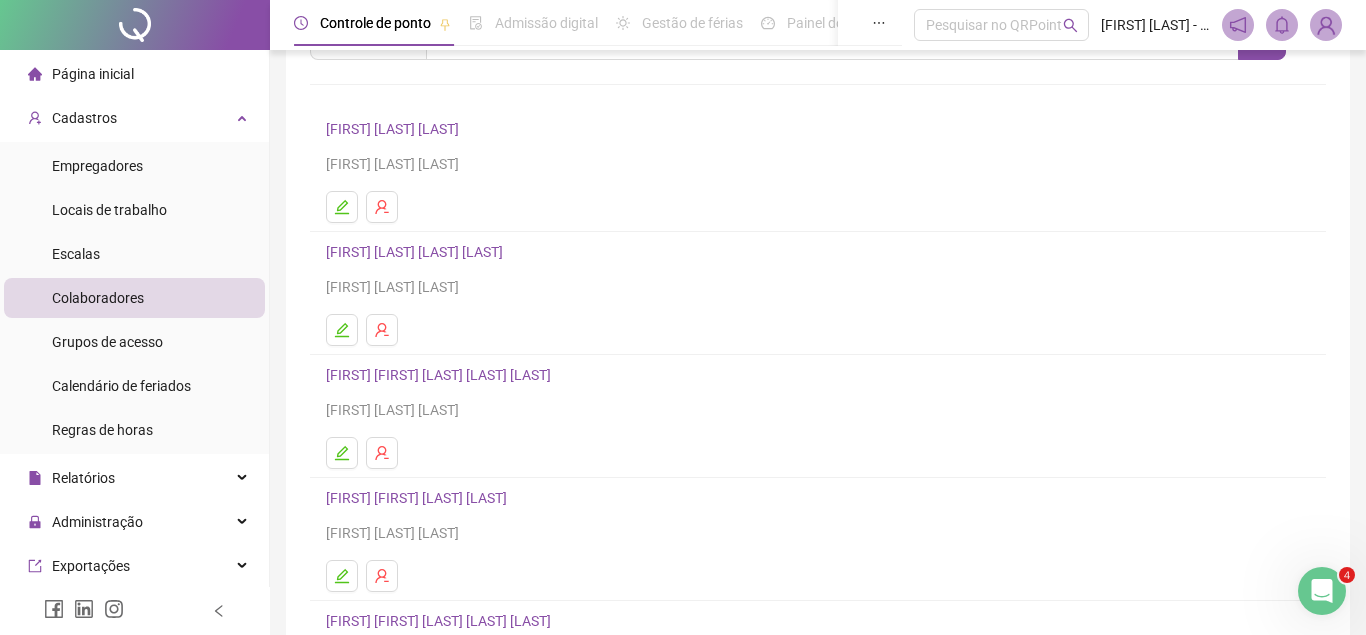 click on "[FIRST] [FIRST] [LAST] [LAST]" at bounding box center [419, 498] 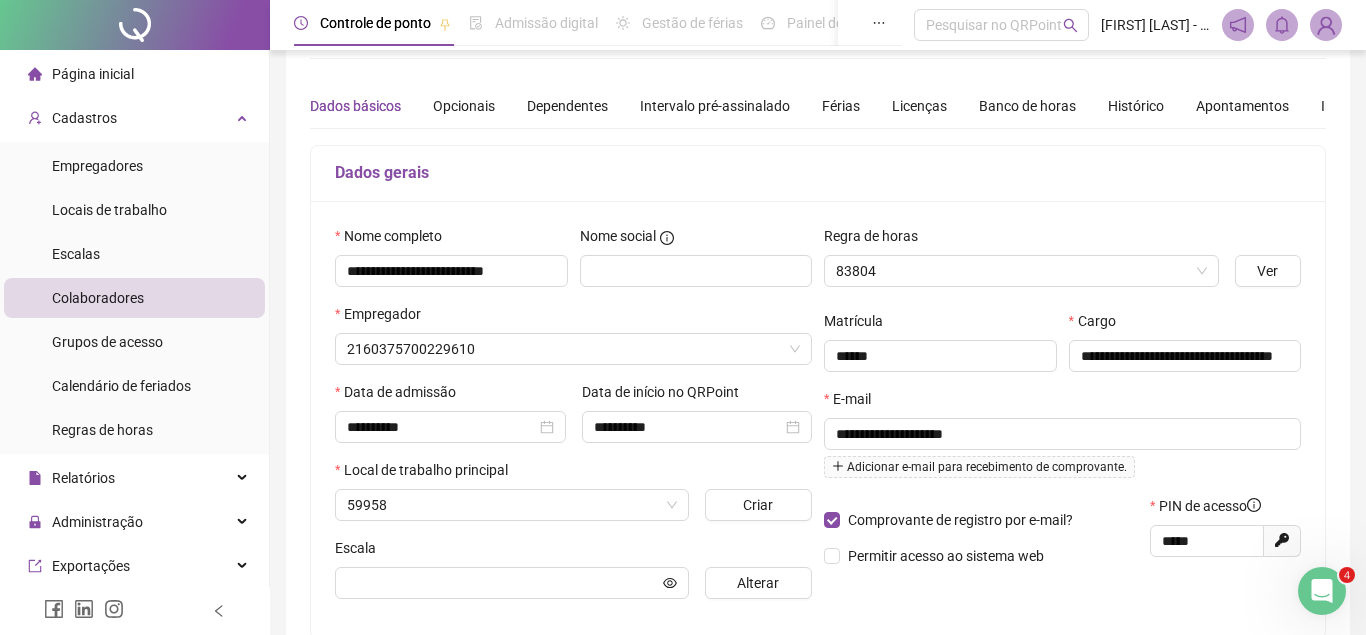 type on "**********" 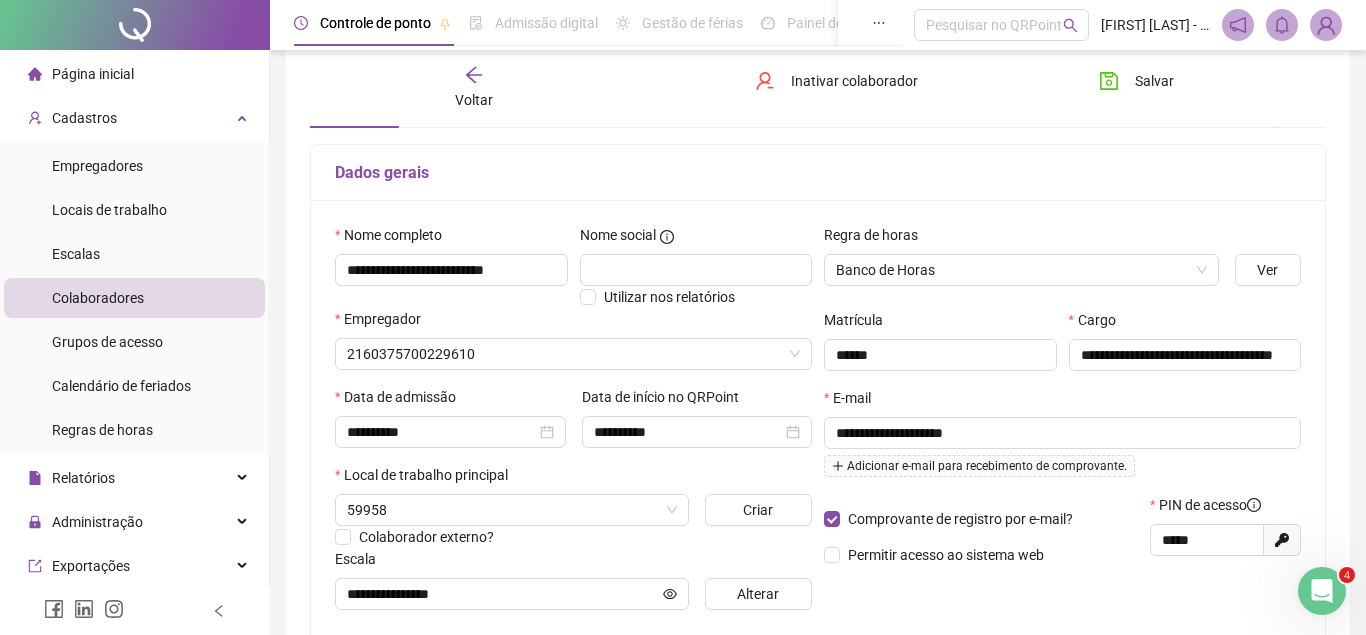 type on "**********" 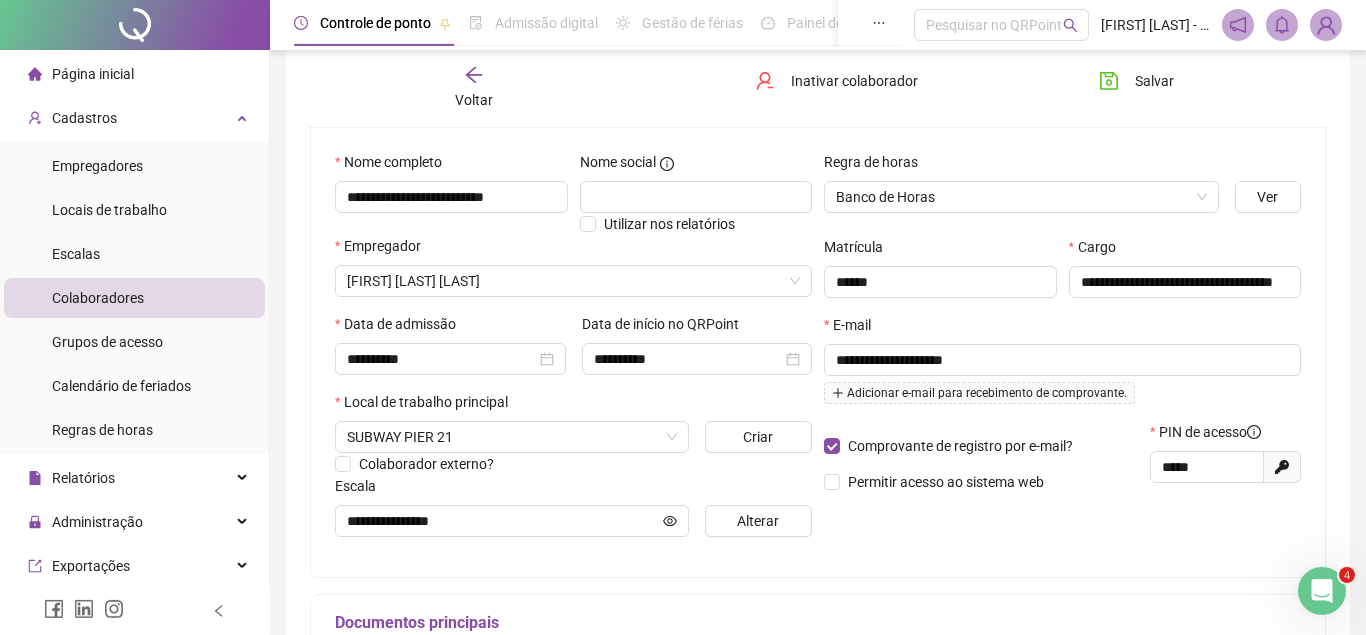 scroll, scrollTop: 214, scrollLeft: 0, axis: vertical 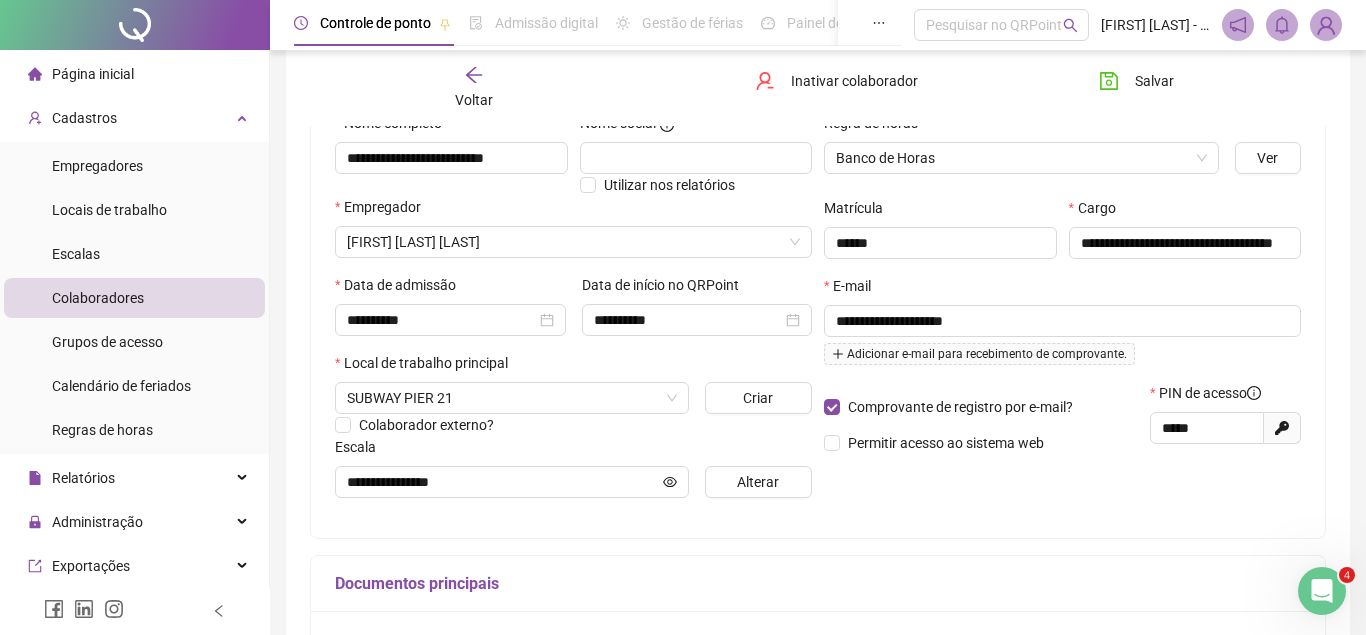 click 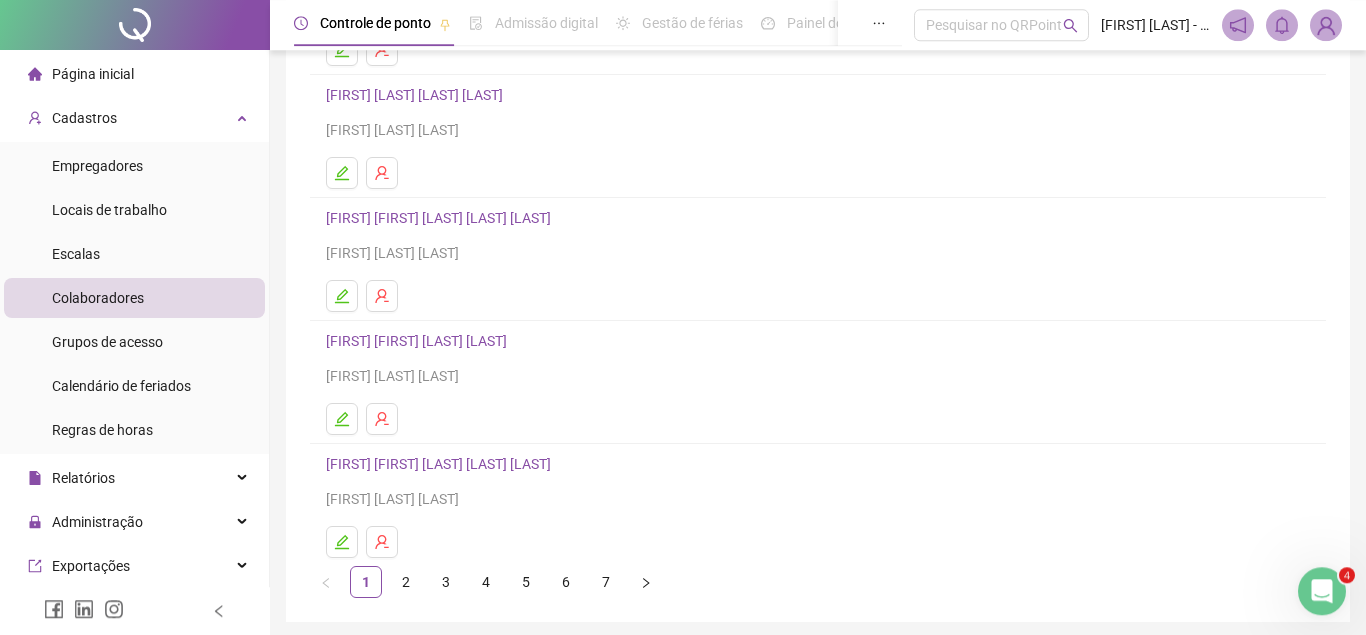 scroll, scrollTop: 306, scrollLeft: 0, axis: vertical 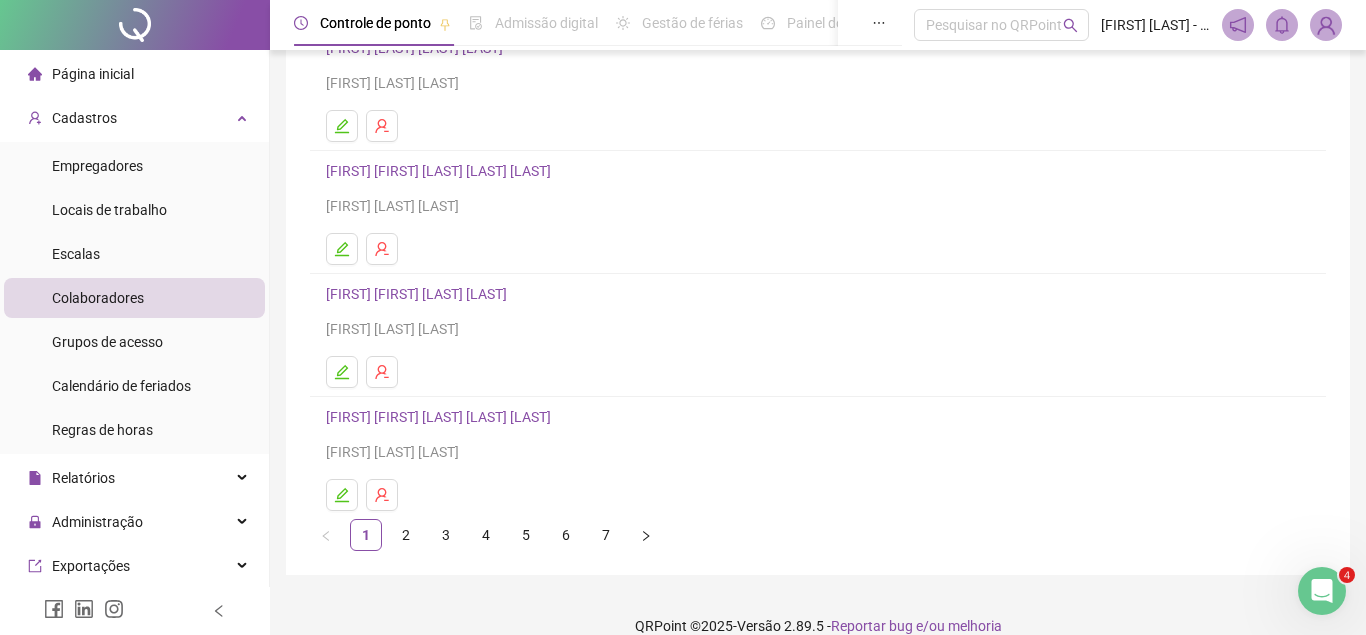 click on "[FIRST] [FIRST] [LAST] [LAST] [LAST]" at bounding box center (441, 417) 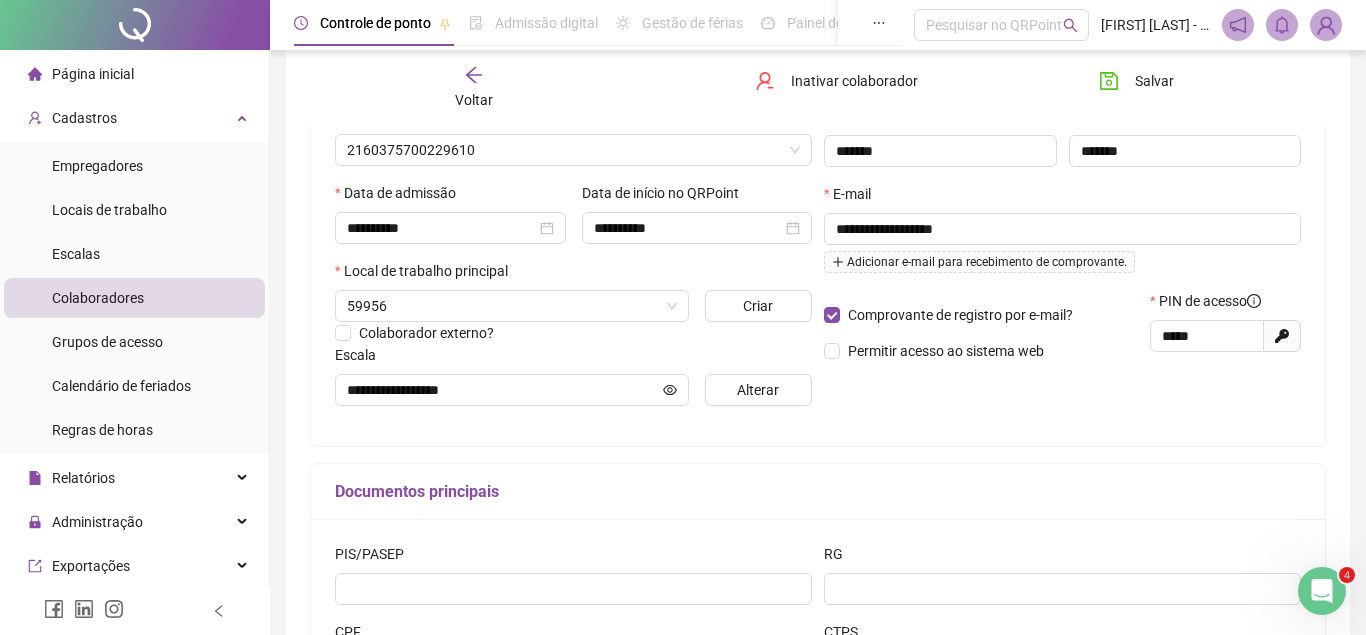 type on "**********" 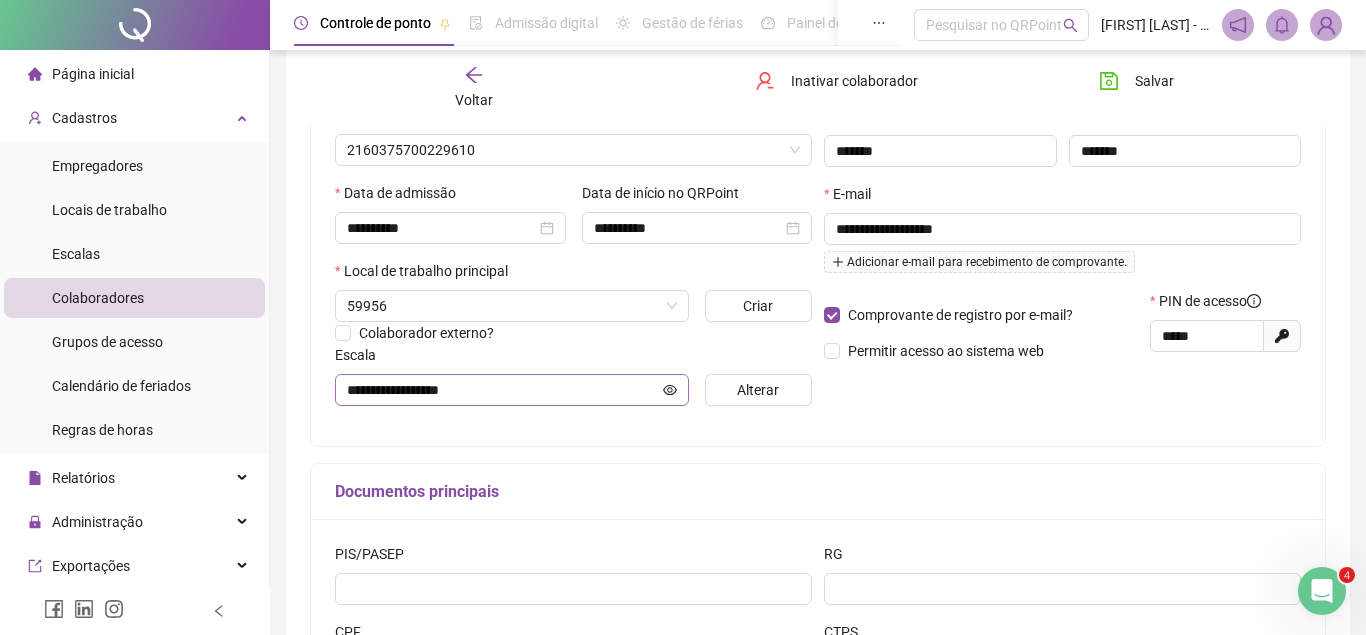 scroll, scrollTop: 316, scrollLeft: 0, axis: vertical 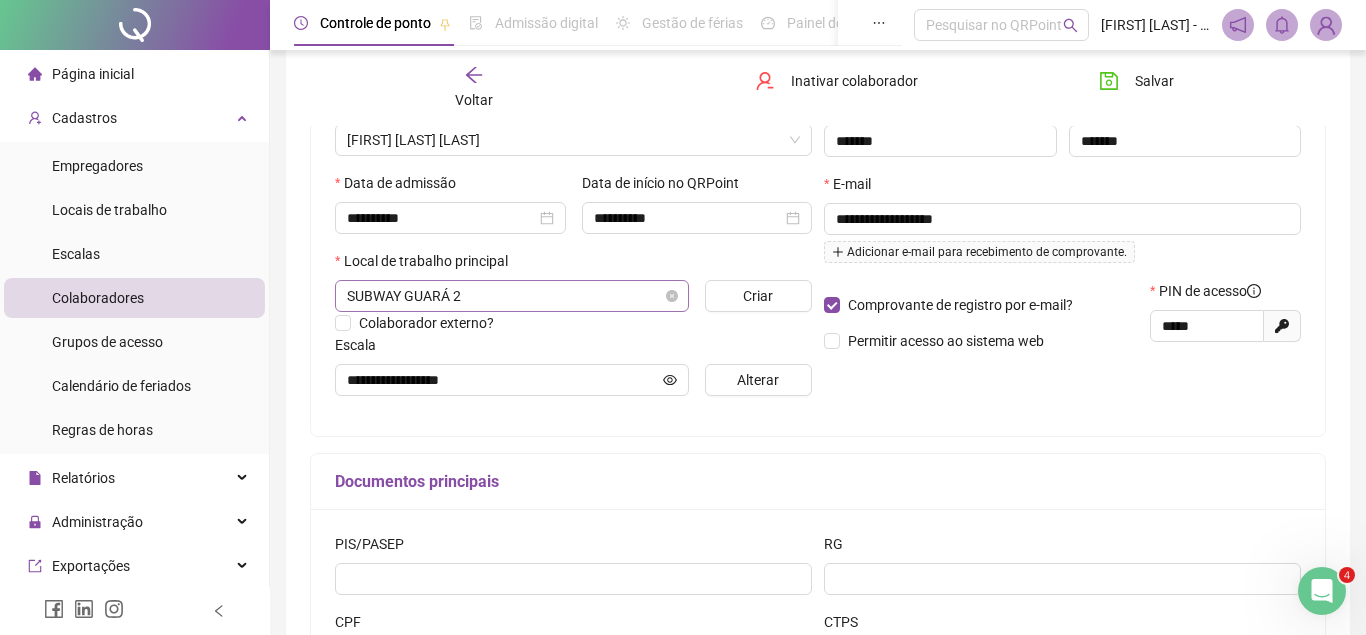 click on "SUBWAY GUARÁ 2" at bounding box center (512, 296) 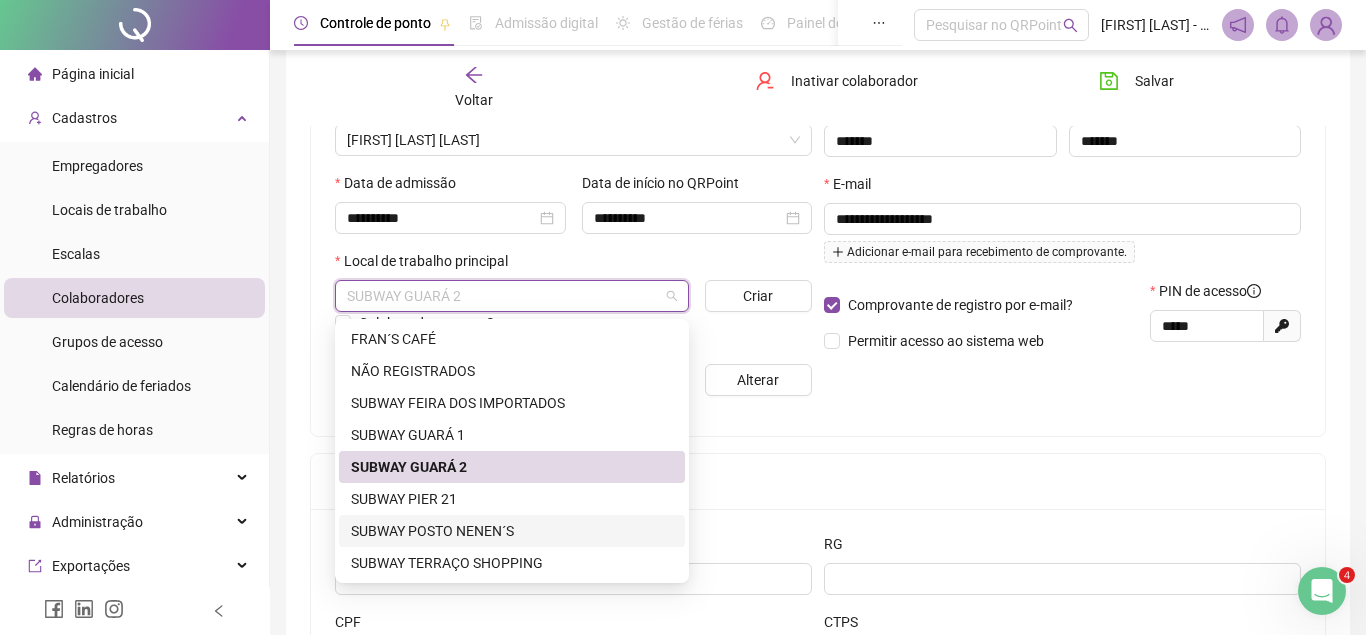 click on "SUBWAY POSTO NENEN´S" at bounding box center [512, 531] 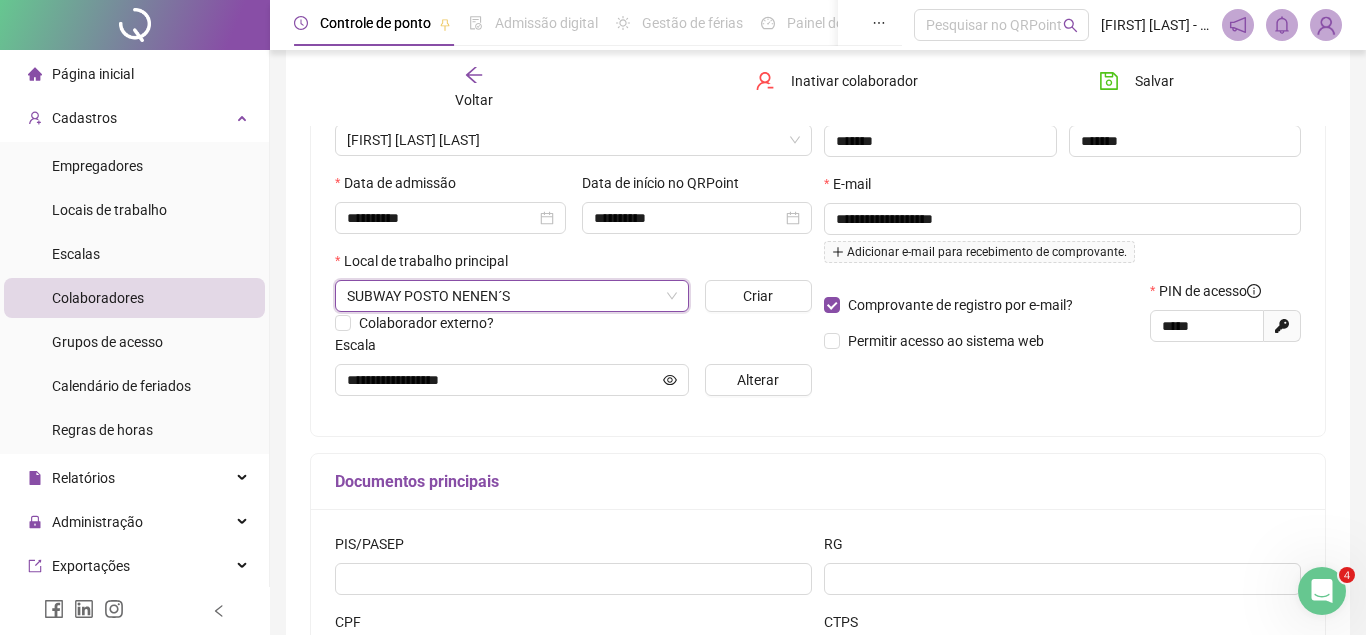 click on "Colaborador externo?" at bounding box center [573, 323] 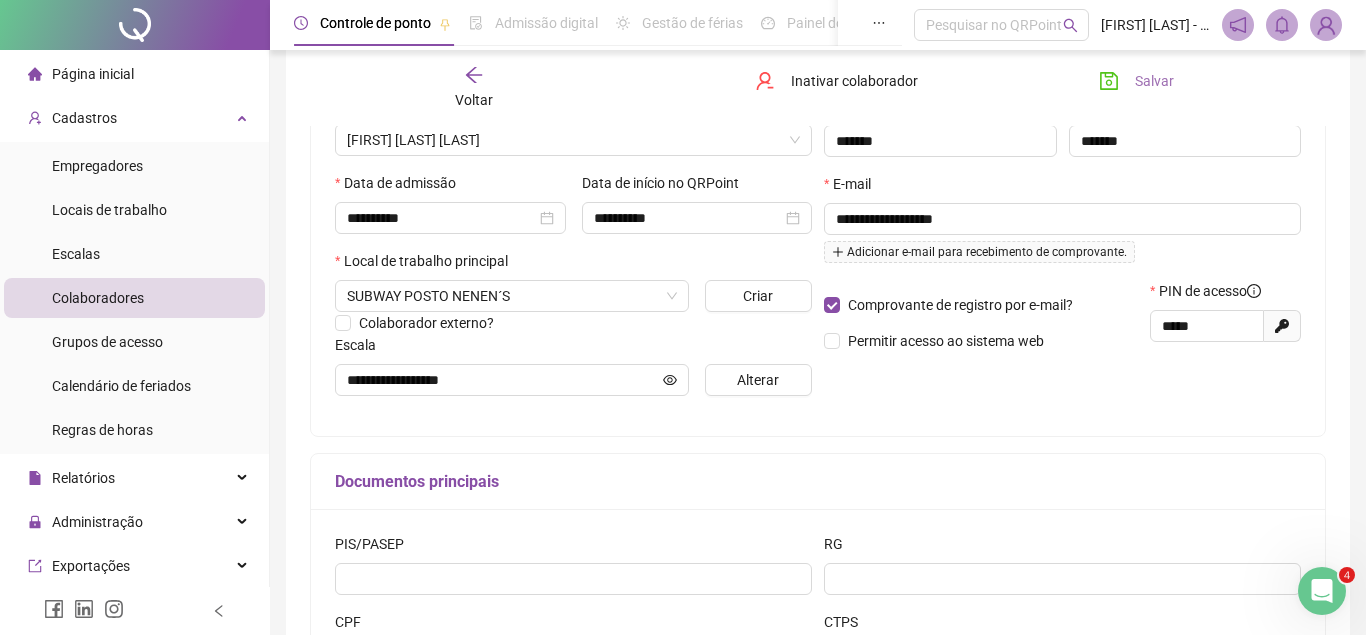 click on "Salvar" at bounding box center (1154, 81) 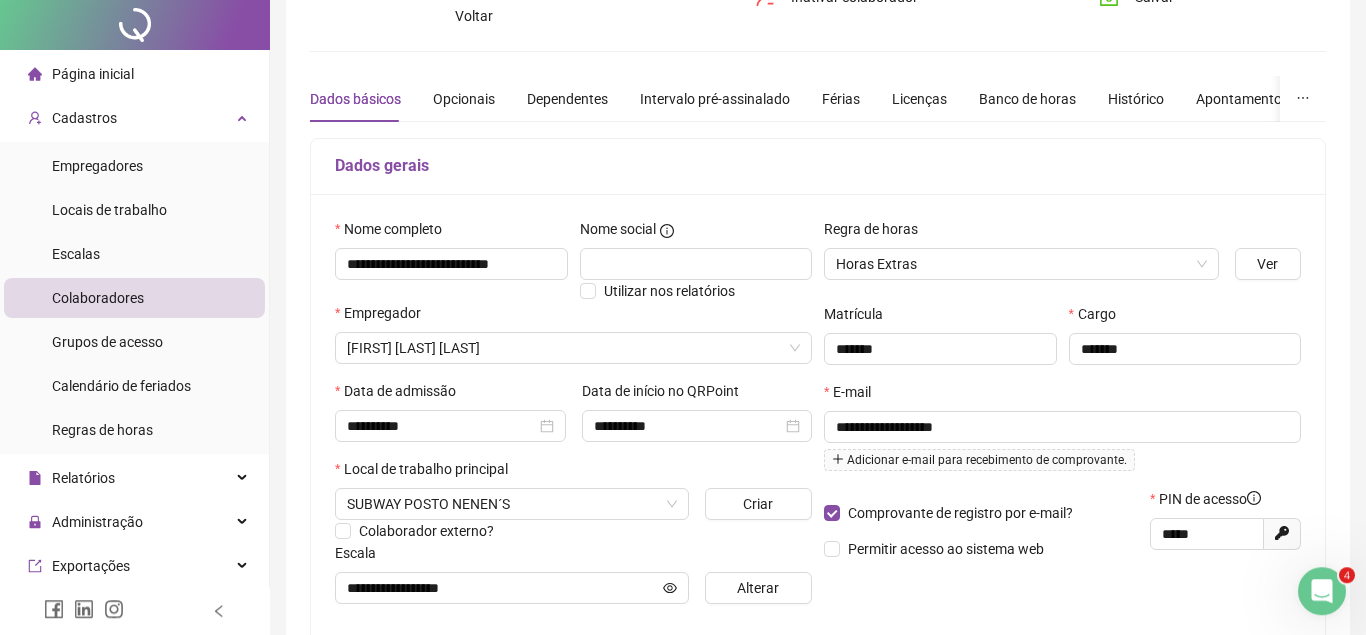 scroll, scrollTop: 0, scrollLeft: 0, axis: both 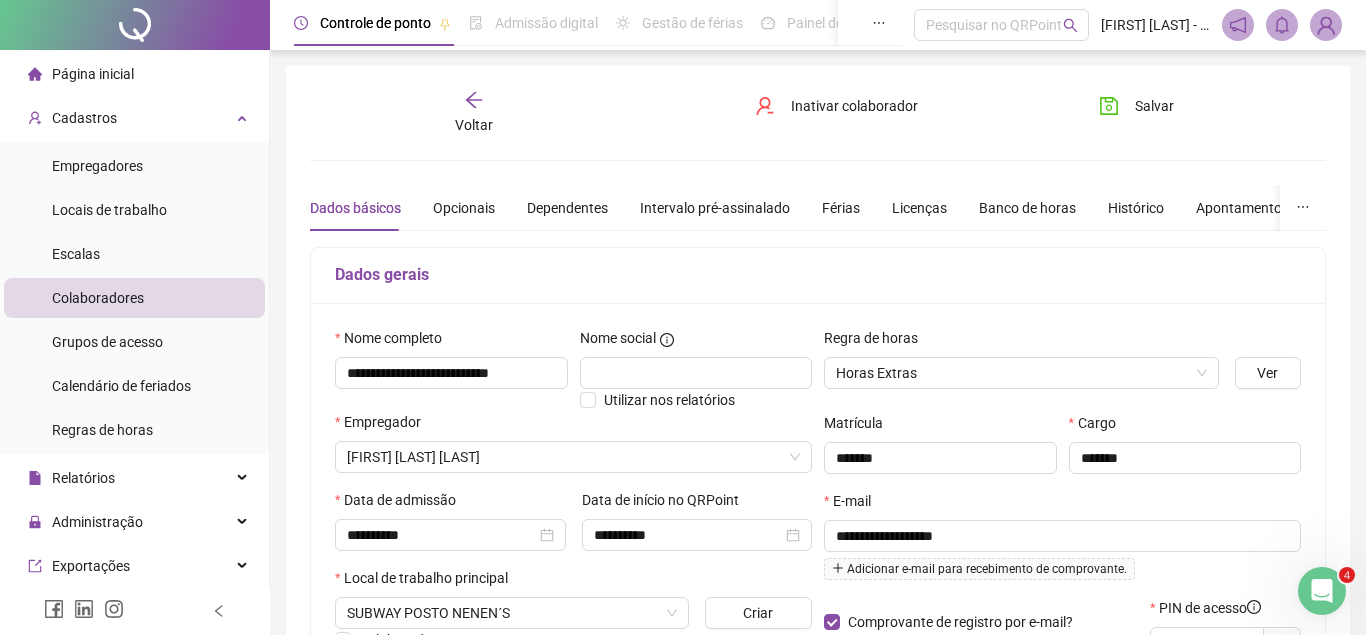 click 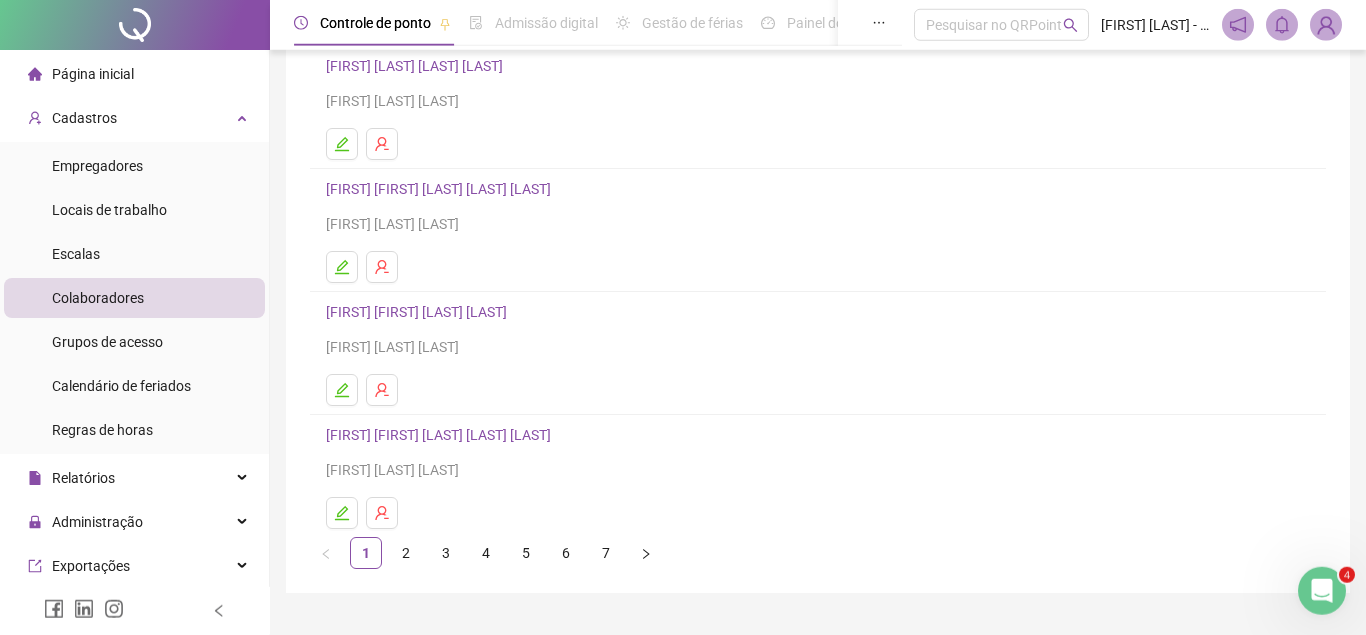scroll, scrollTop: 306, scrollLeft: 0, axis: vertical 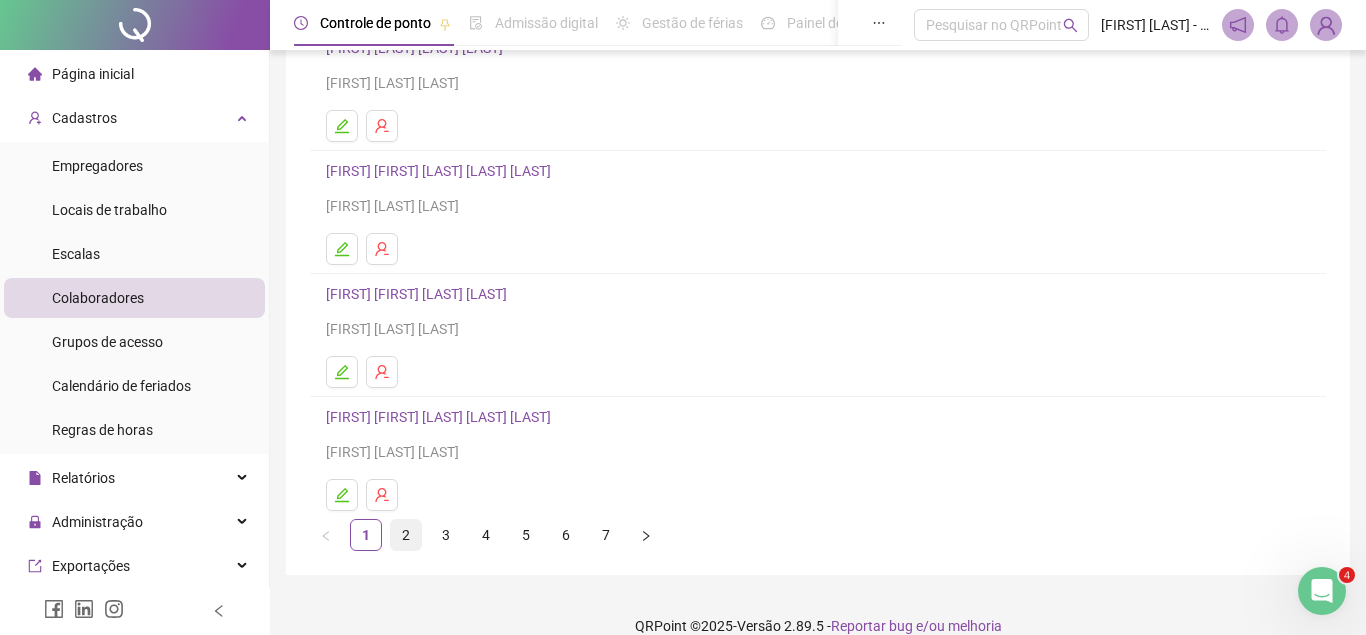 click on "2" at bounding box center (406, 535) 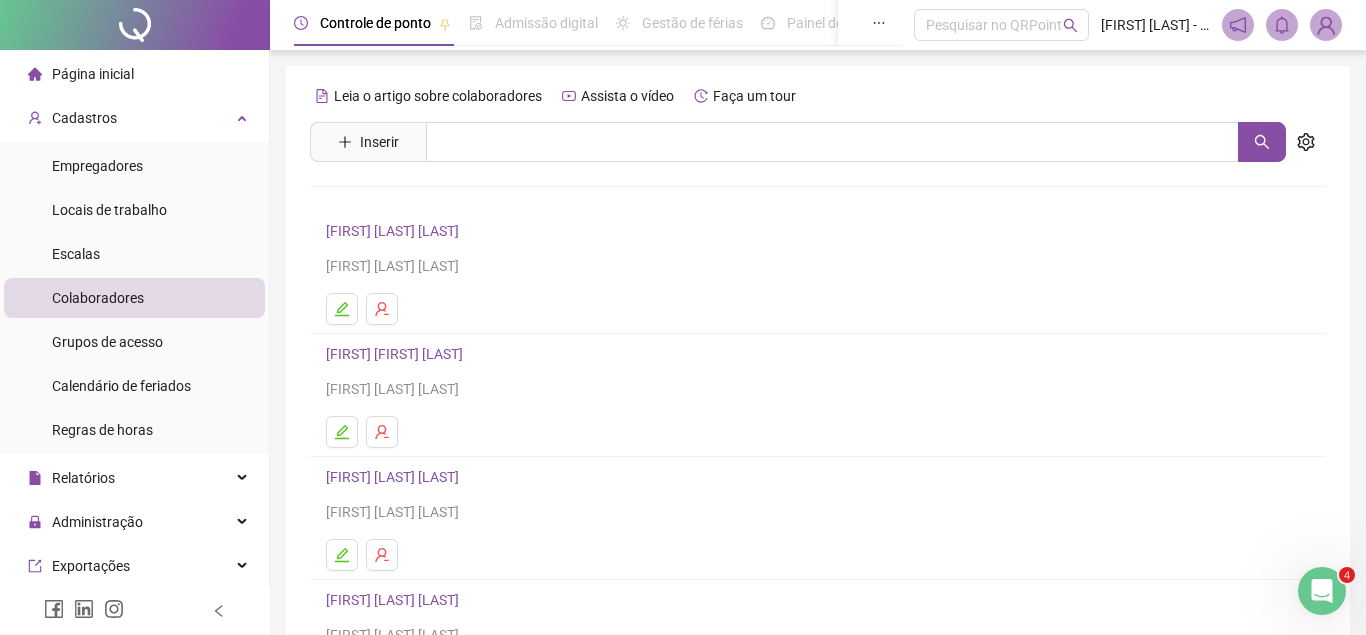 scroll, scrollTop: 102, scrollLeft: 0, axis: vertical 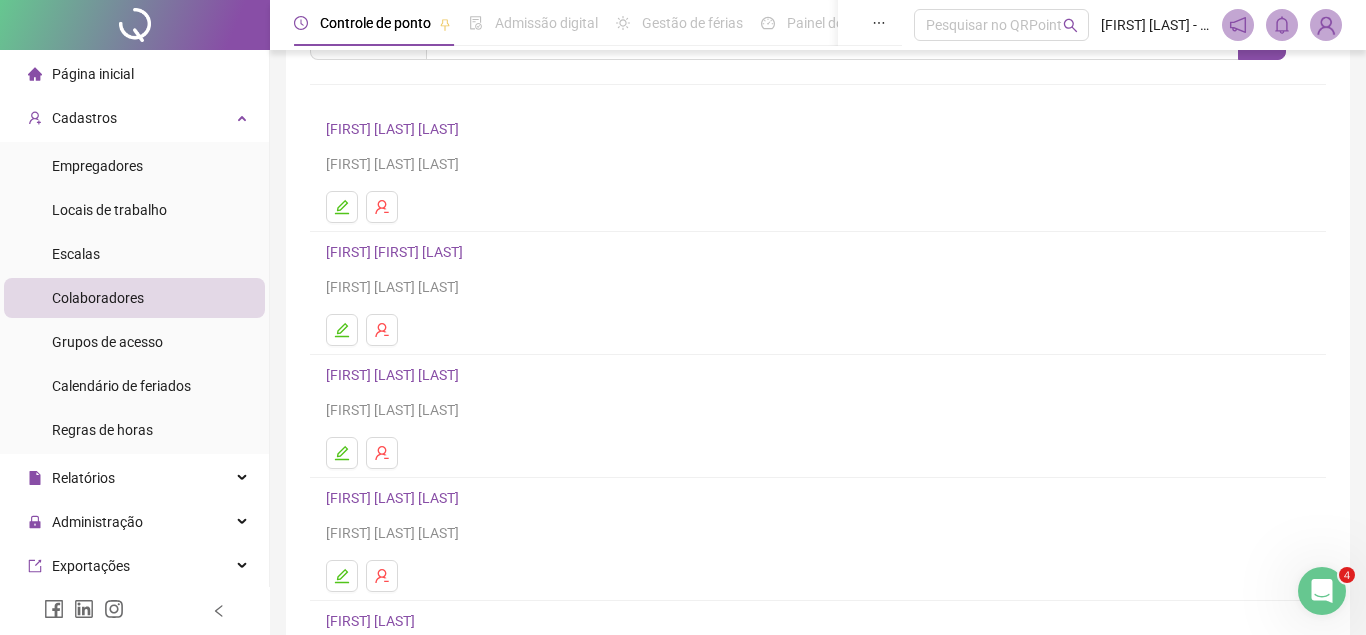 click on "[FIRST] [LAST] [LAST]" at bounding box center (395, 375) 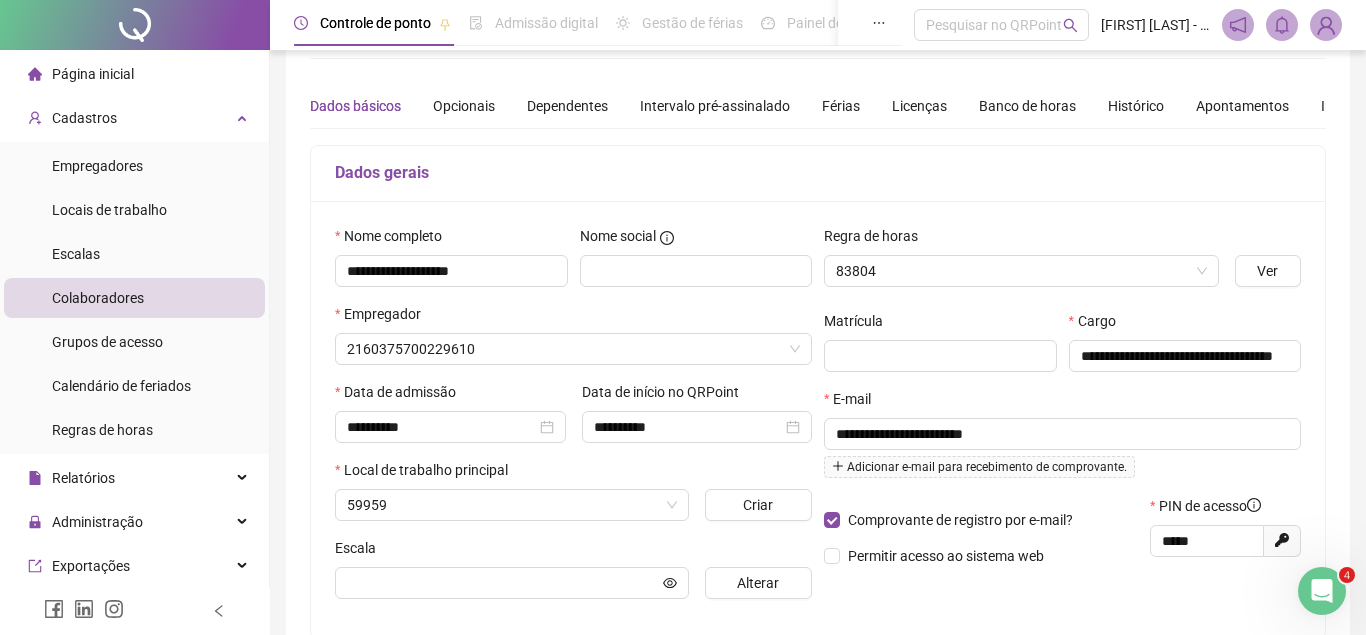 type on "**********" 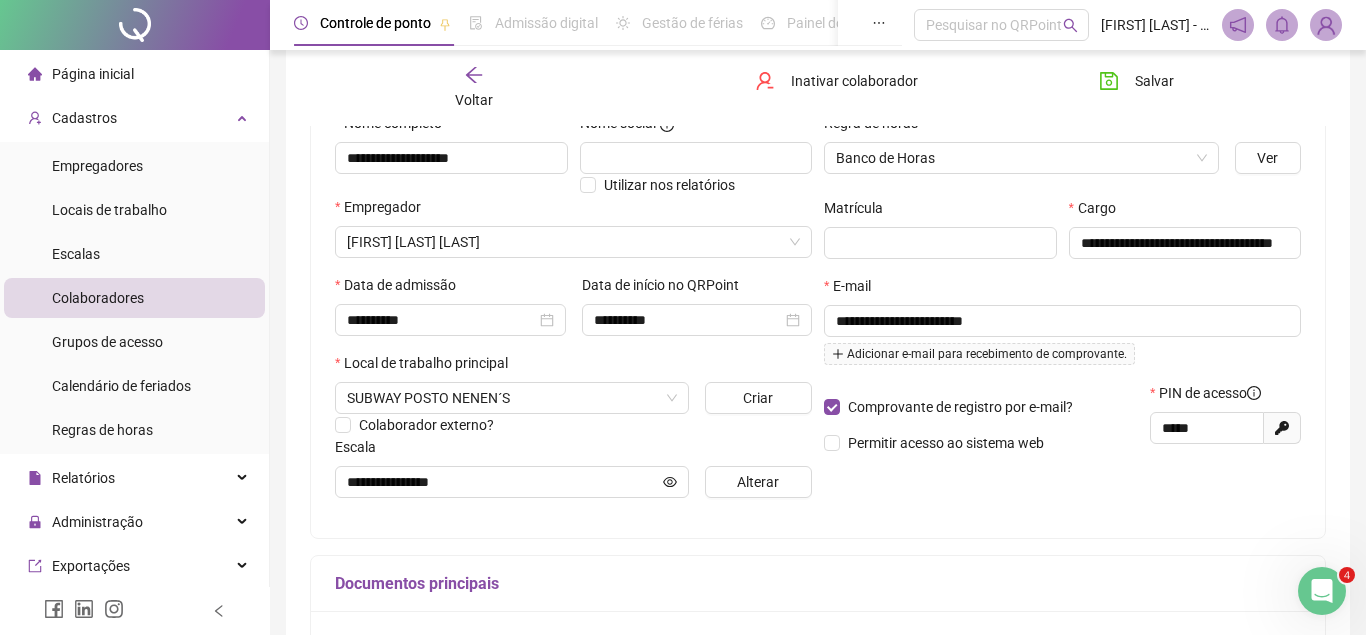 scroll, scrollTop: 112, scrollLeft: 0, axis: vertical 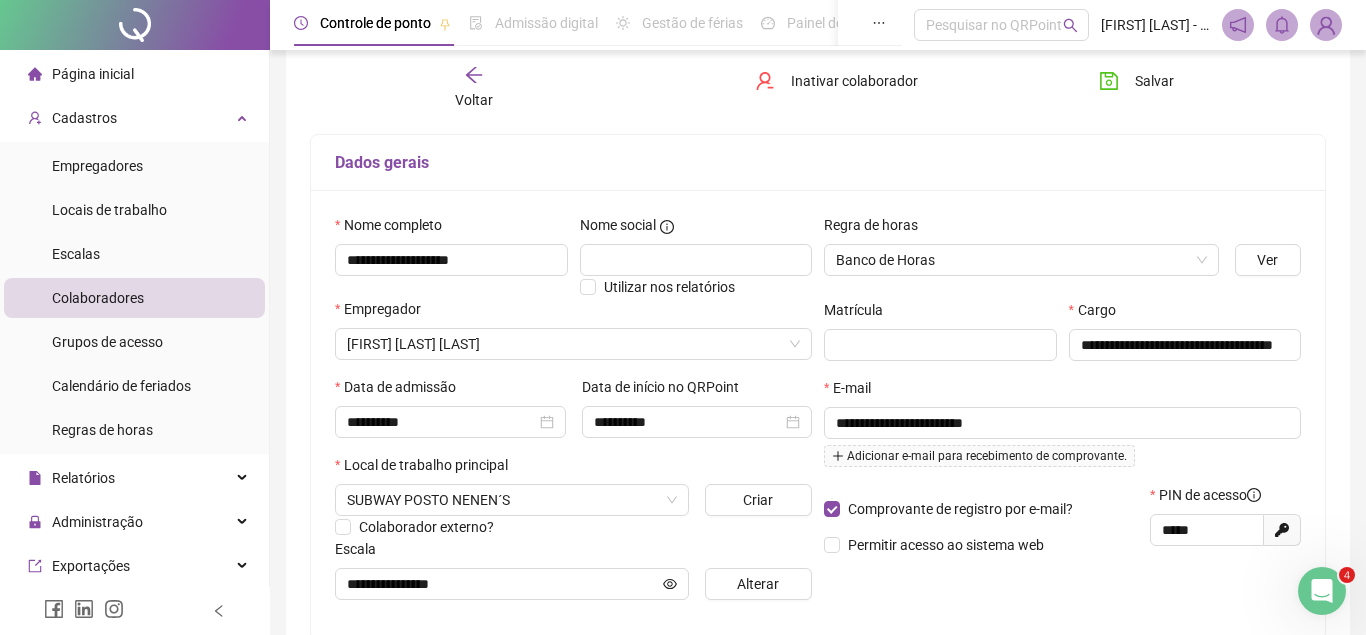 click 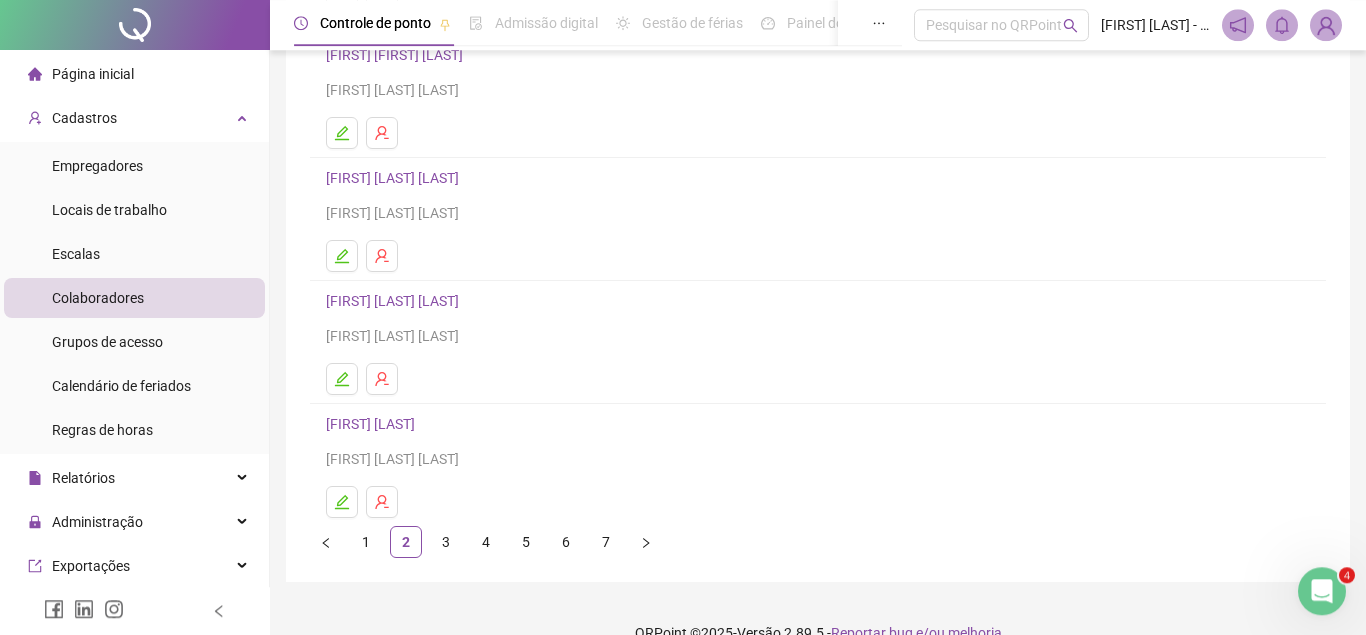 scroll, scrollTop: 306, scrollLeft: 0, axis: vertical 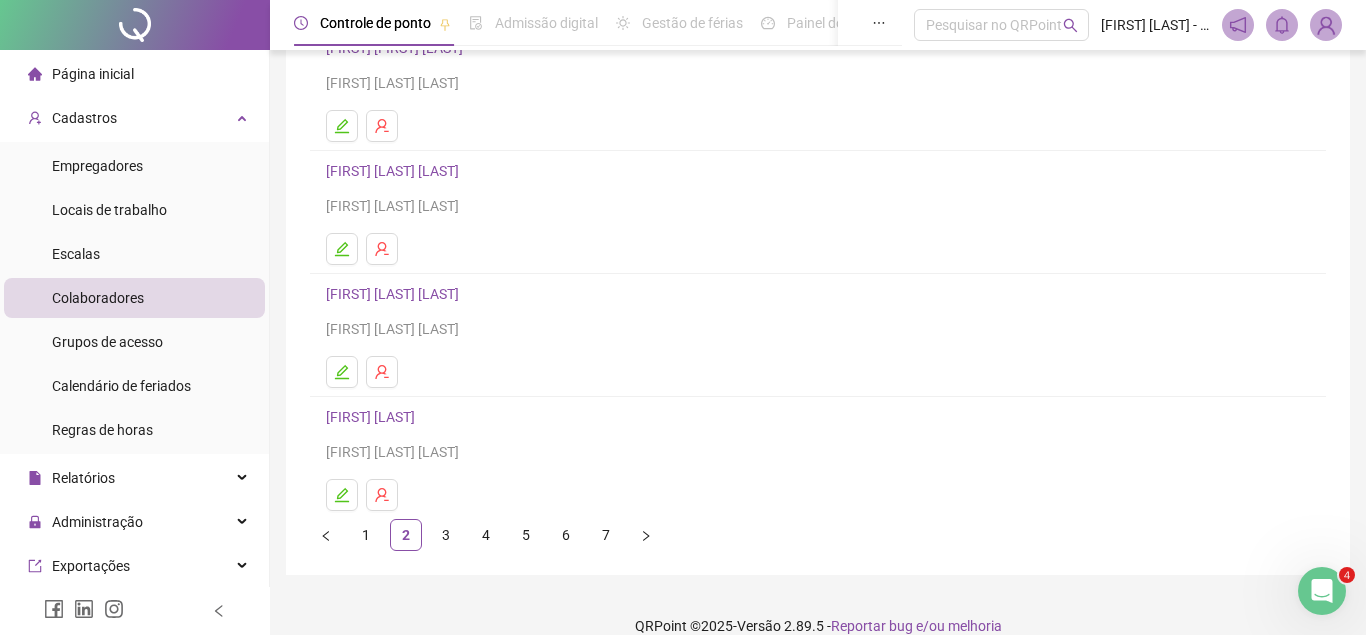 click on "[FIRST] [LAST]" at bounding box center (373, 417) 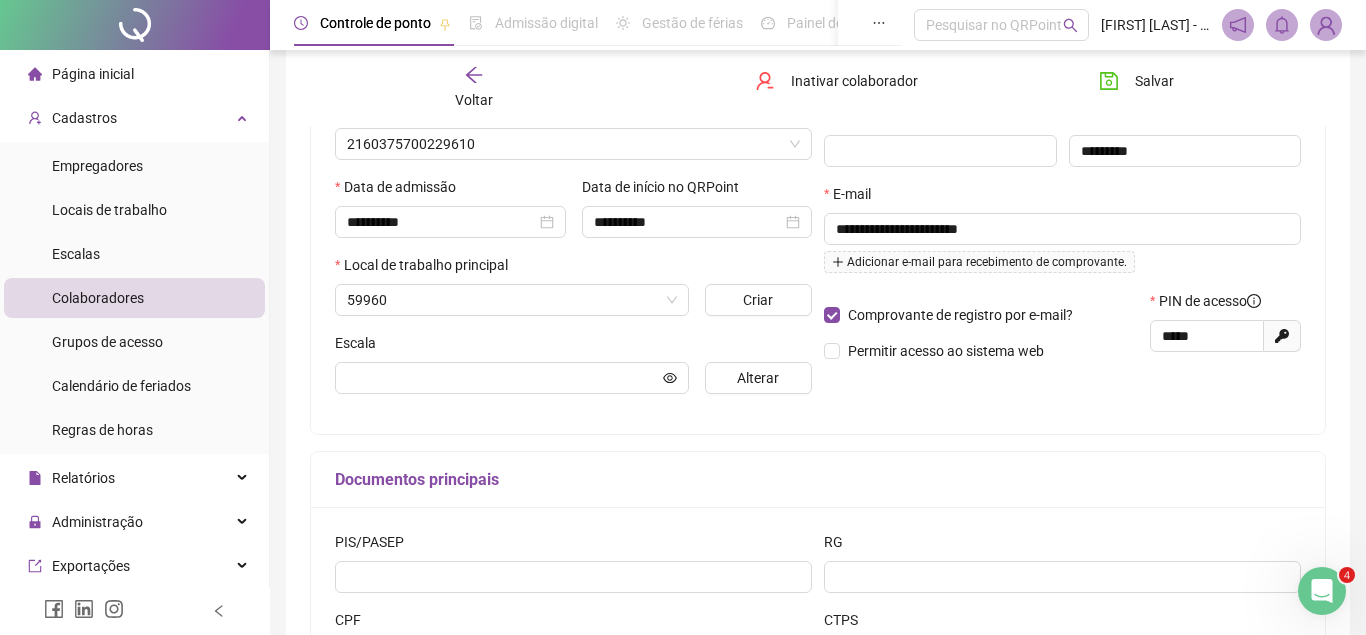 scroll, scrollTop: 316, scrollLeft: 0, axis: vertical 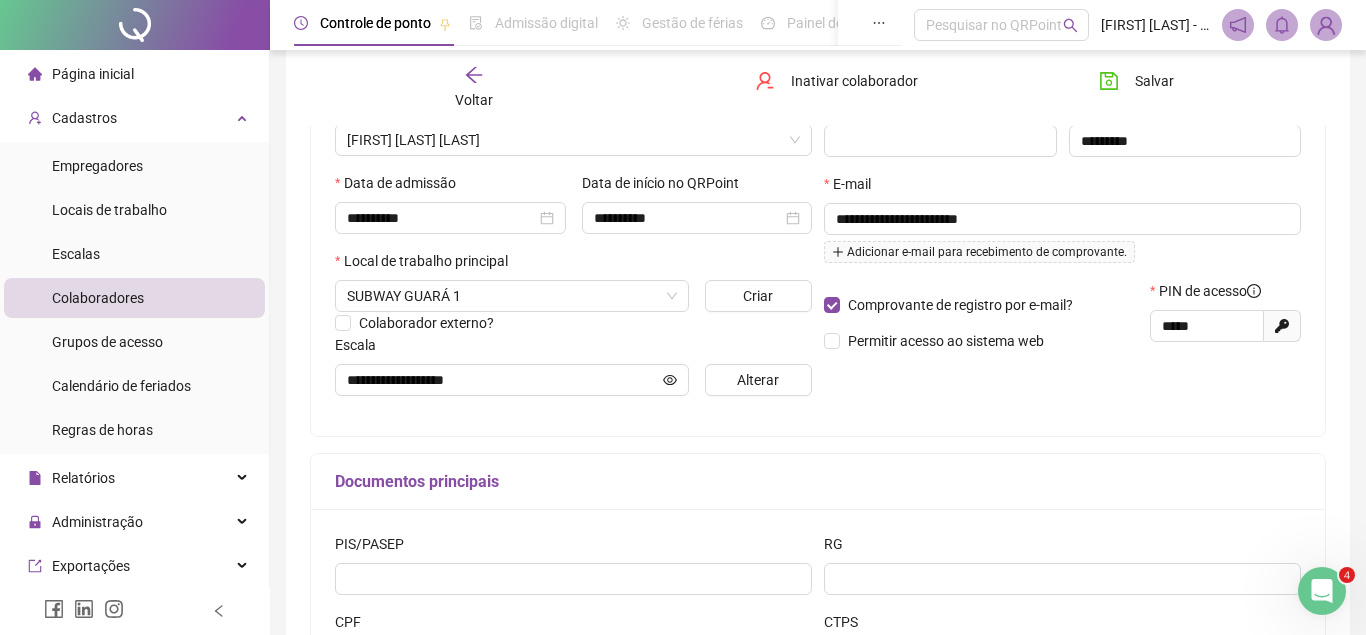 type on "**********" 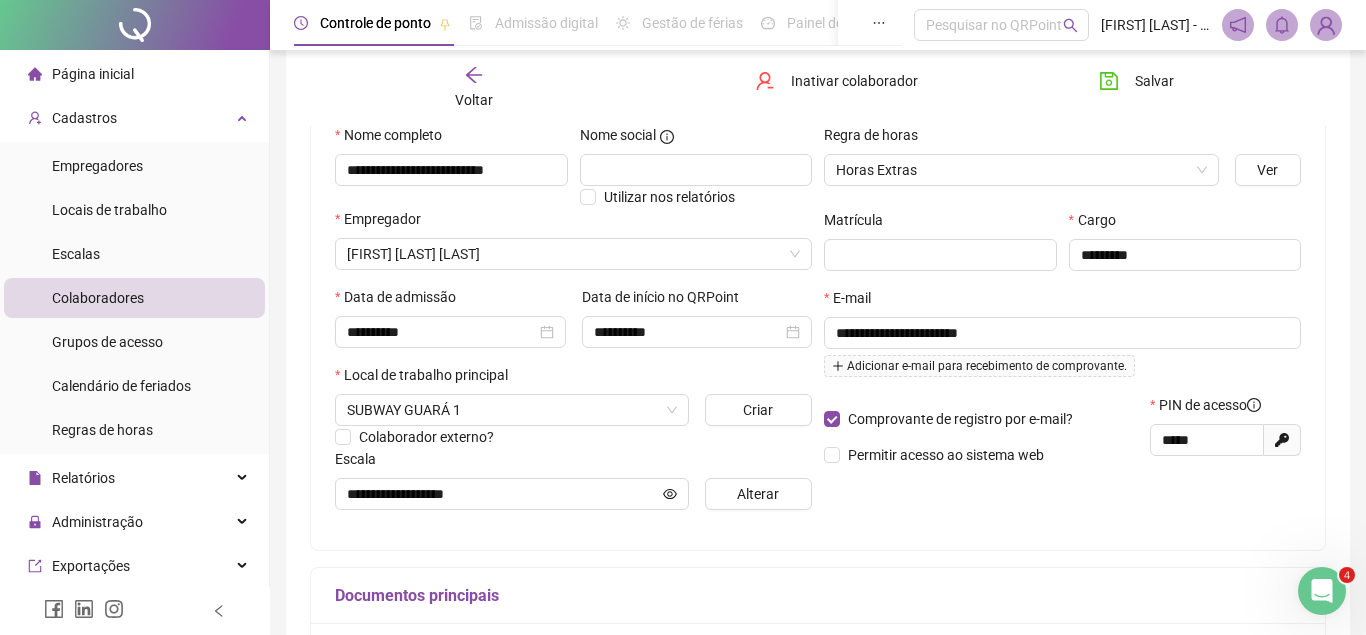 scroll, scrollTop: 100, scrollLeft: 0, axis: vertical 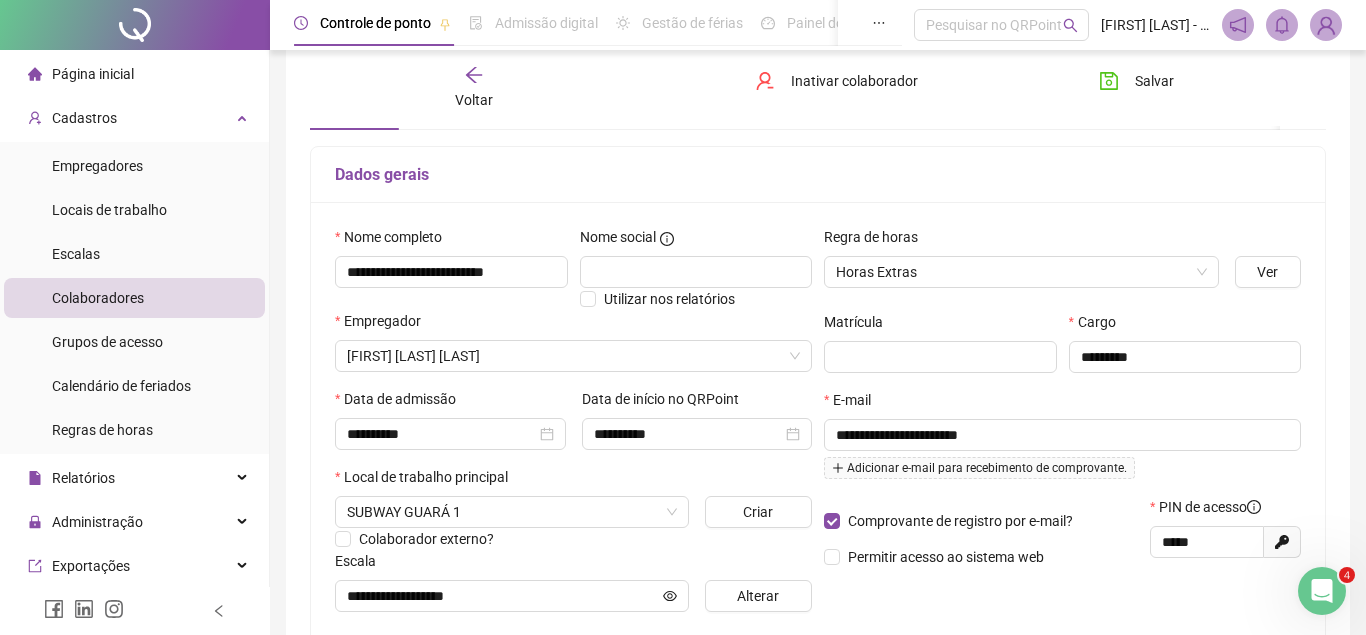 click 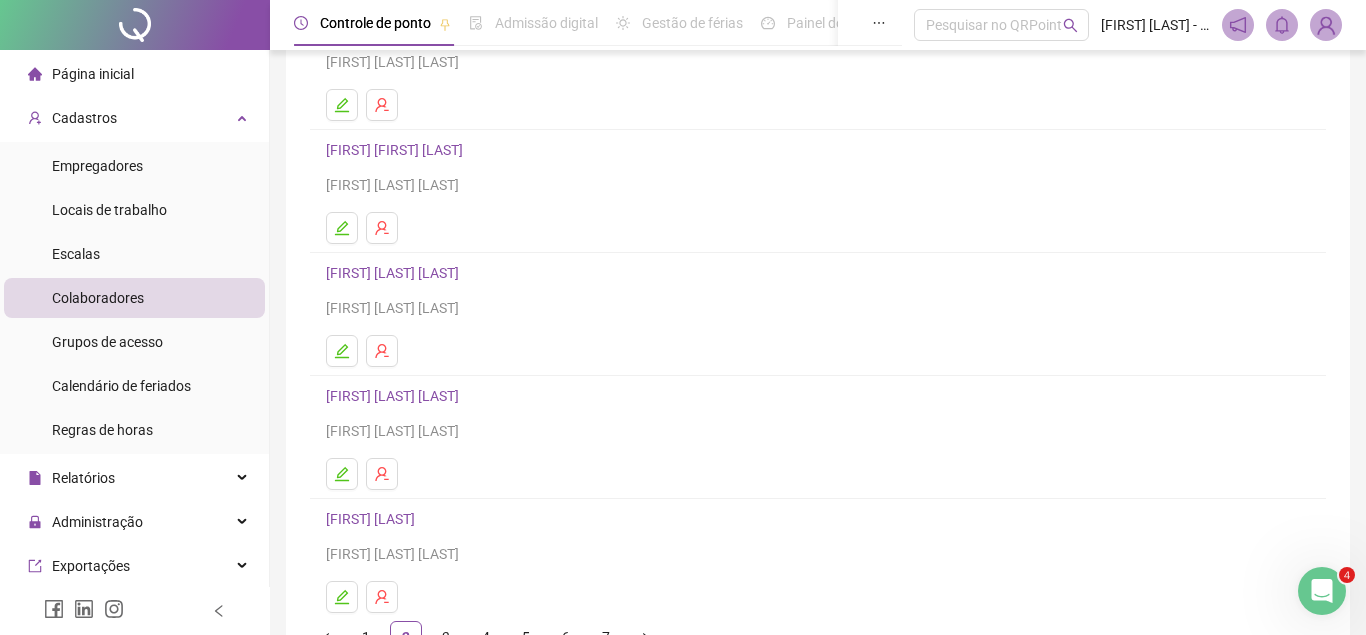 scroll, scrollTop: 306, scrollLeft: 0, axis: vertical 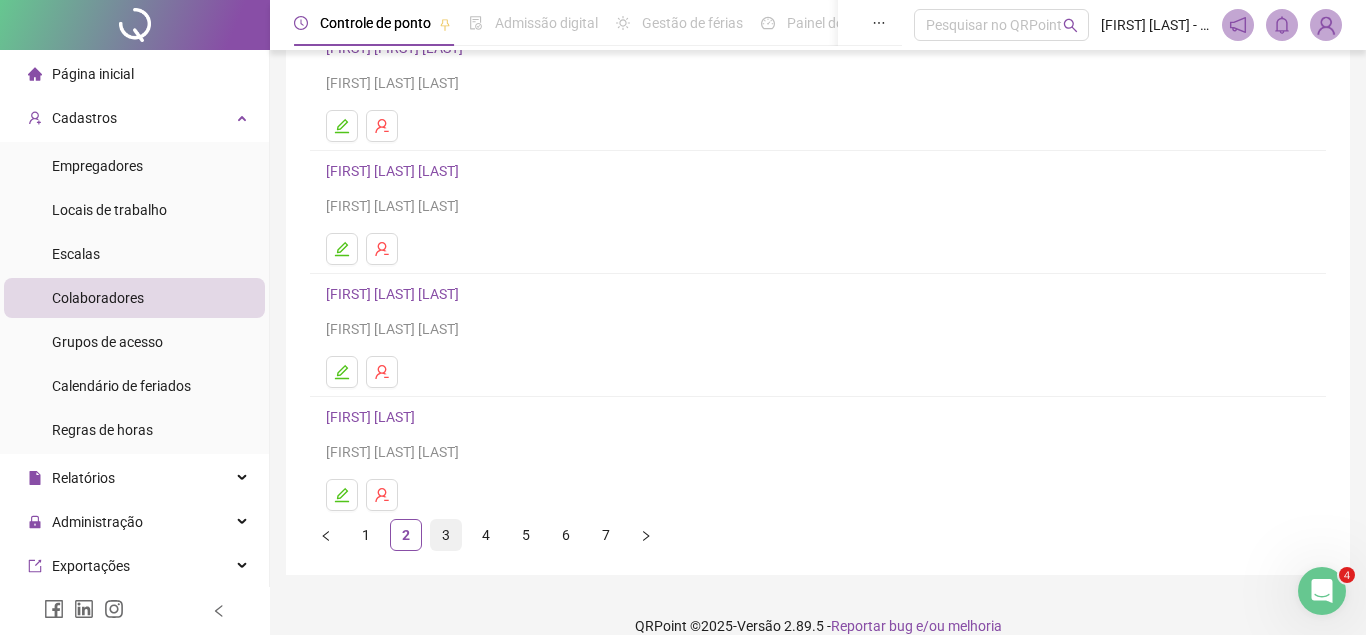click on "3" at bounding box center [446, 535] 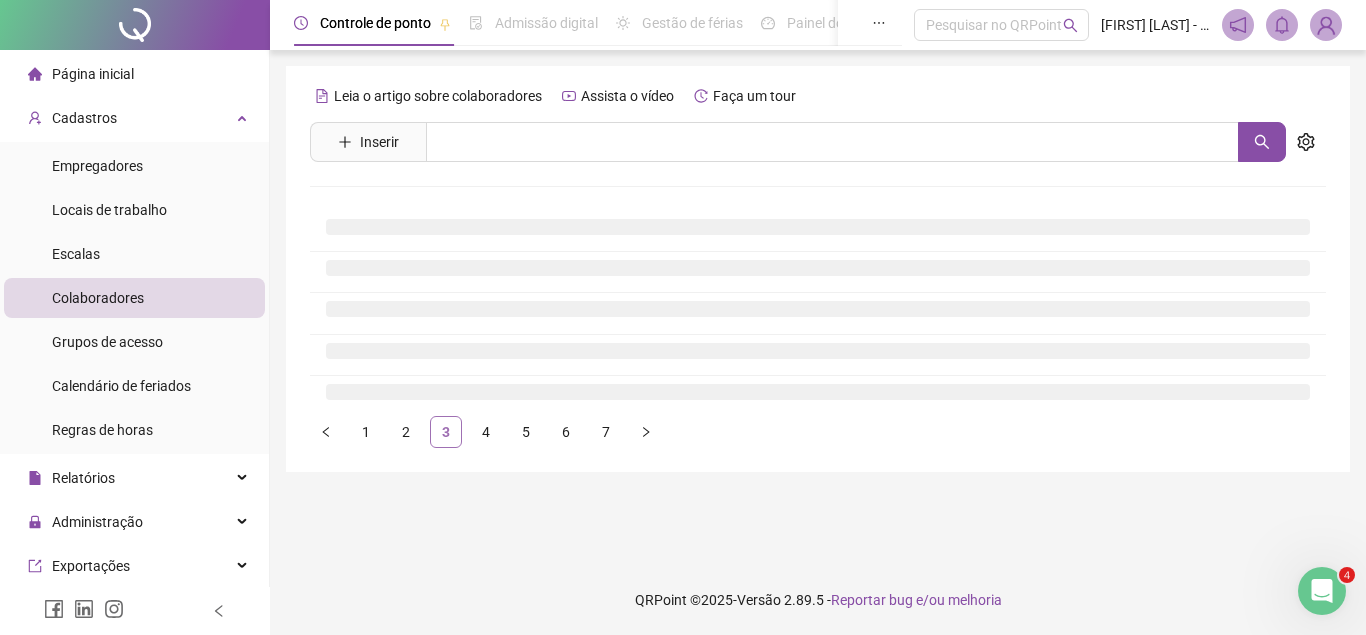 scroll, scrollTop: 0, scrollLeft: 0, axis: both 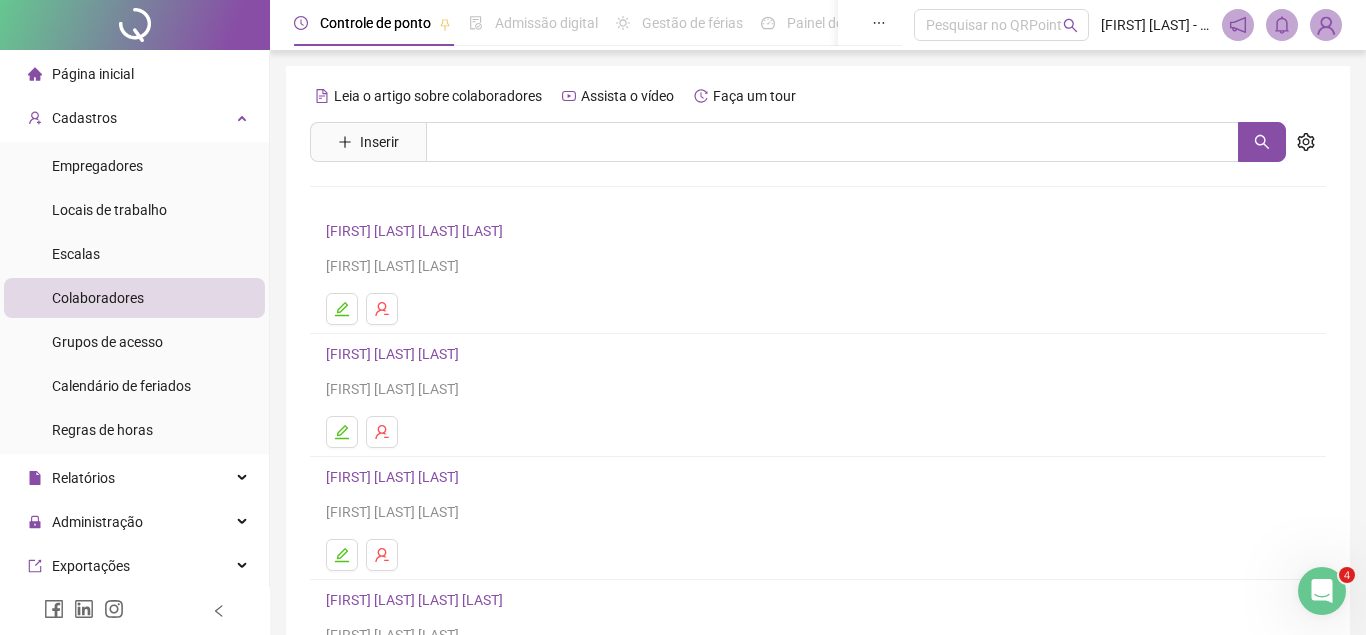 click on "[FIRST] [LAST] [LAST] [LAST]" at bounding box center [417, 231] 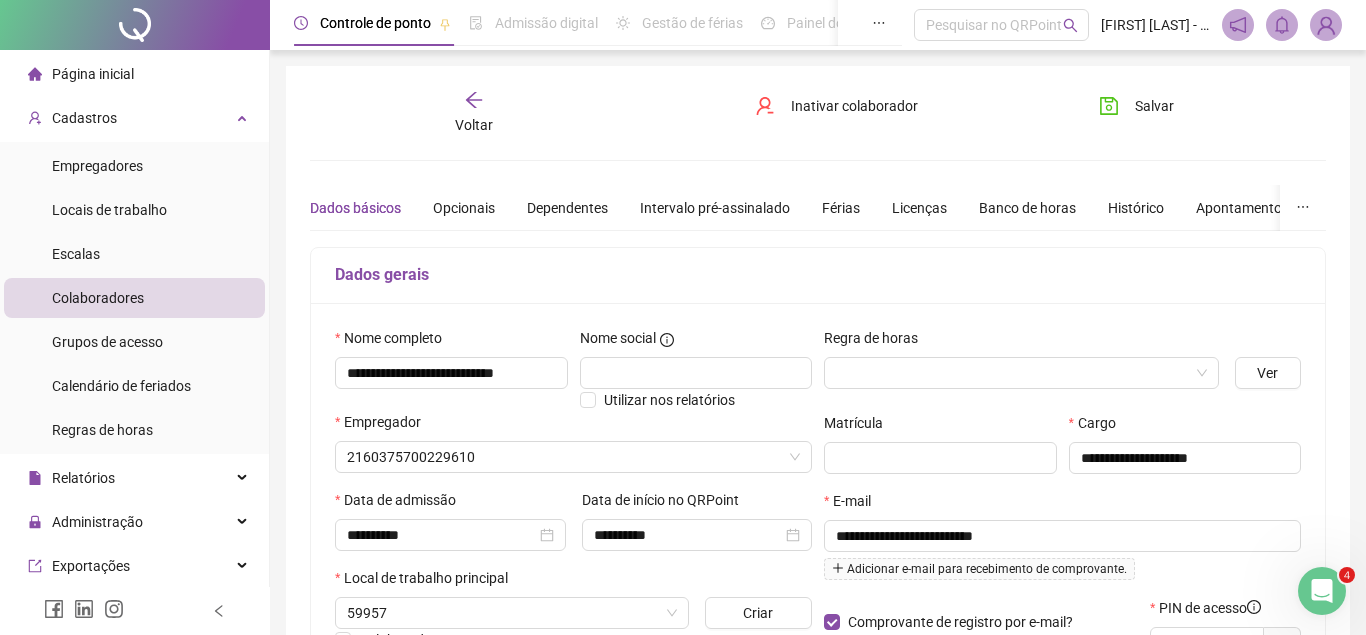 type on "**********" 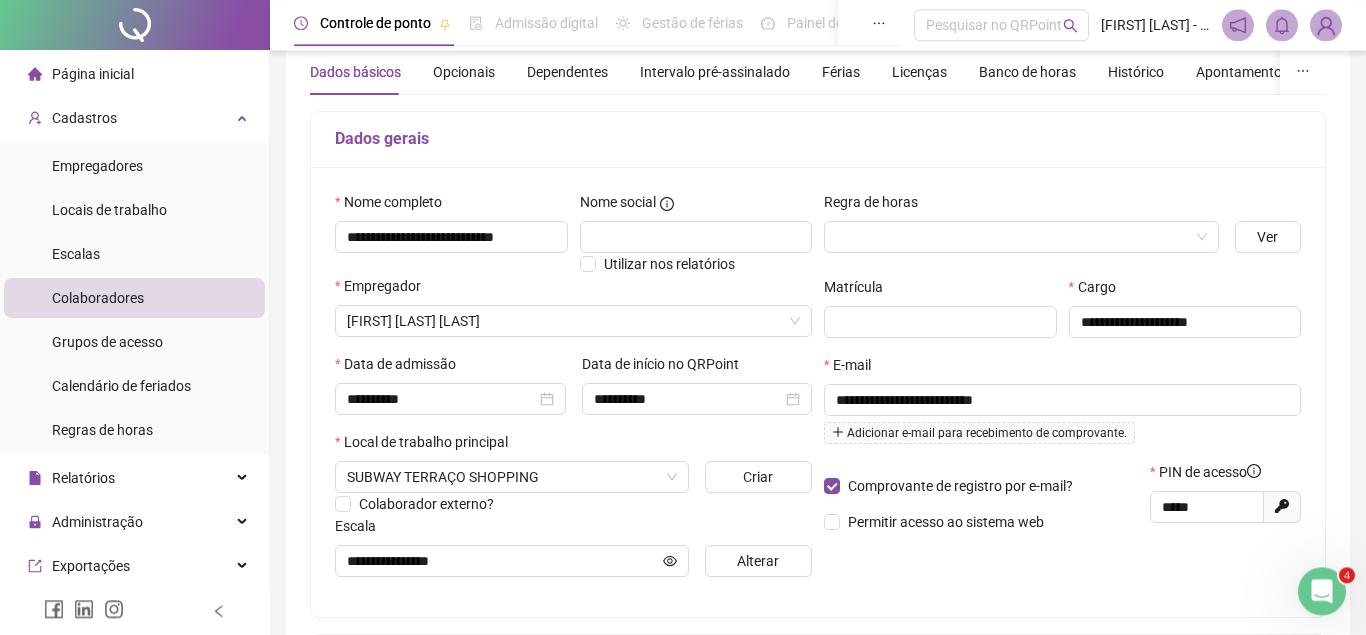 scroll, scrollTop: 0, scrollLeft: 0, axis: both 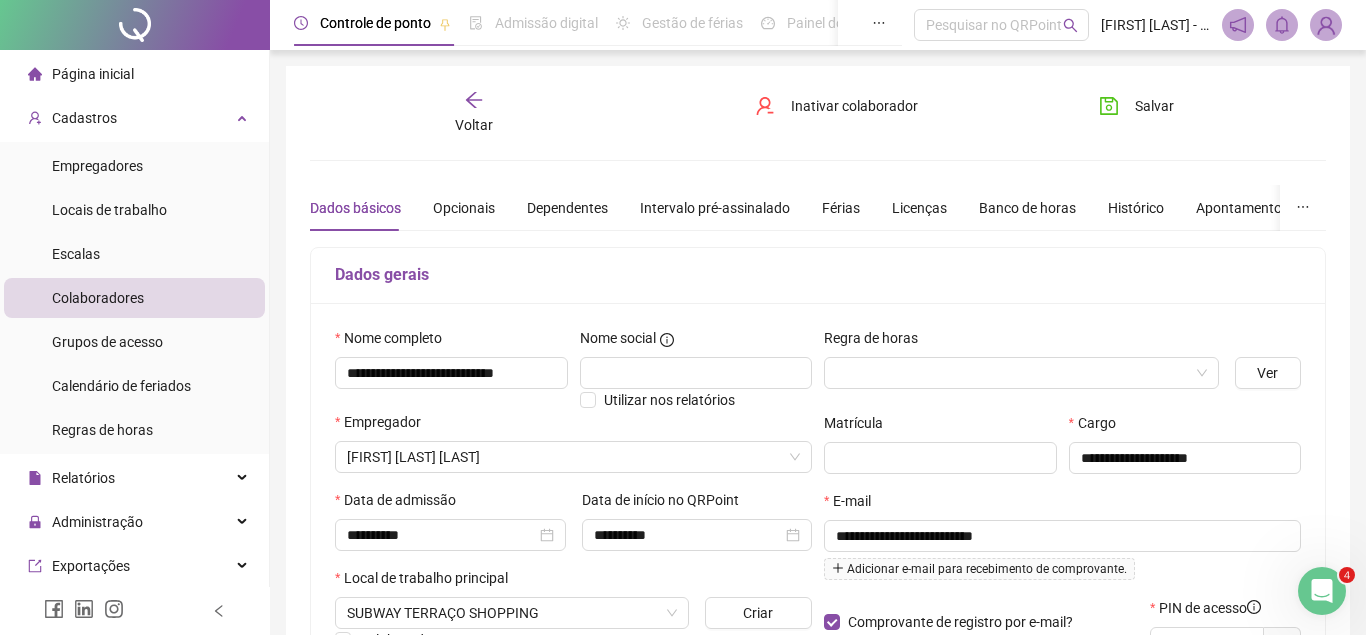 click 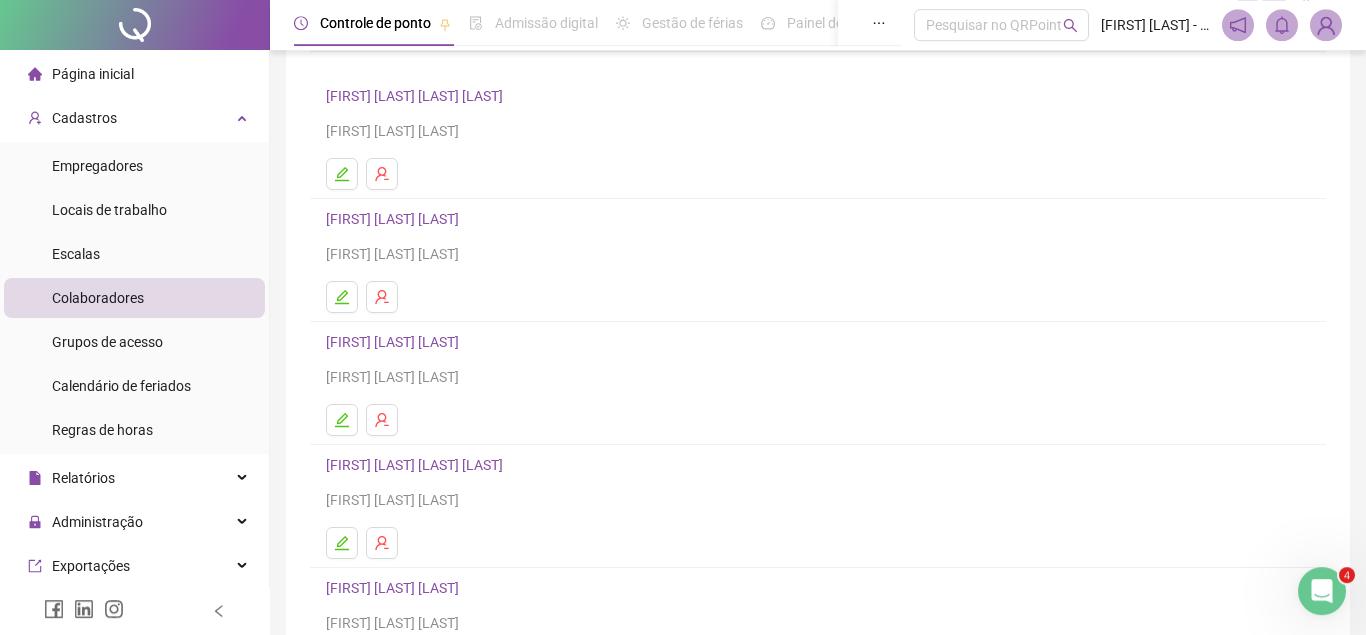 scroll, scrollTop: 102, scrollLeft: 0, axis: vertical 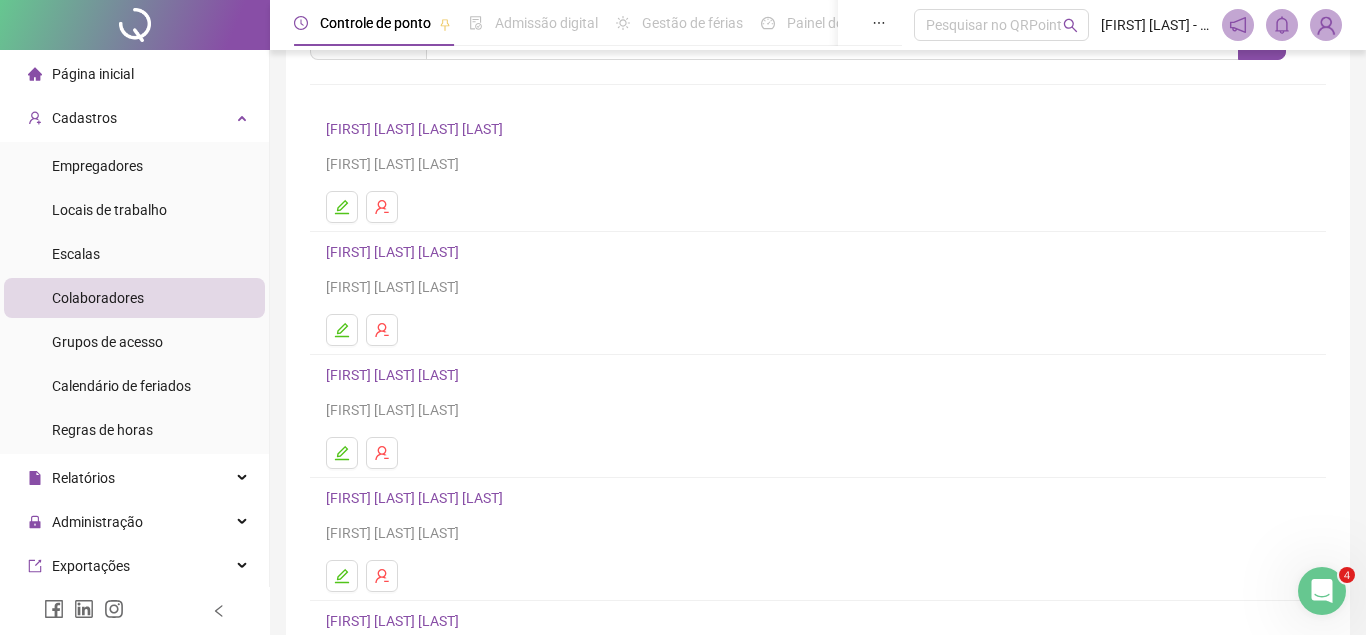 click on "[FIRST] [LAST] [LAST]" at bounding box center [395, 252] 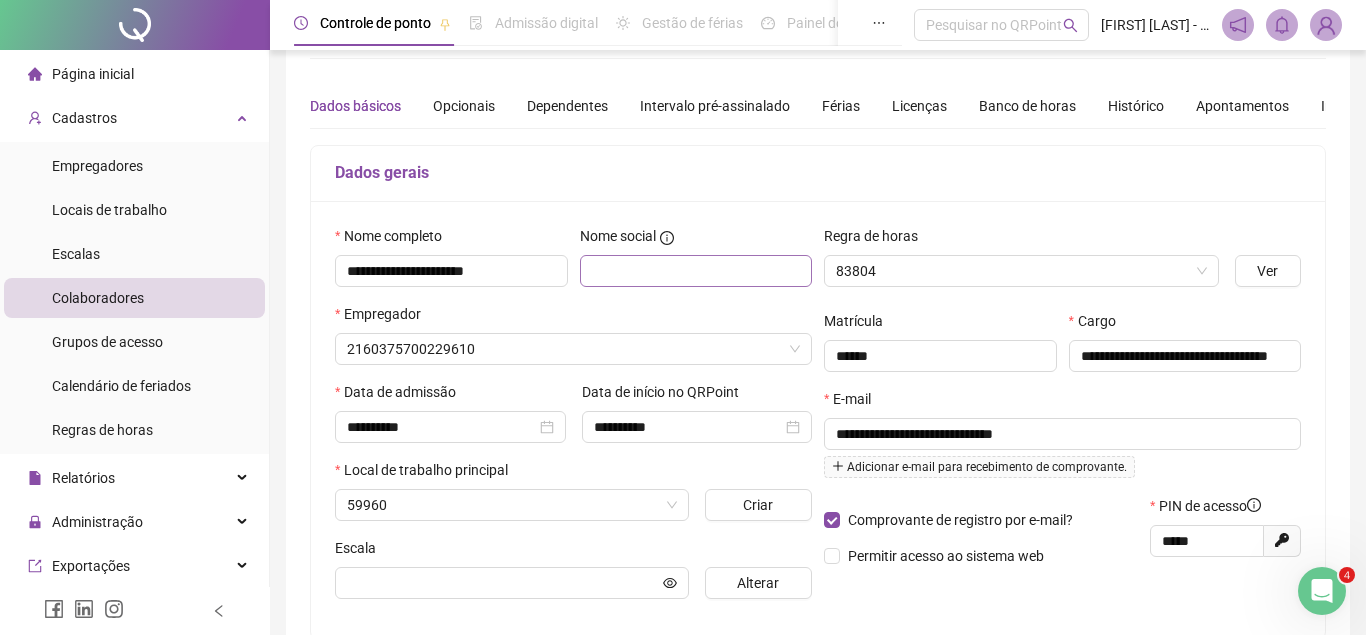 type on "**********" 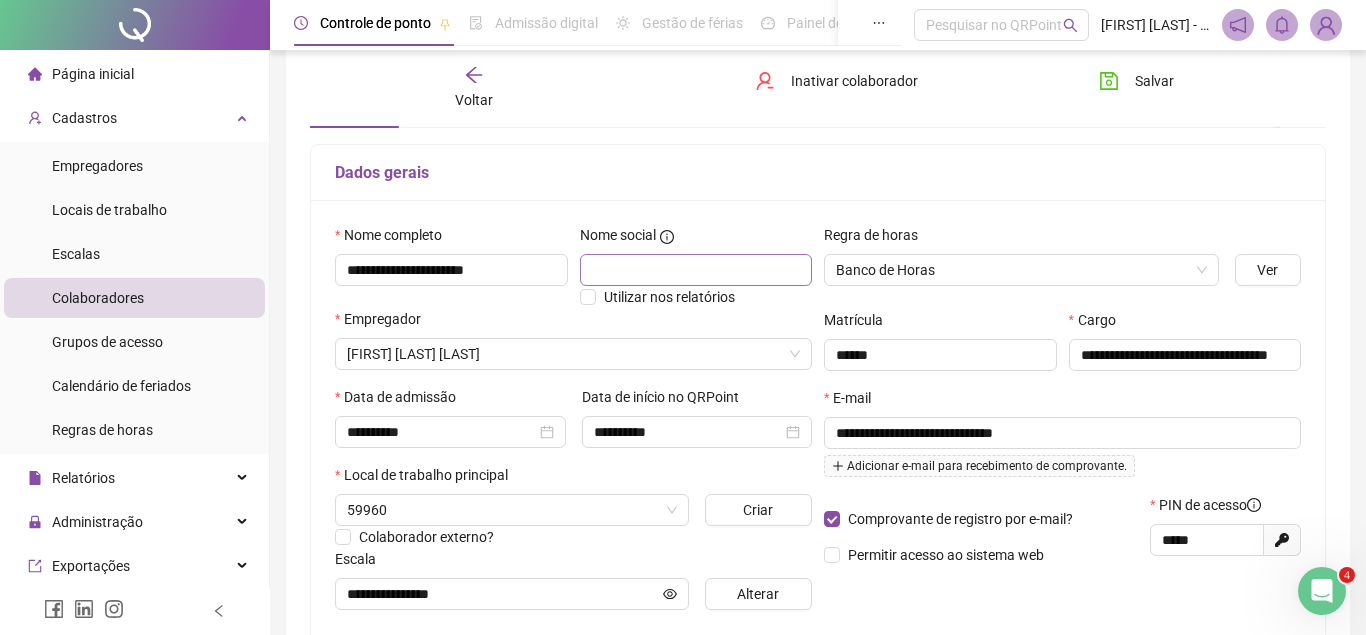 scroll, scrollTop: 112, scrollLeft: 0, axis: vertical 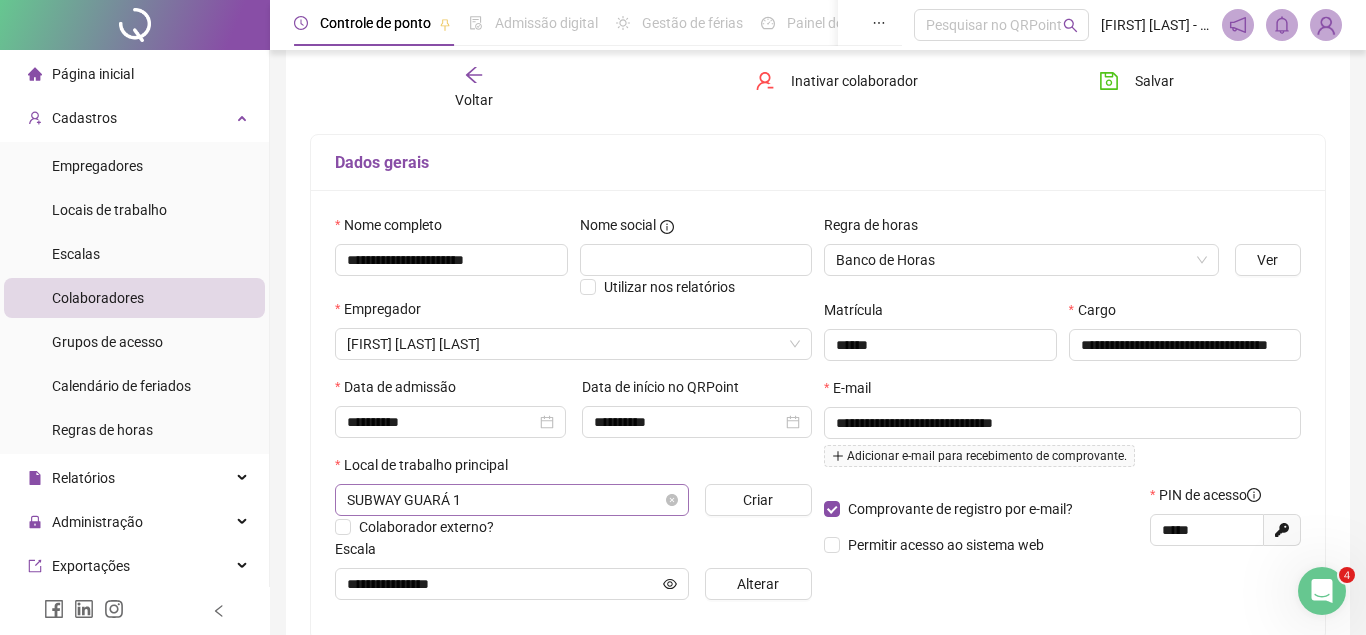 click on "SUBWAY GUARÁ 1" at bounding box center (512, 500) 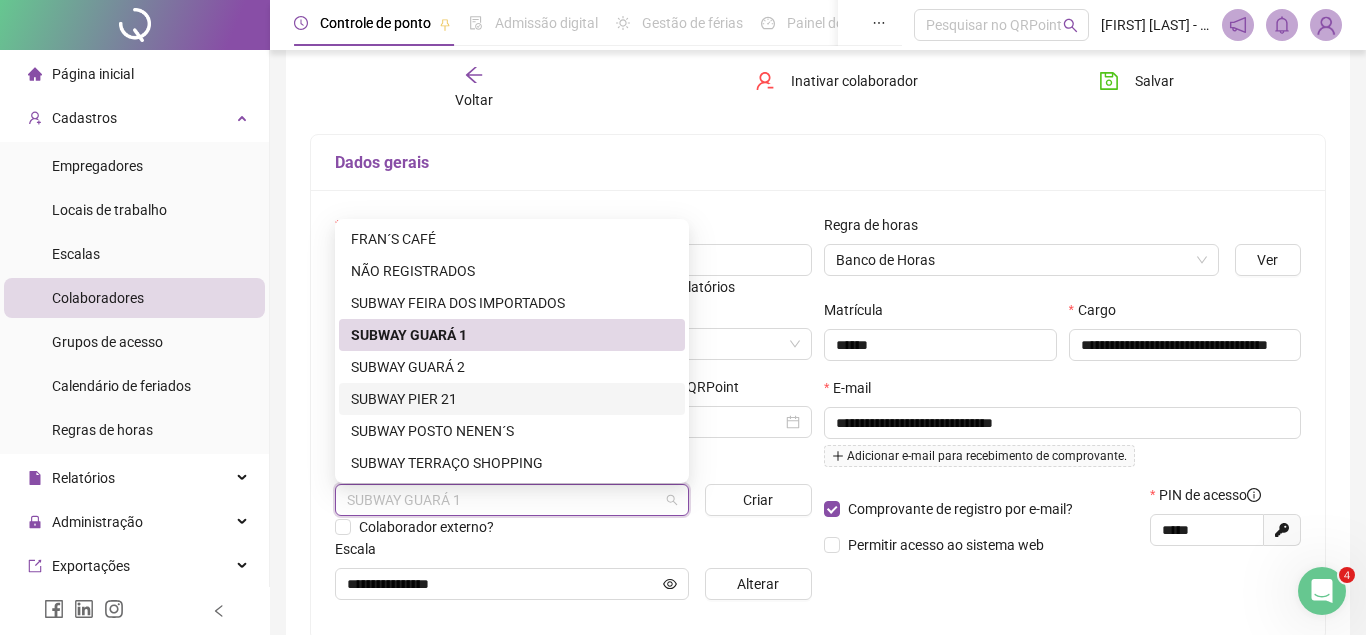 click on "SUBWAY PIER 21" at bounding box center (512, 399) 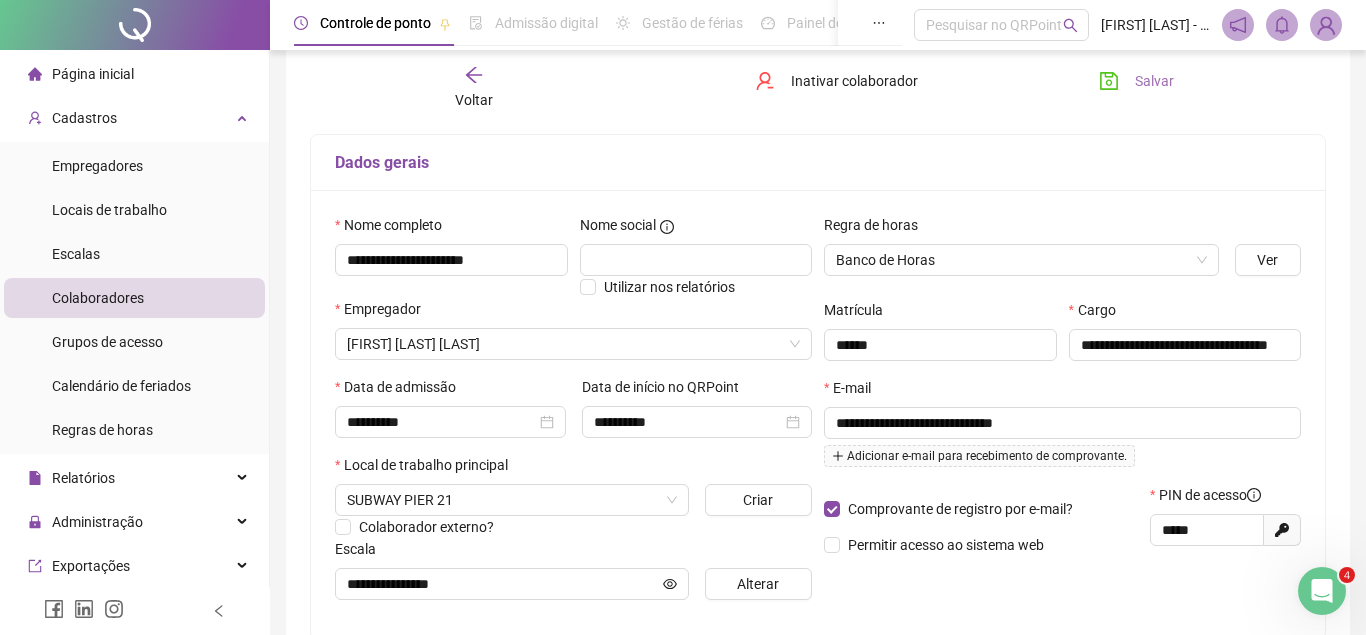 click on "Salvar" at bounding box center [1154, 81] 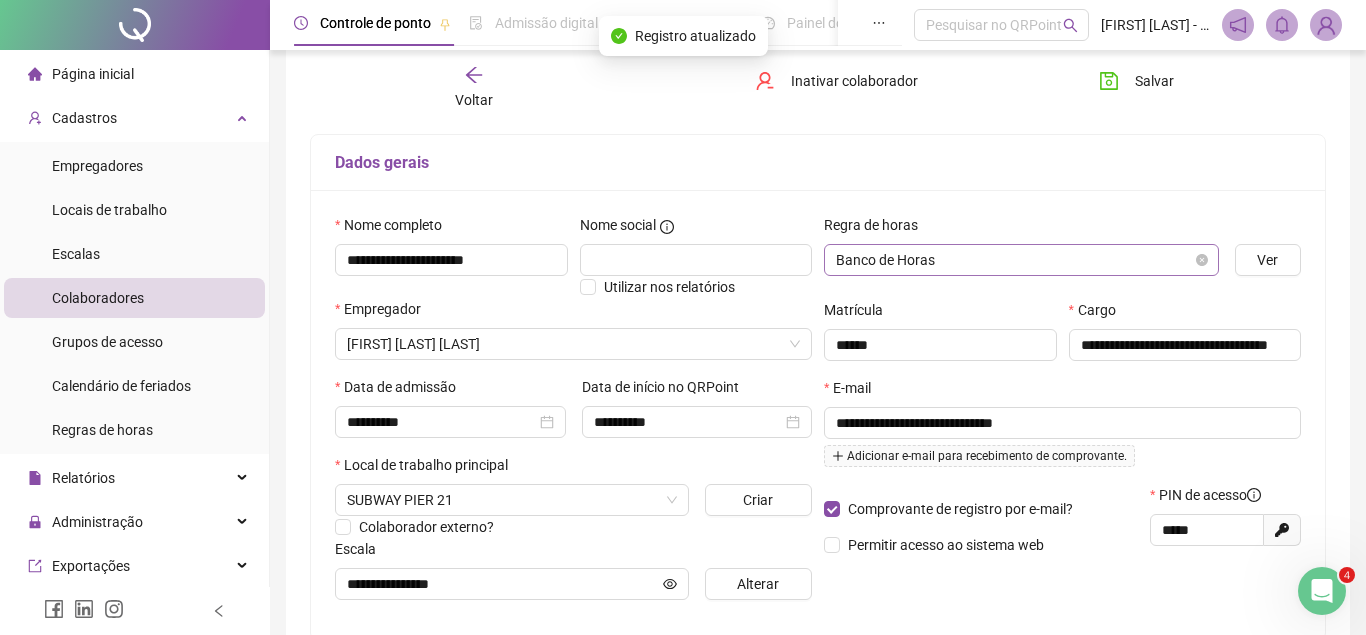 click on "Banco de Horas" at bounding box center [1021, 260] 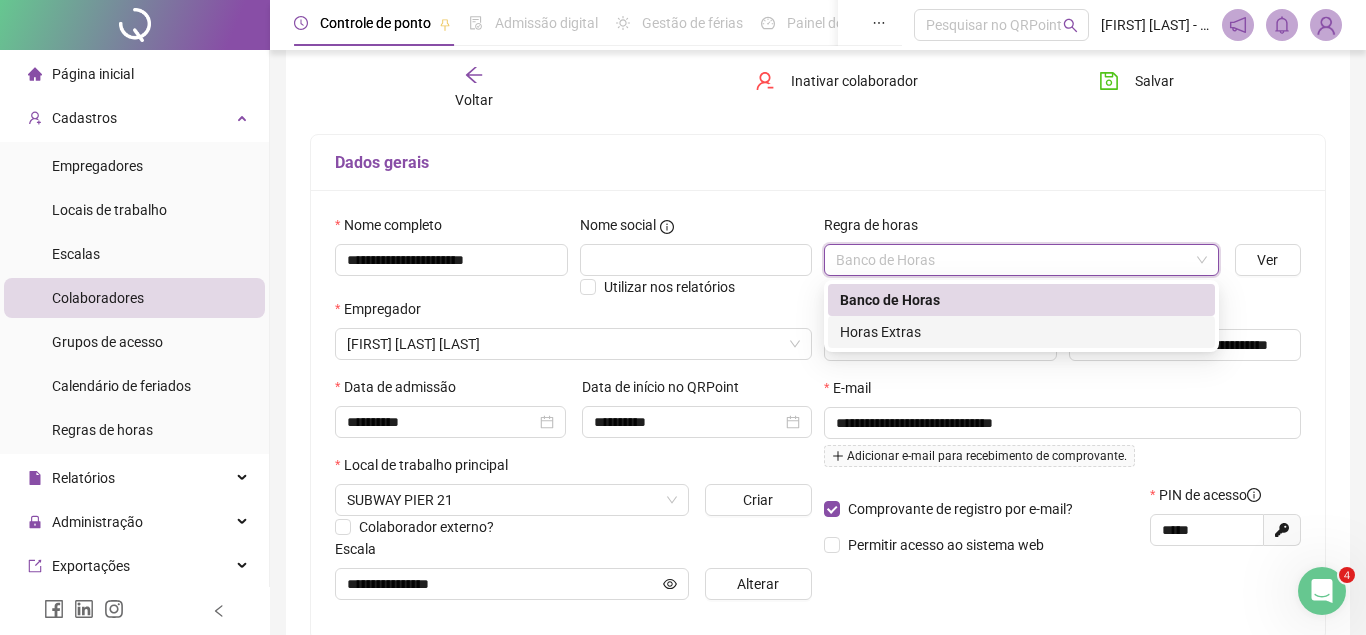 click on "Horas Extras" at bounding box center [1021, 332] 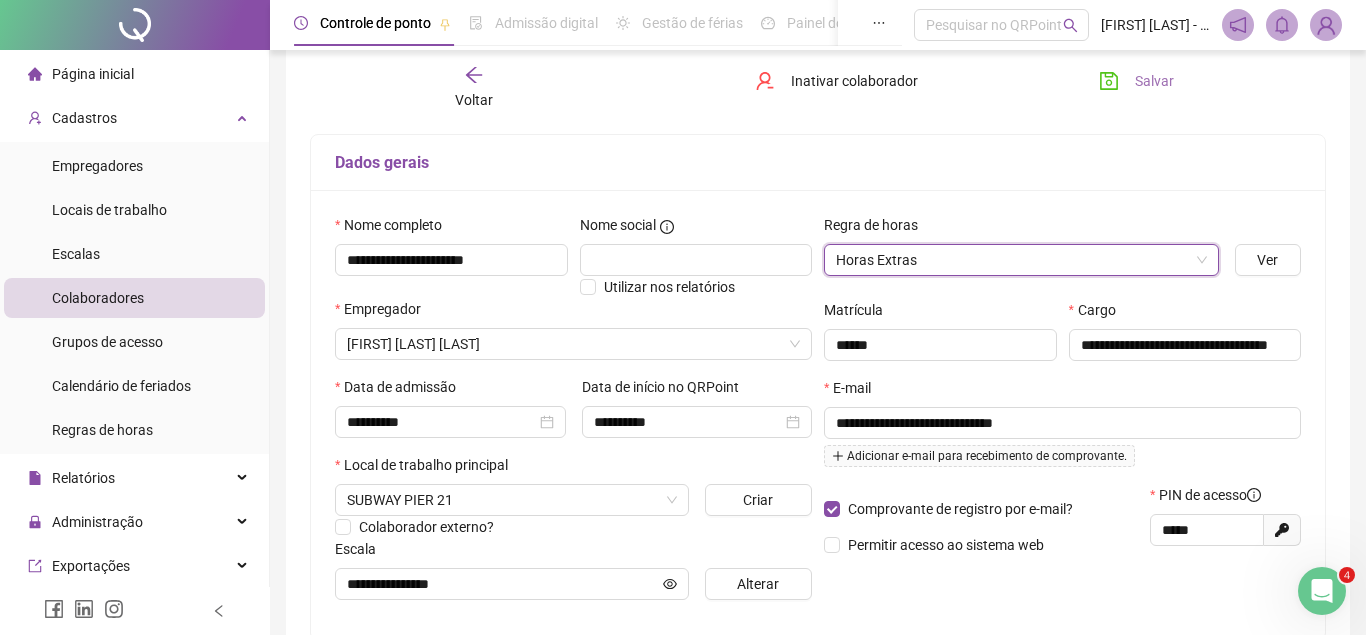 click on "Salvar" at bounding box center (1154, 81) 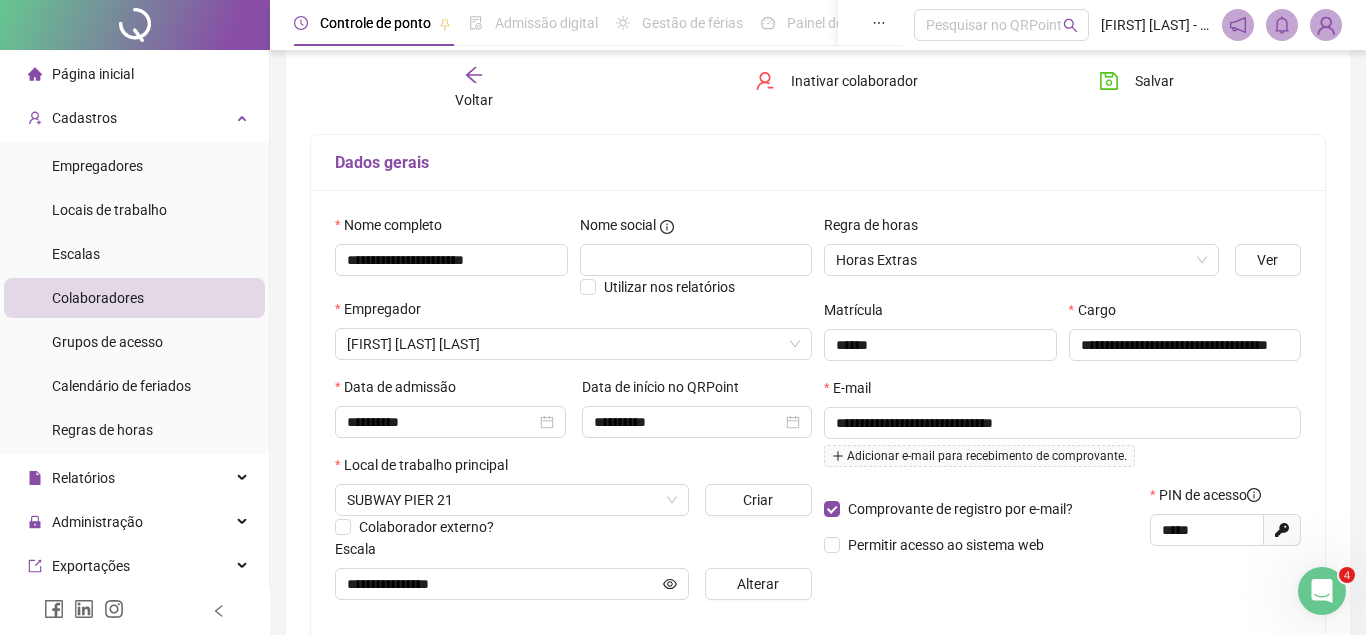 click on "Voltar" at bounding box center (474, 88) 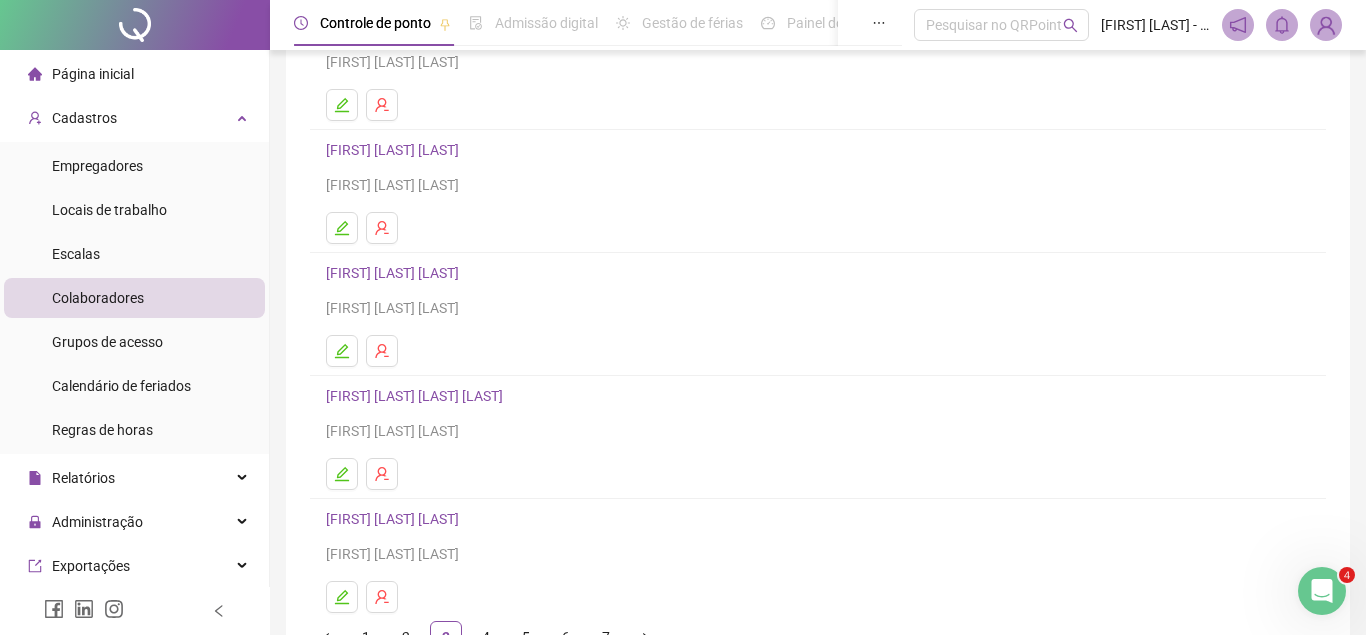 scroll, scrollTop: 306, scrollLeft: 0, axis: vertical 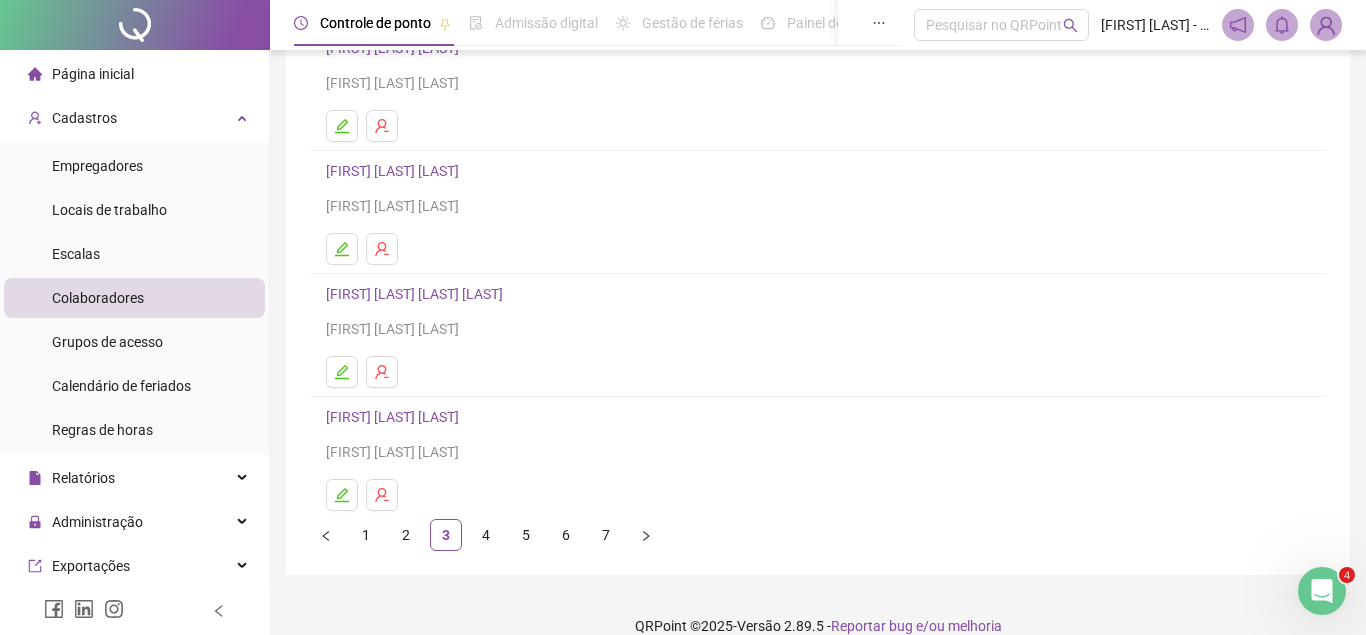 click on "[FIRST] [LAST] [LAST] [LAST]" at bounding box center [417, 294] 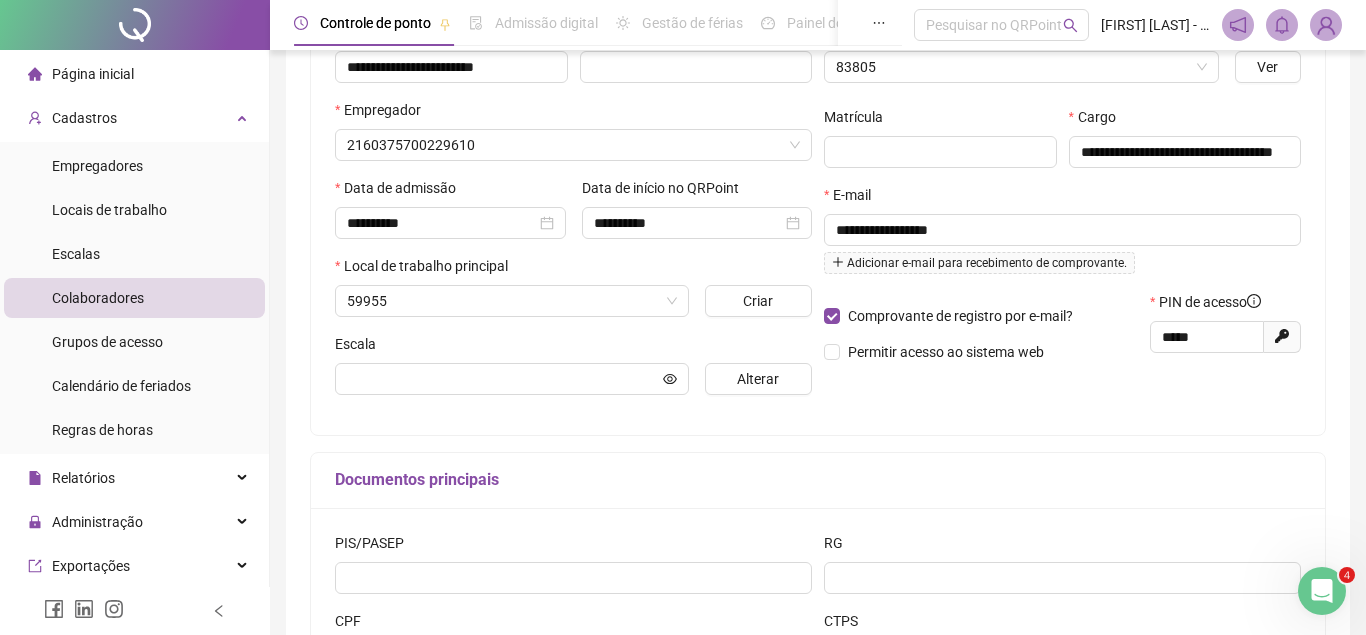 type on "**********" 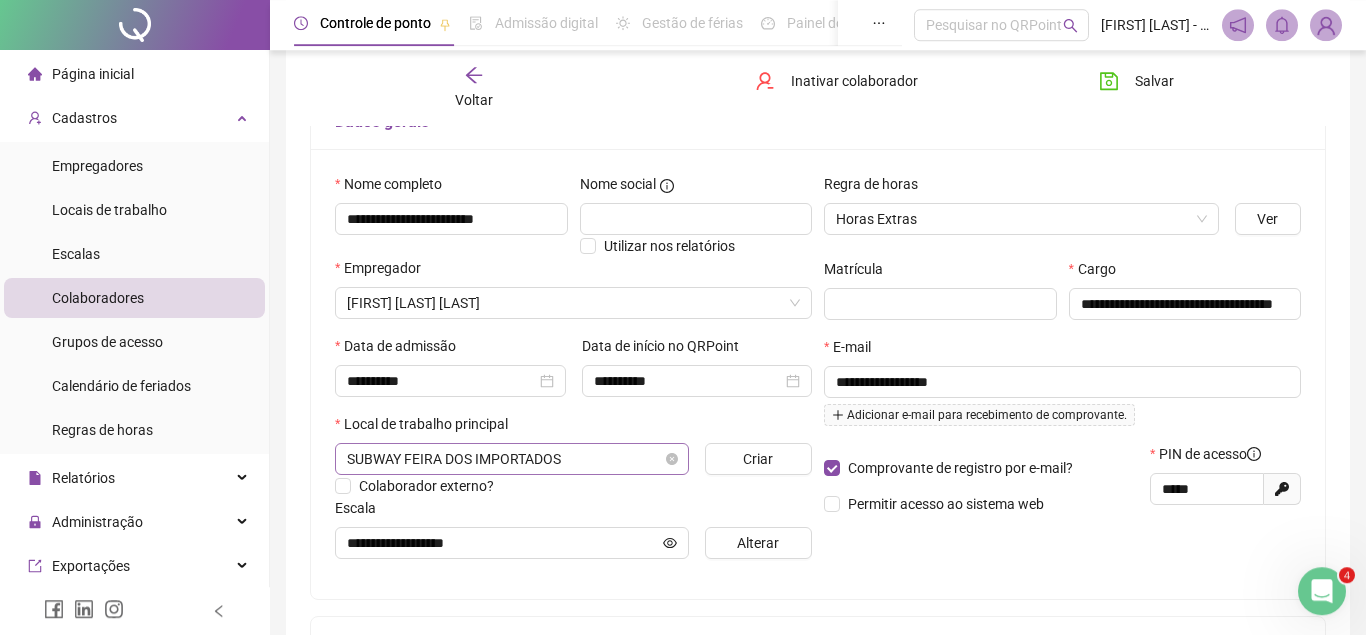 scroll, scrollTop: 112, scrollLeft: 0, axis: vertical 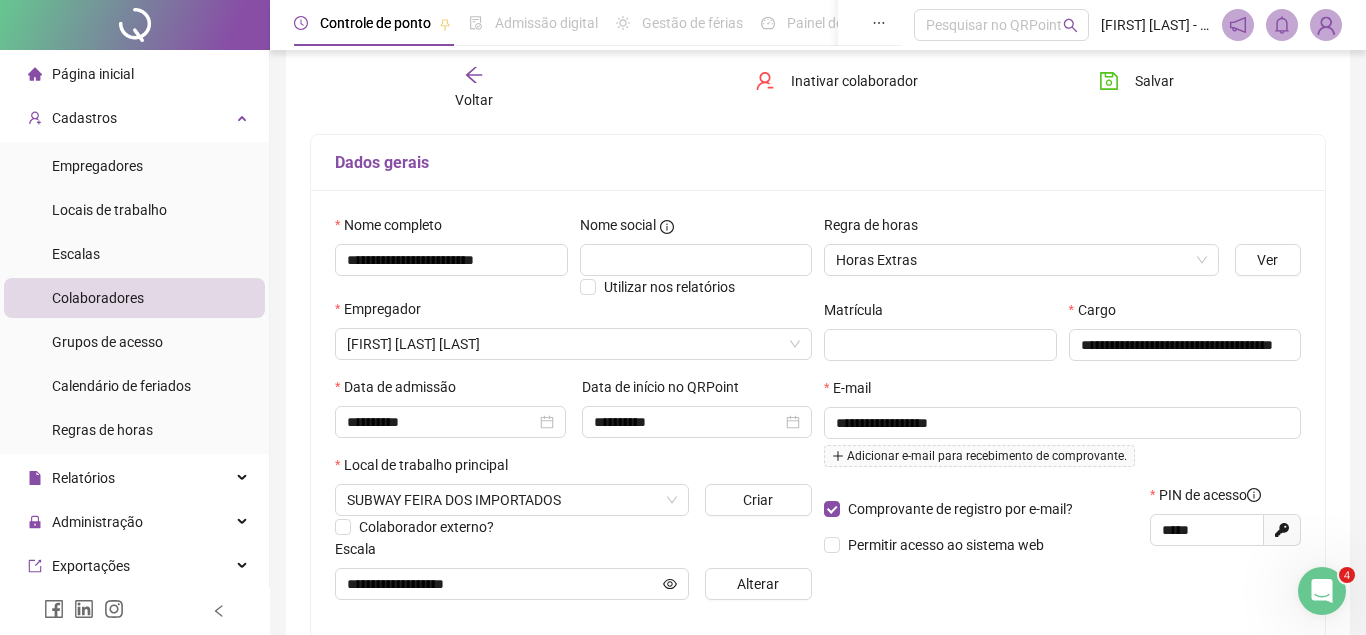 click 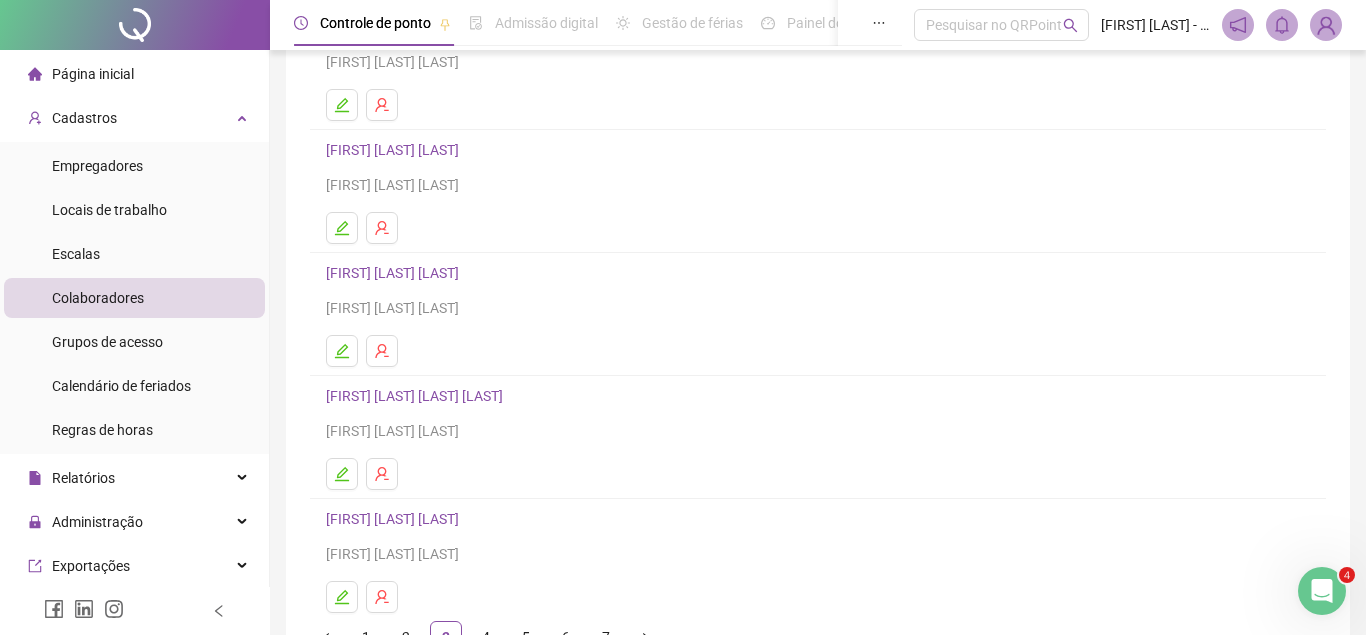 scroll, scrollTop: 306, scrollLeft: 0, axis: vertical 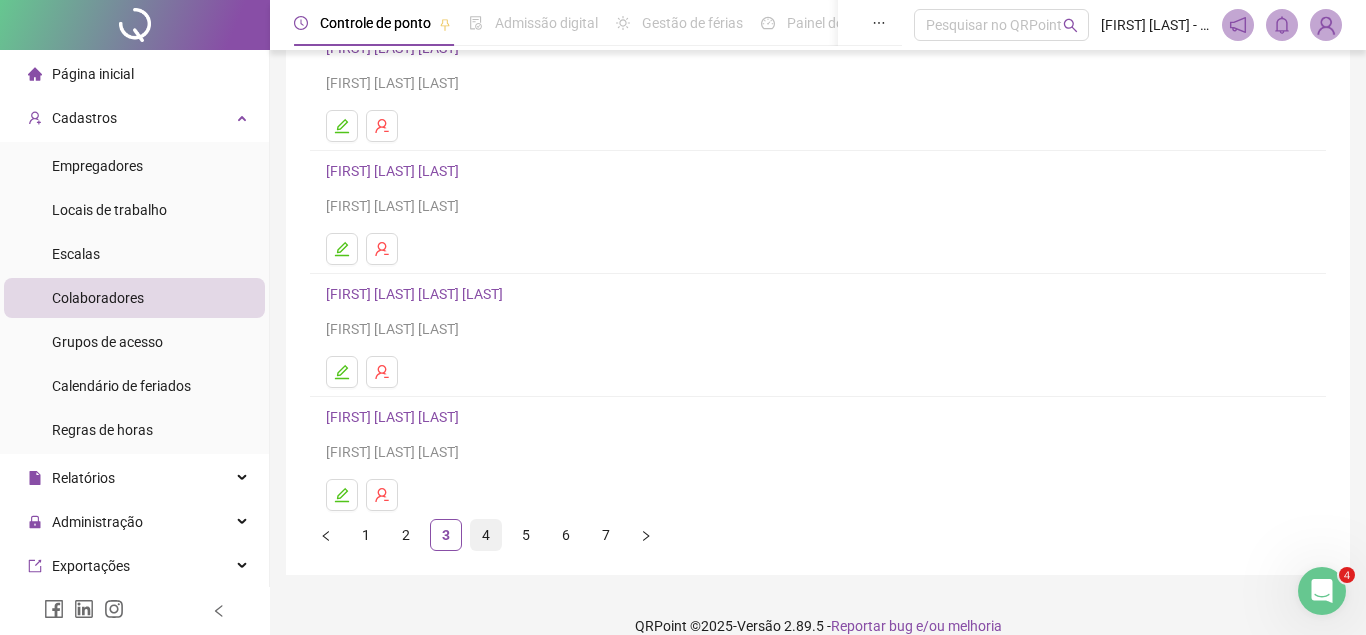 click on "4" at bounding box center (486, 535) 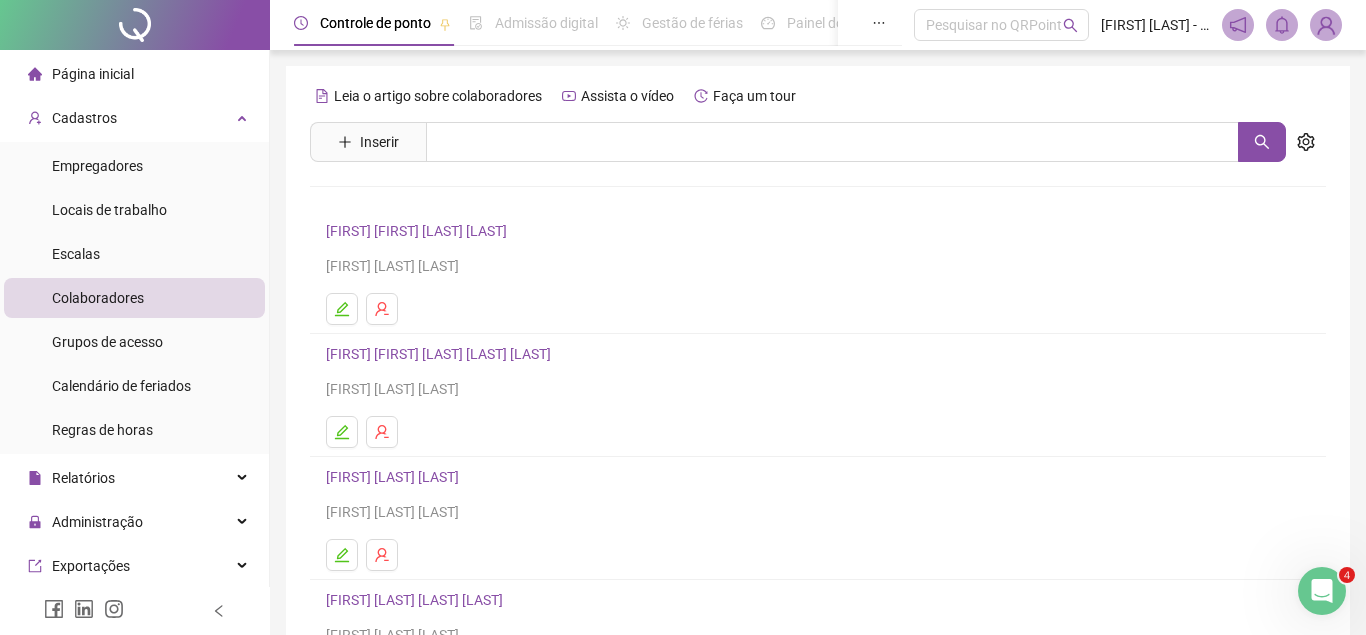 click on "[FIRST] [FIRST] [LAST] [LAST] [LAST]" at bounding box center (441, 354) 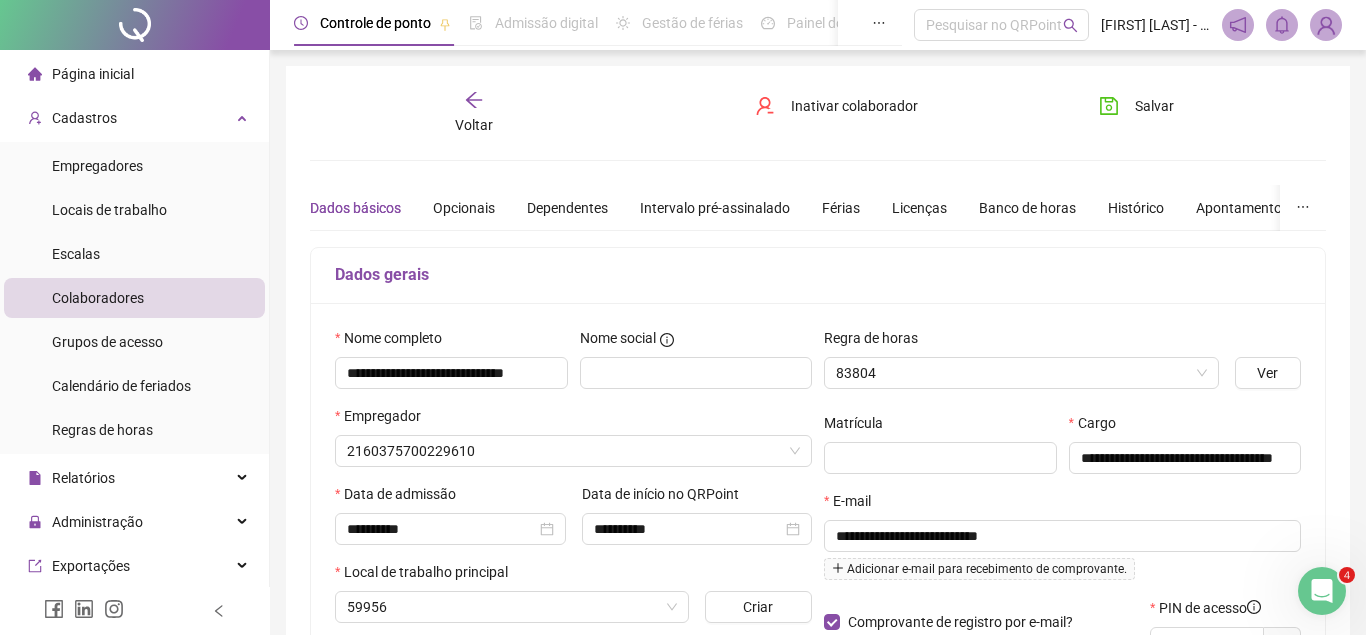 type on "**********" 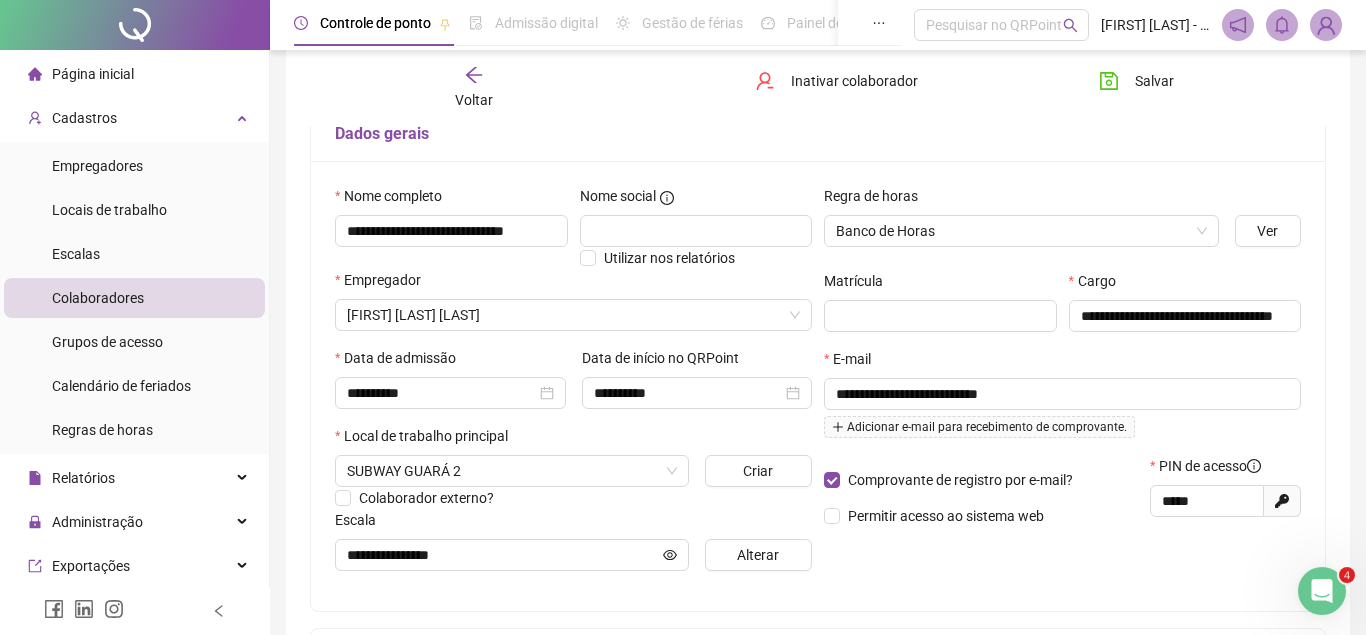 scroll, scrollTop: 102, scrollLeft: 0, axis: vertical 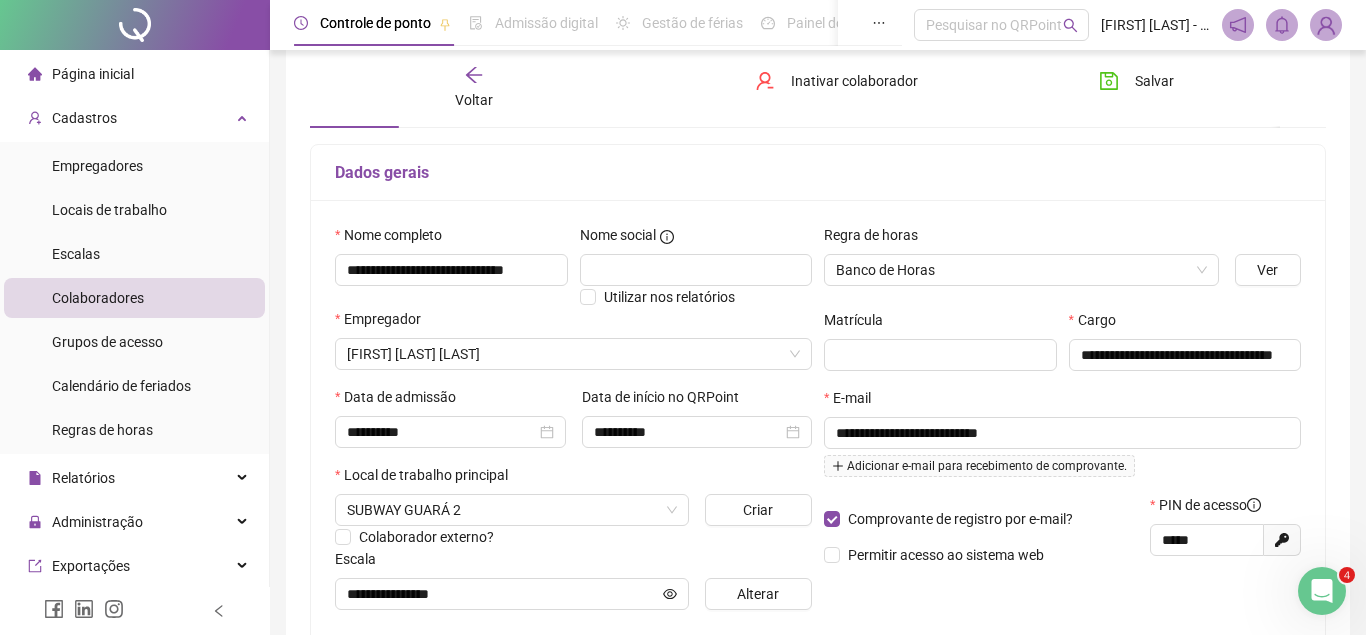 click 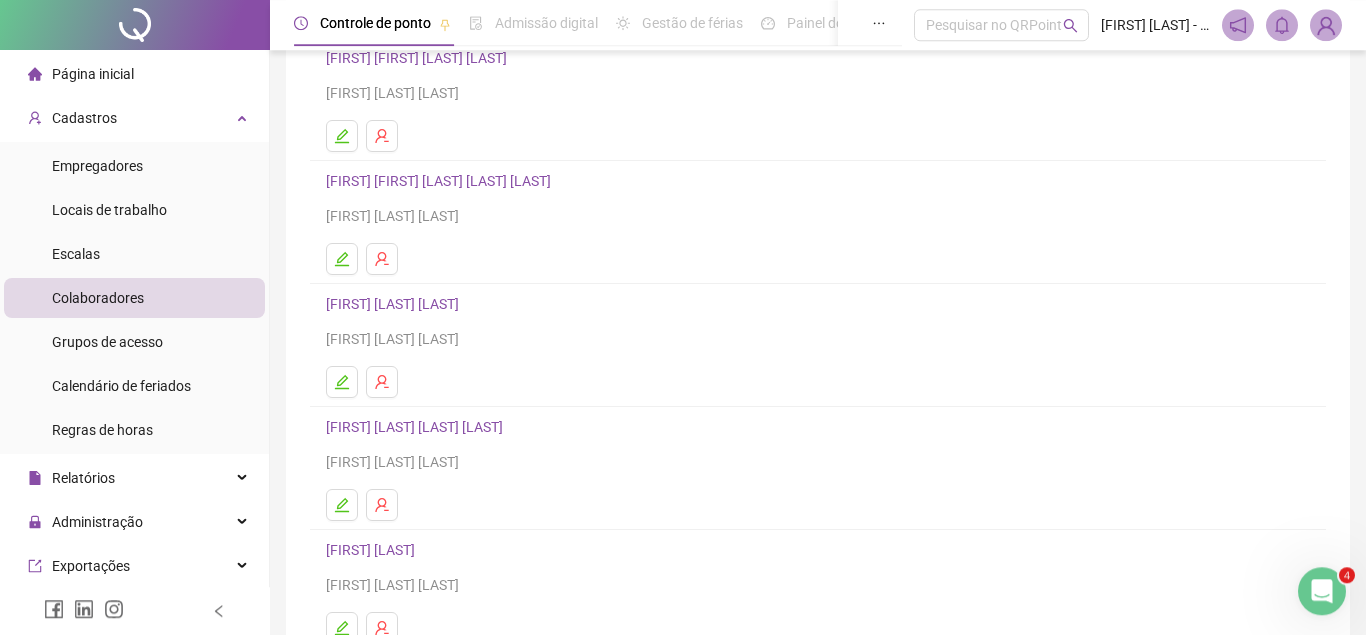 scroll, scrollTop: 204, scrollLeft: 0, axis: vertical 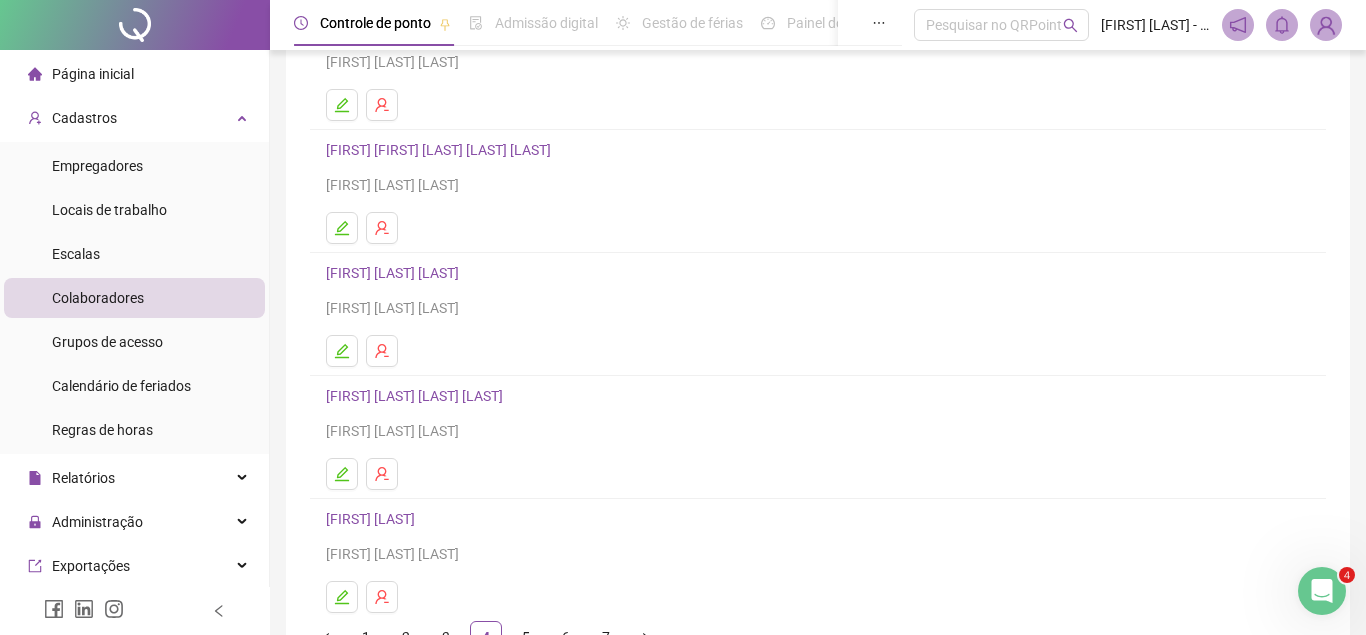 click on "[FIRST] [LAST] [LAST] [LAST]" at bounding box center [417, 396] 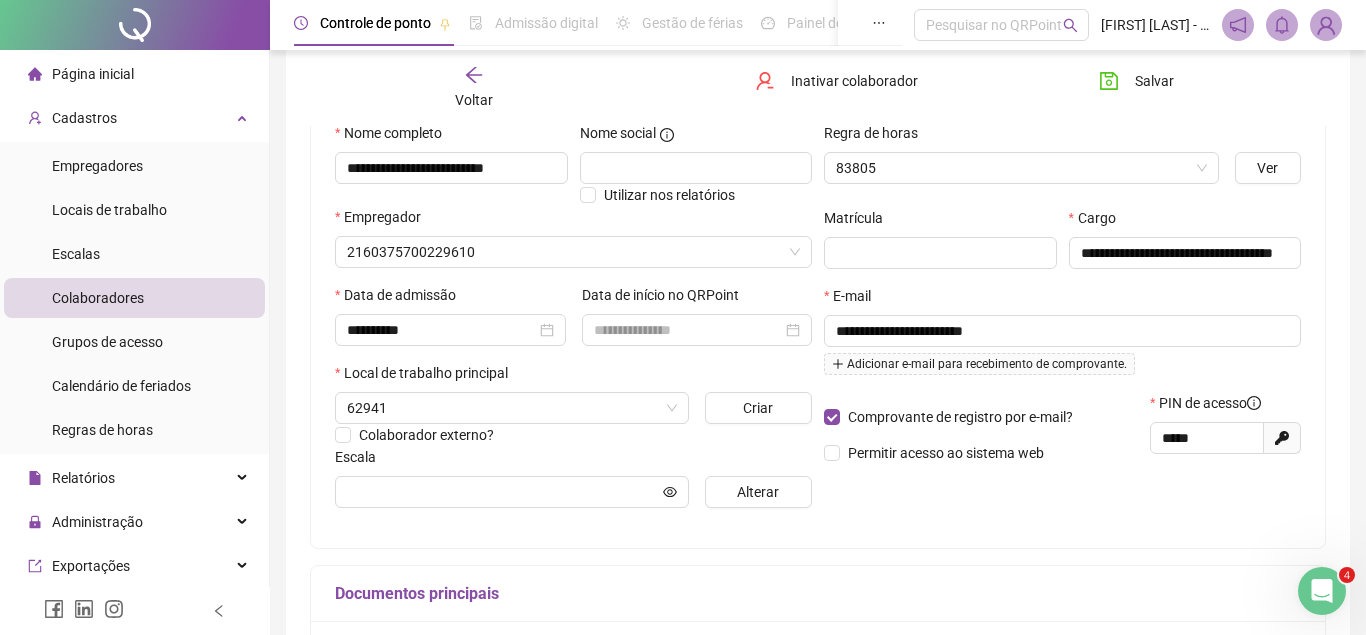 type on "**********" 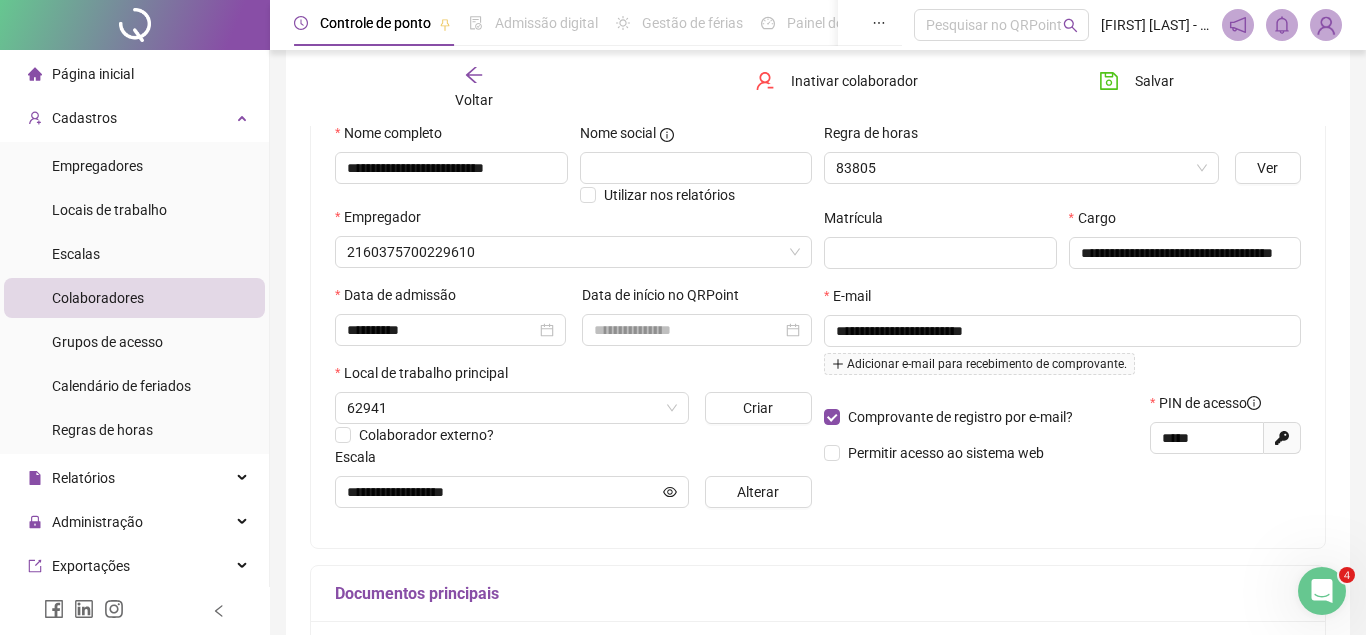 scroll, scrollTop: 214, scrollLeft: 0, axis: vertical 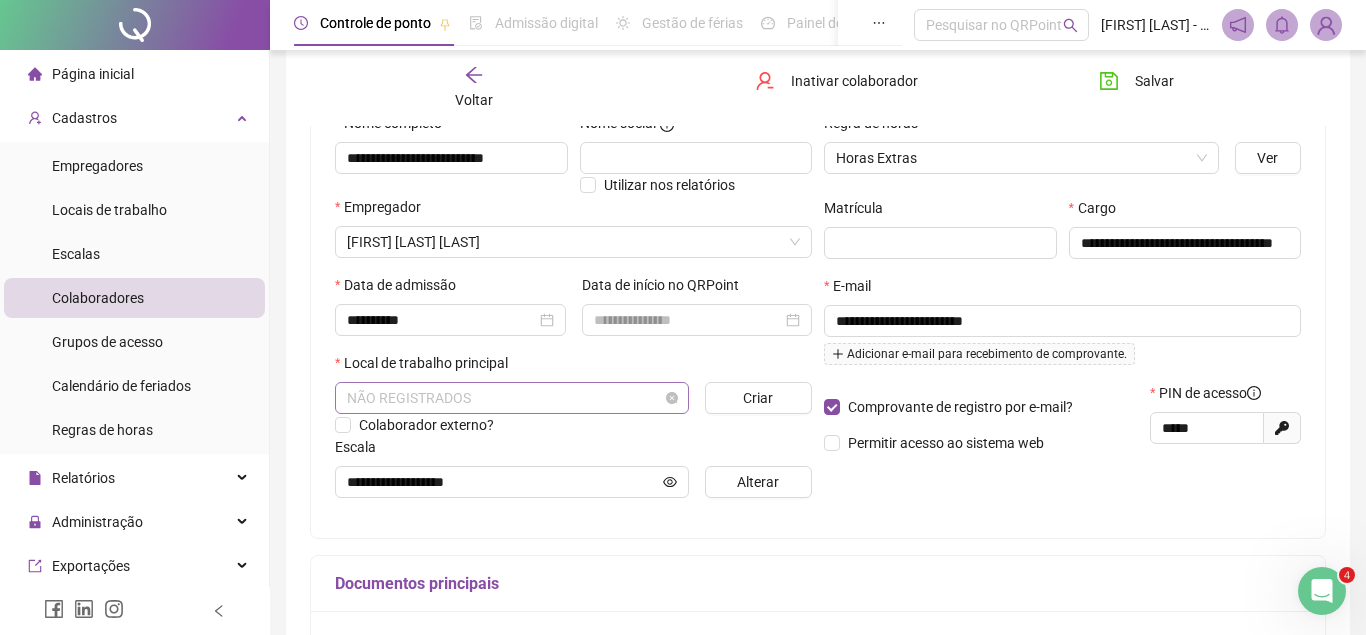 click on "NÃO REGISTRADOS" at bounding box center (512, 398) 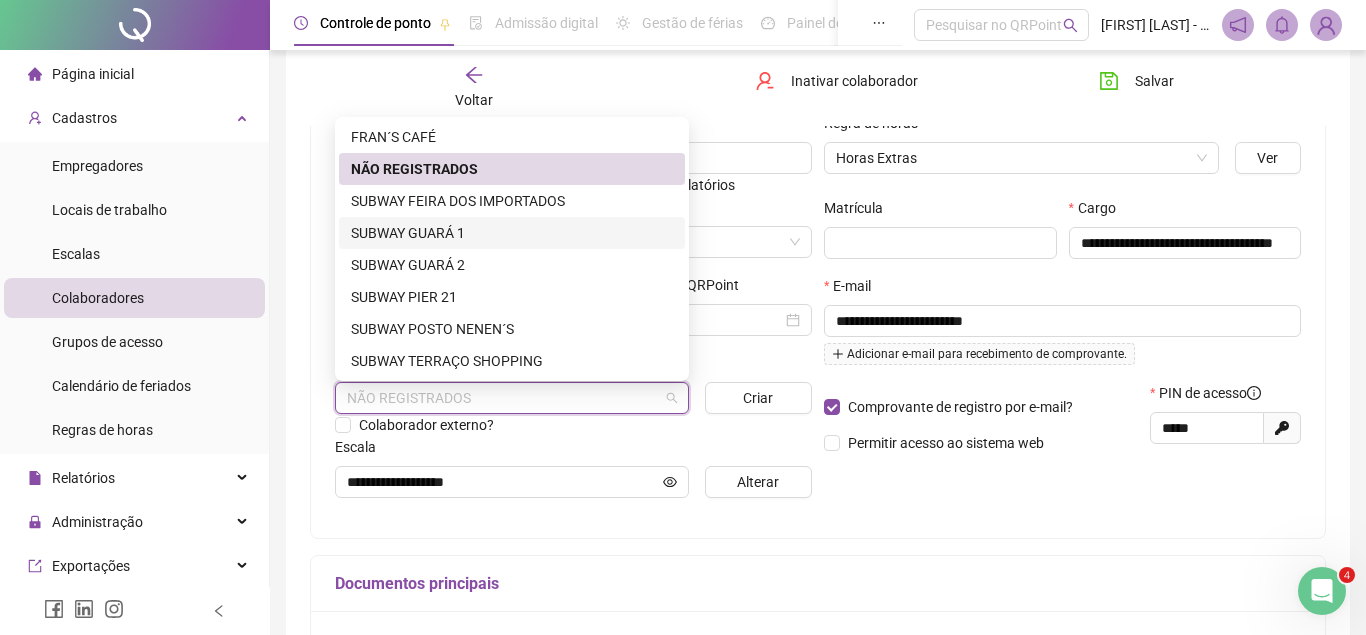 click on "SUBWAY GUARÁ 1" at bounding box center [512, 233] 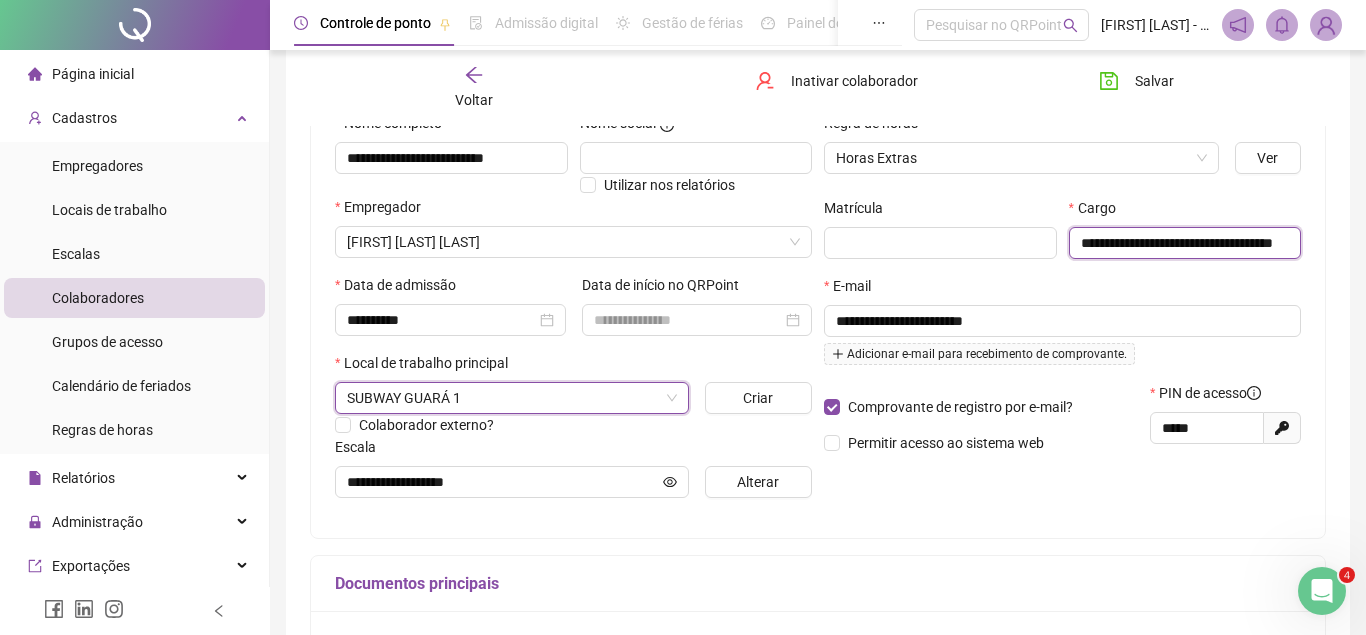 click on "**********" at bounding box center [1185, 243] 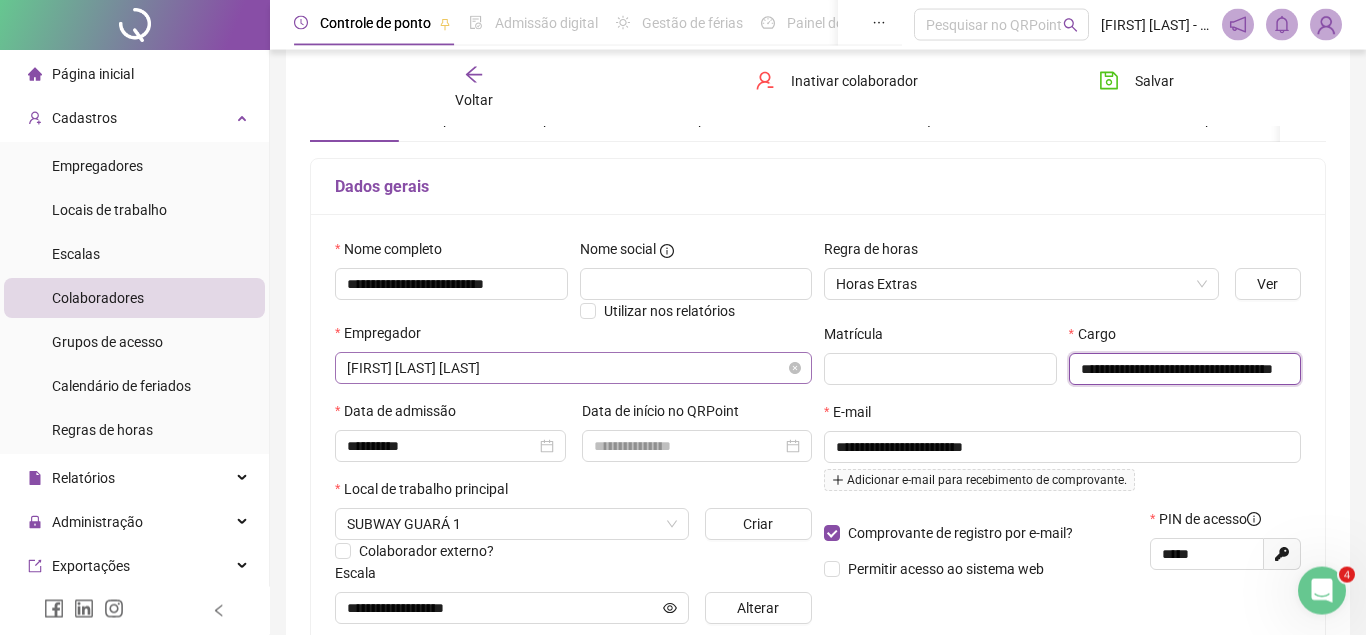scroll, scrollTop: 10, scrollLeft: 0, axis: vertical 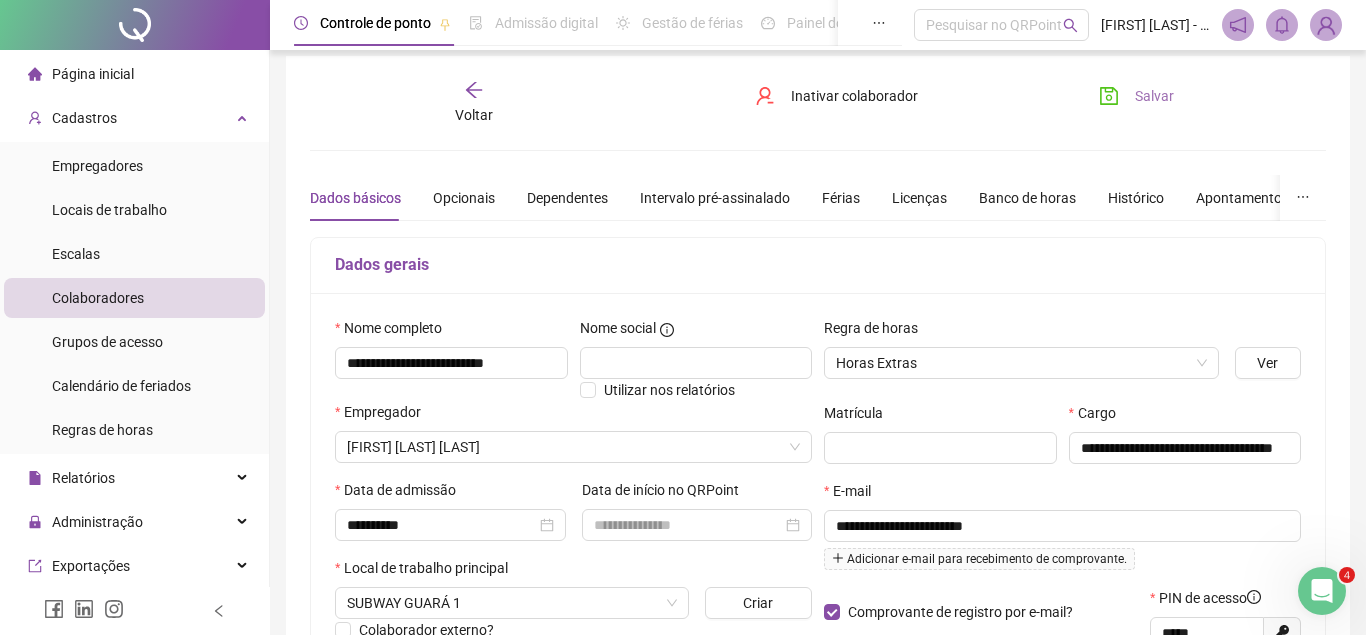 click on "Salvar" at bounding box center [1154, 96] 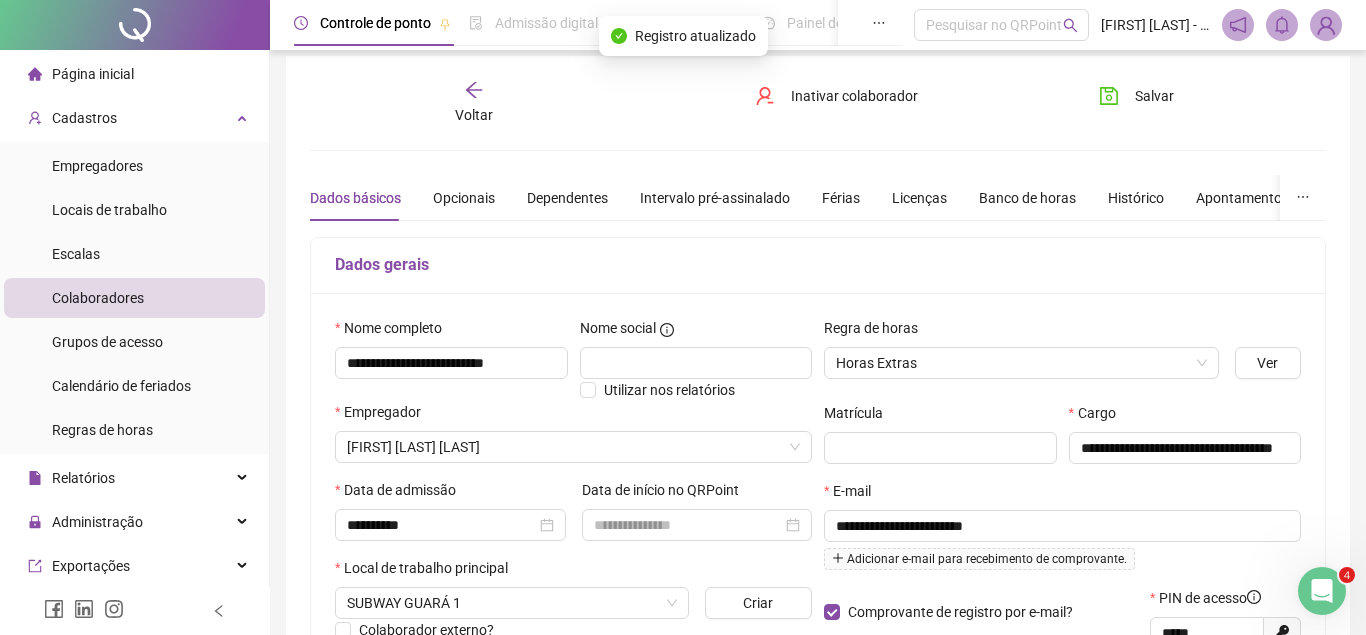click on "Voltar" at bounding box center (474, 103) 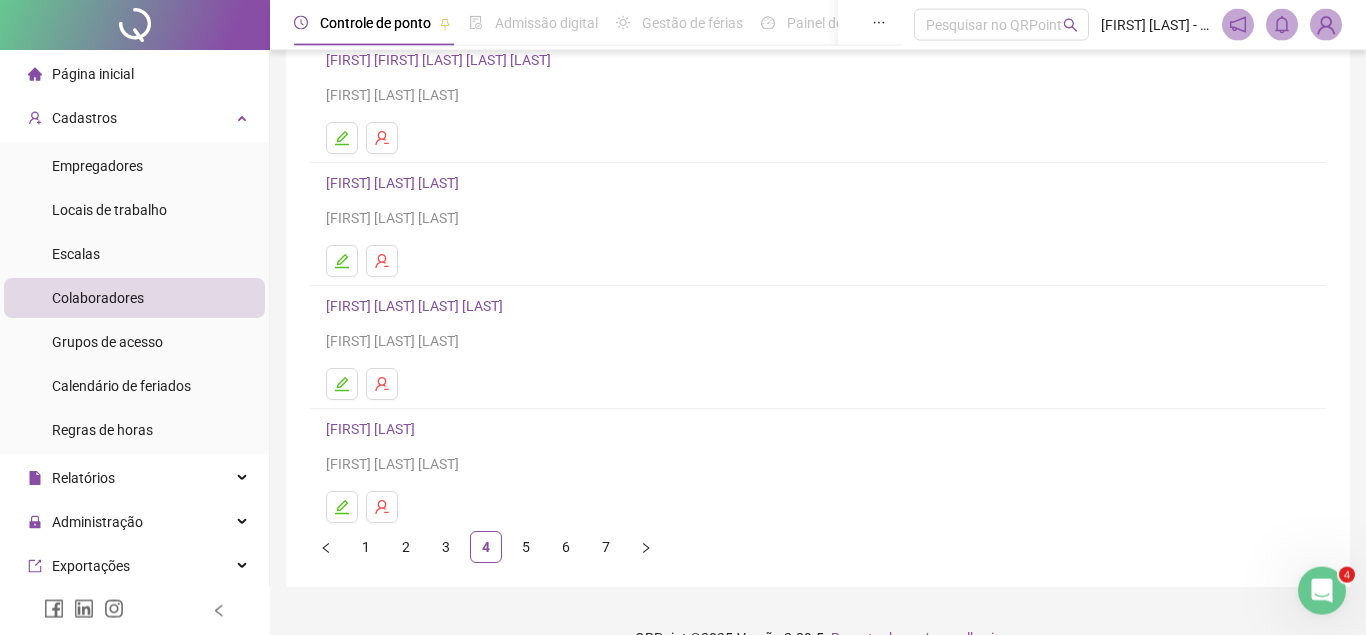 scroll, scrollTop: 306, scrollLeft: 0, axis: vertical 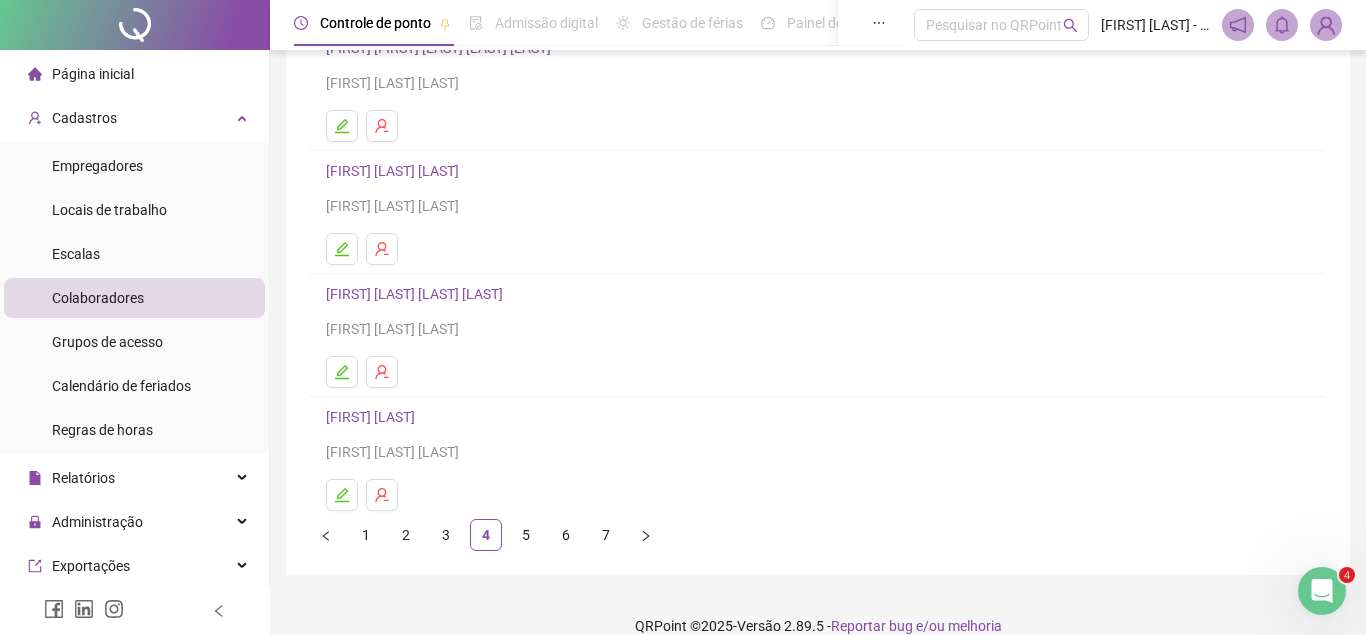 click on "[FIRST] [LAST]" at bounding box center (373, 417) 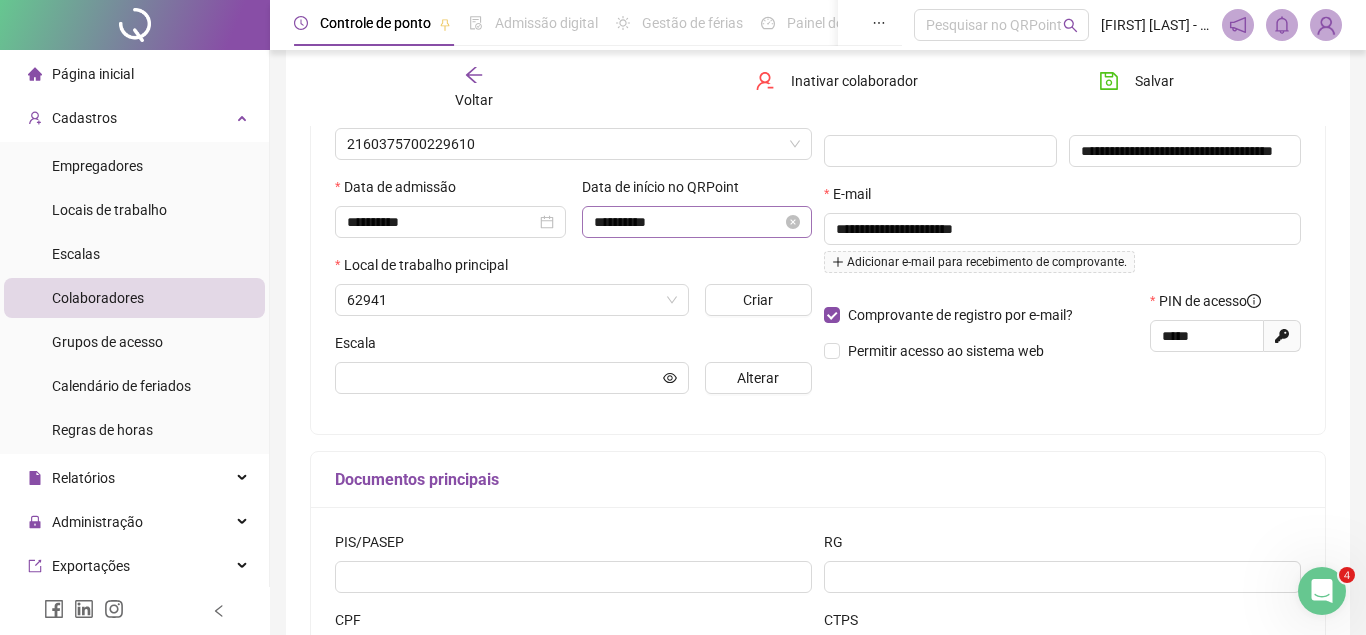scroll, scrollTop: 316, scrollLeft: 0, axis: vertical 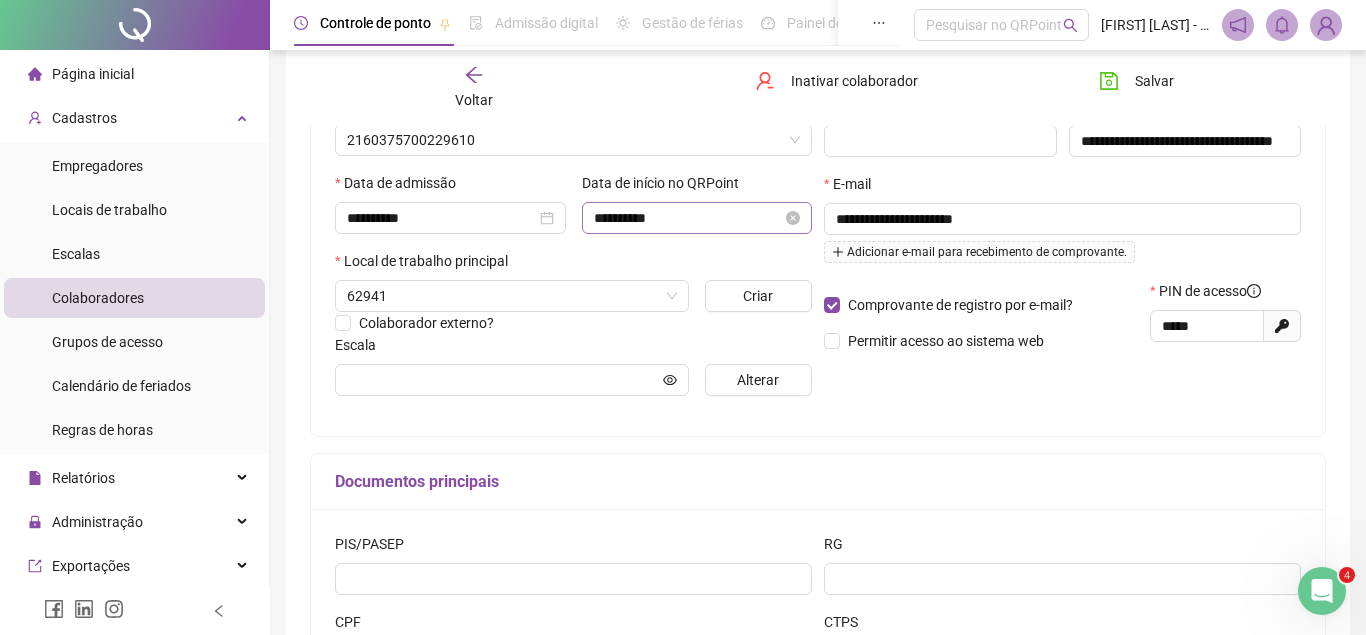 type on "**********" 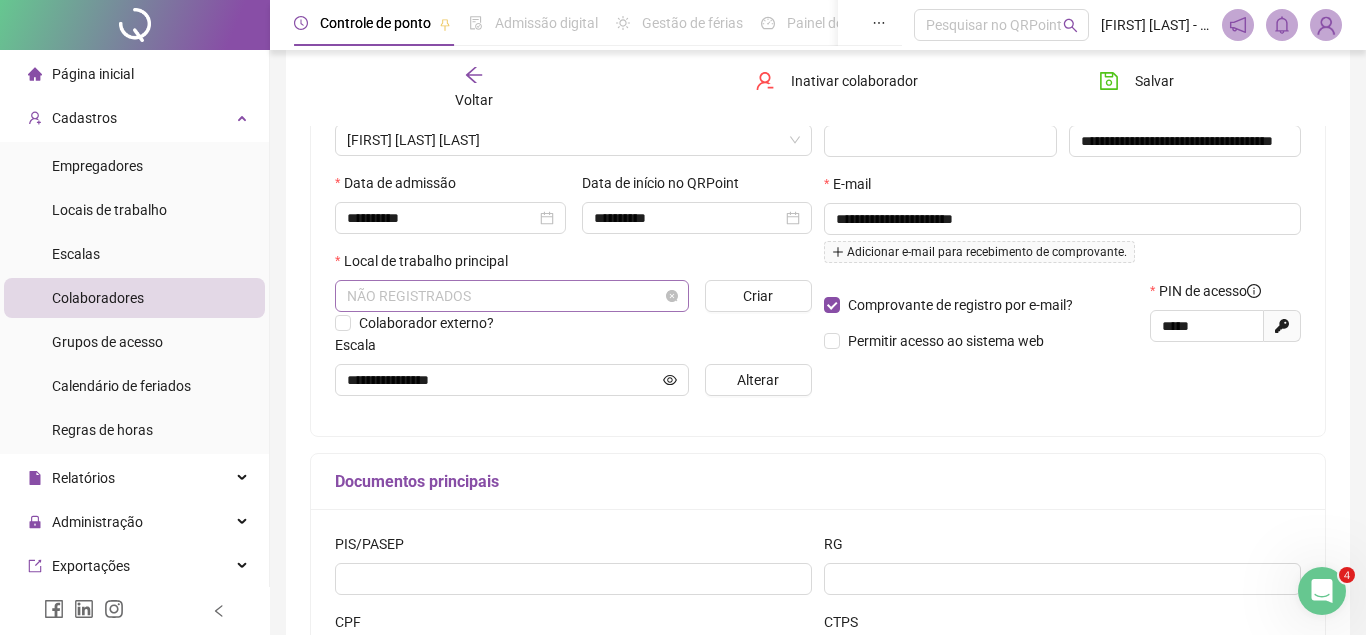 click on "NÃO REGISTRADOS" at bounding box center [512, 296] 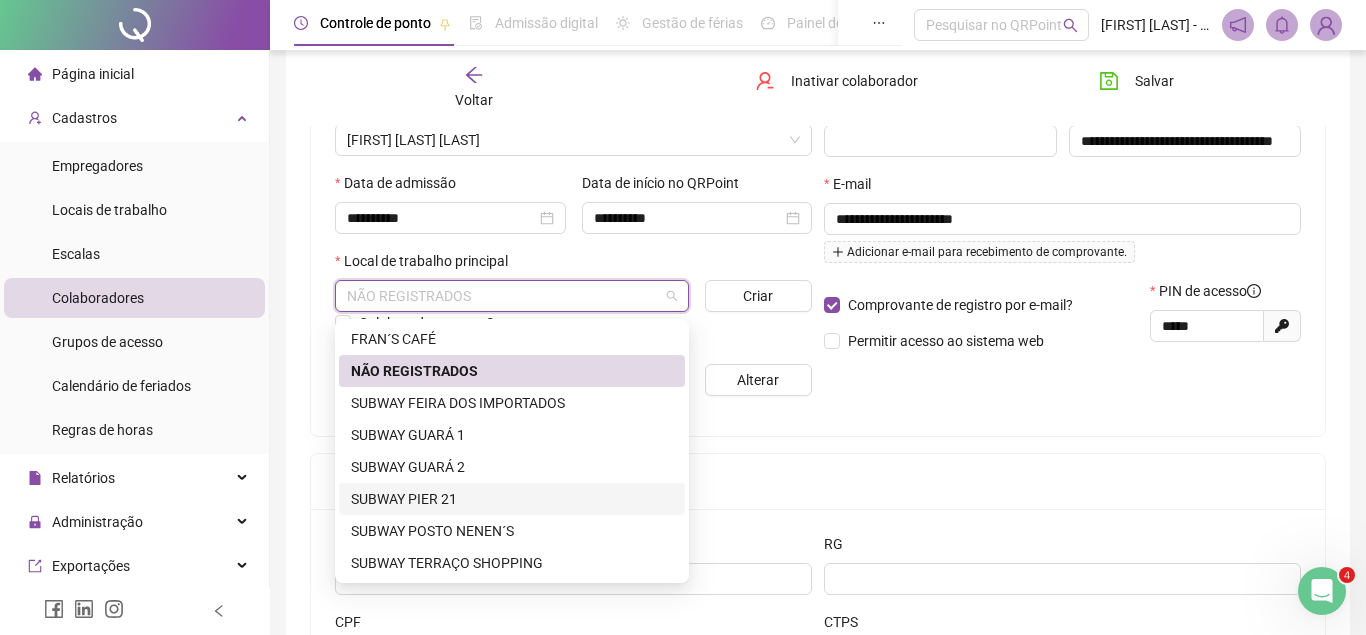 click on "SUBWAY PIER 21" at bounding box center (512, 499) 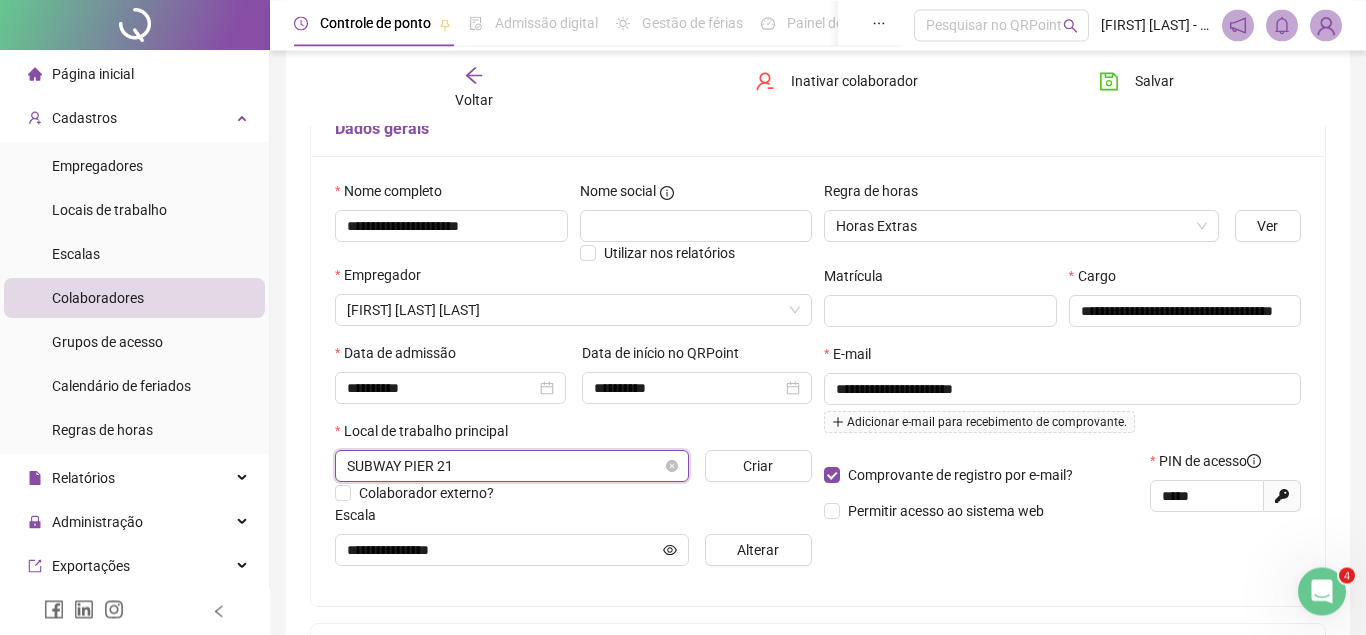 scroll, scrollTop: 214, scrollLeft: 0, axis: vertical 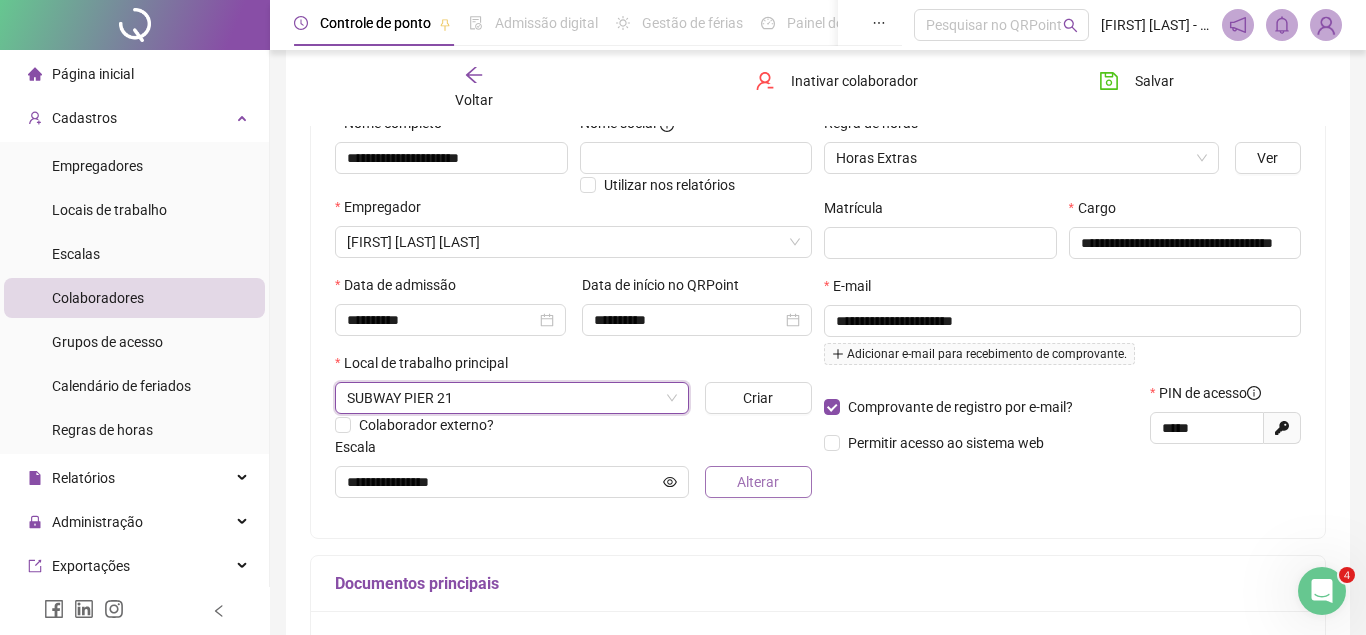 click on "Alterar" at bounding box center [758, 482] 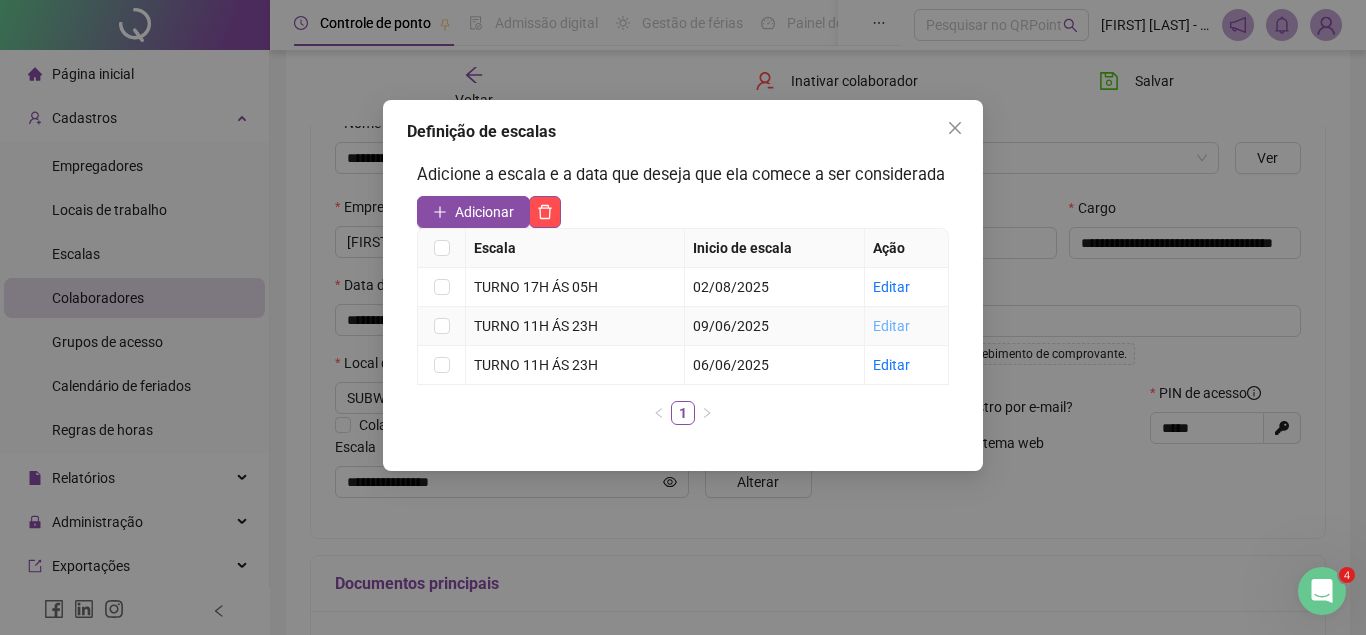 click on "Editar" at bounding box center (891, 326) 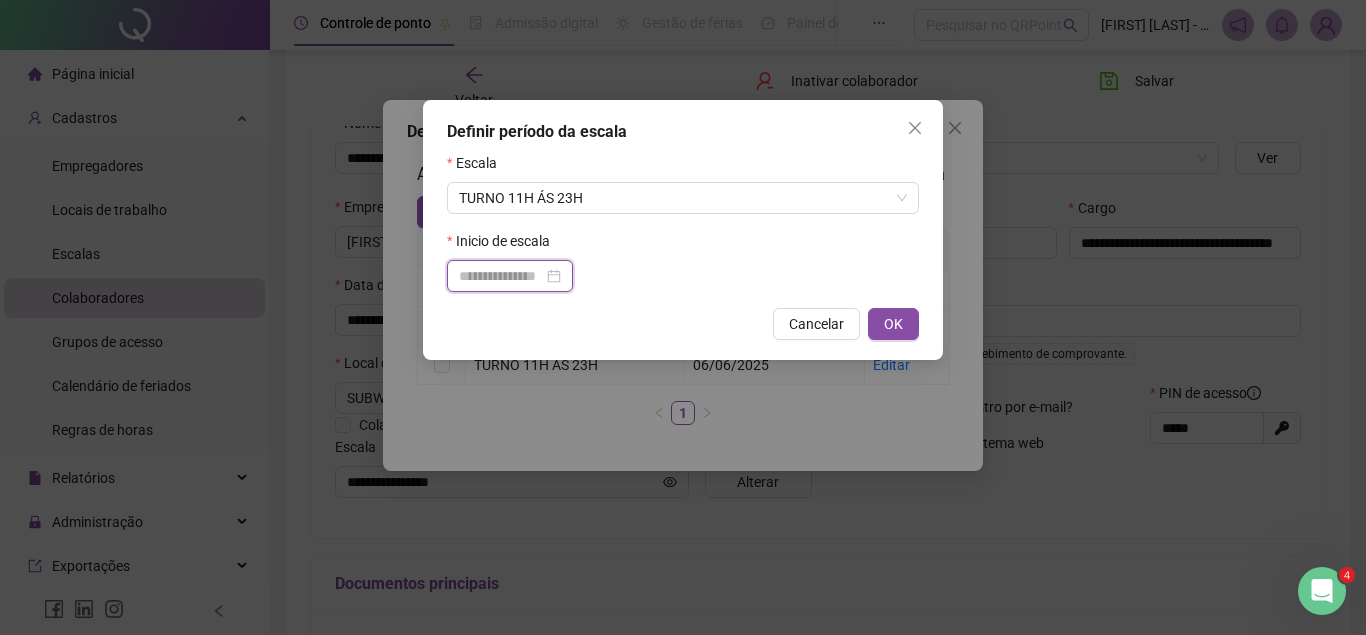 click at bounding box center (501, 276) 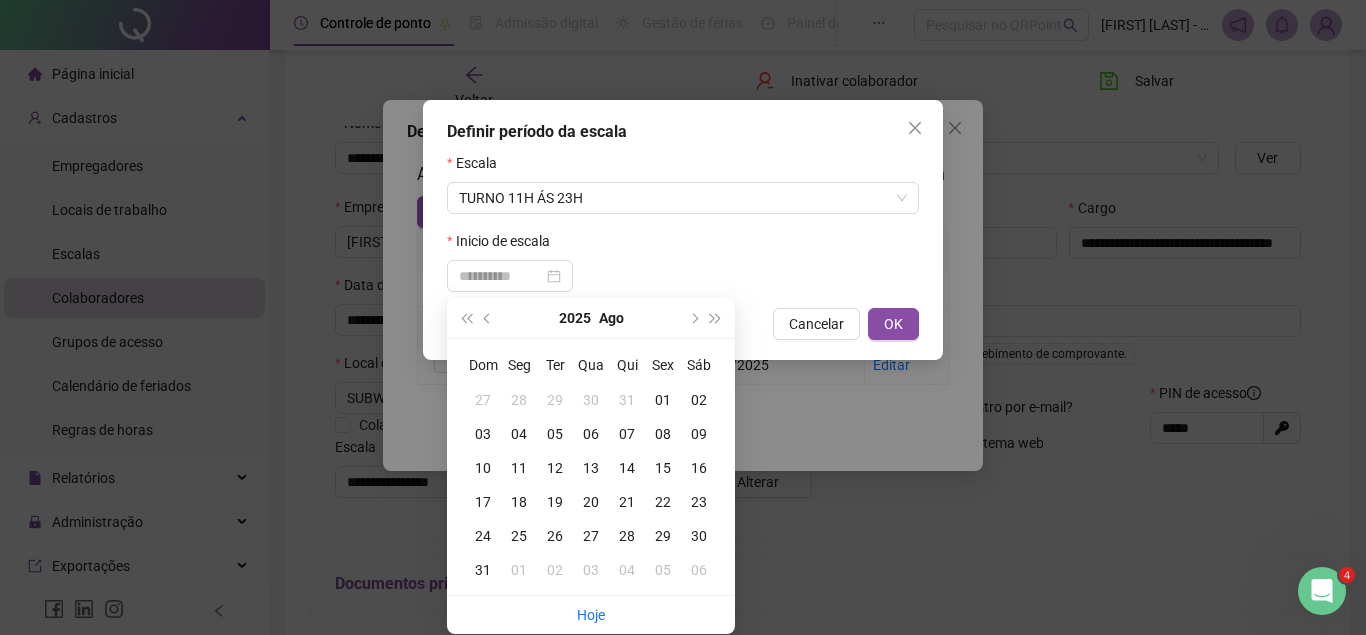 click on "06" at bounding box center [591, 434] 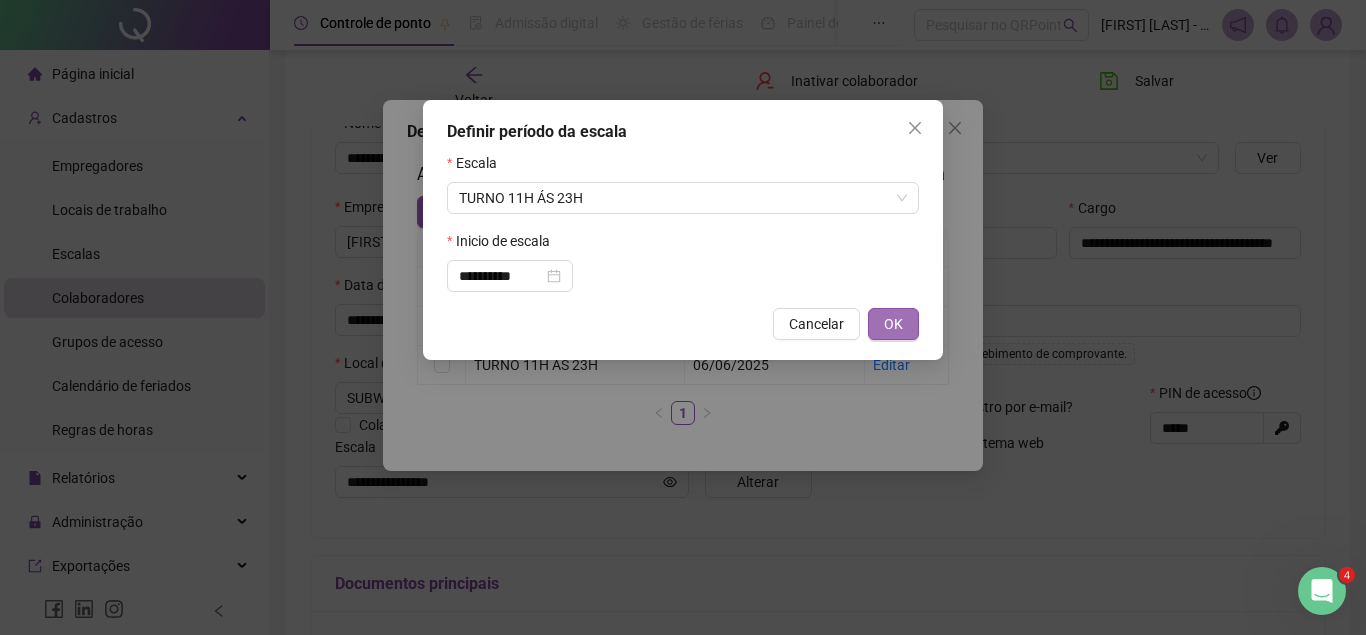 click on "OK" at bounding box center (893, 324) 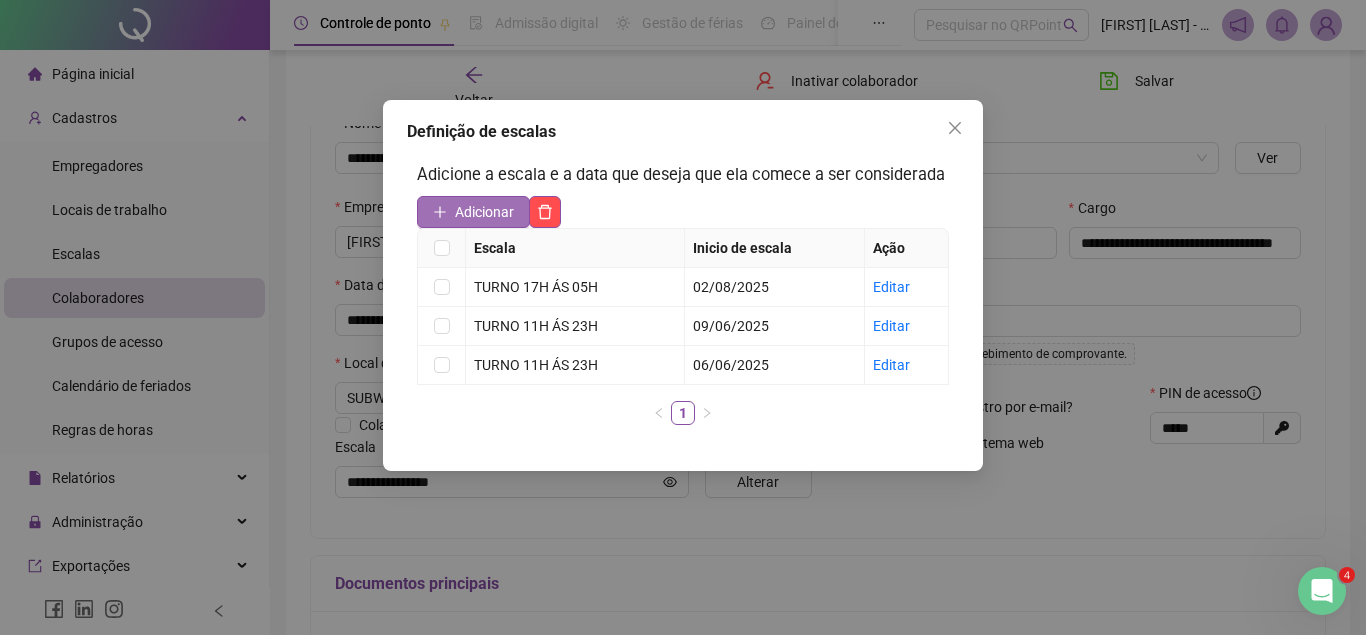 click on "Adicionar" at bounding box center [484, 212] 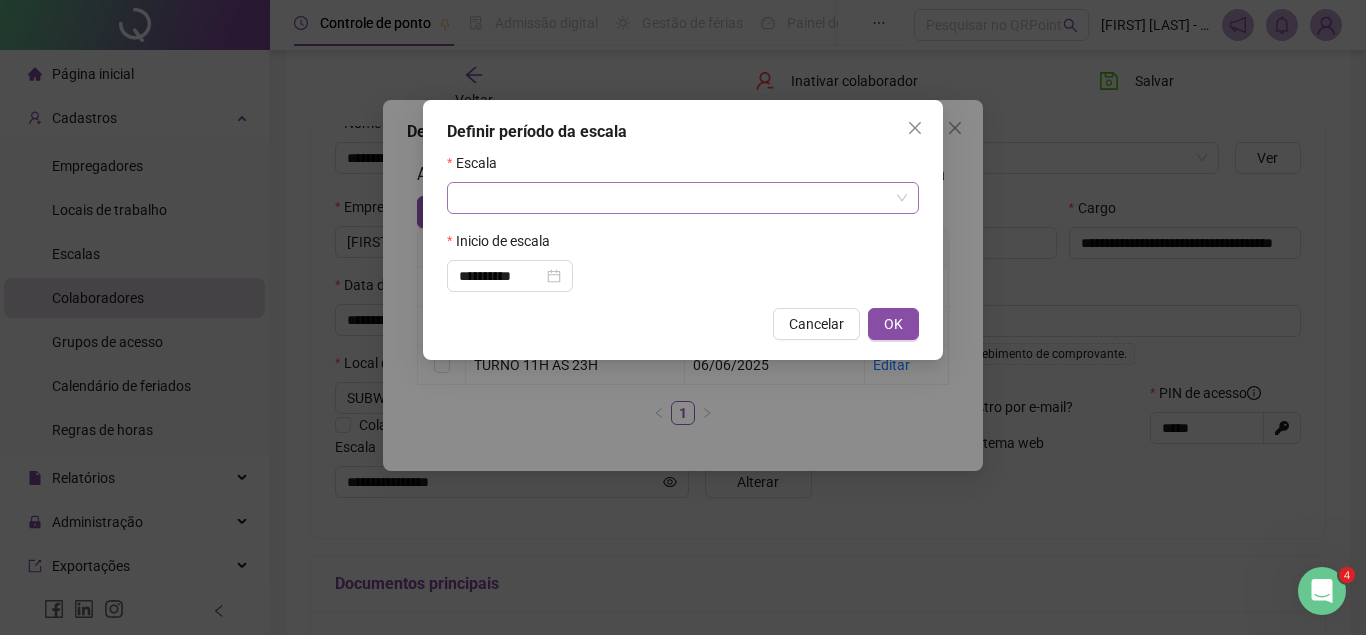 click at bounding box center [674, 198] 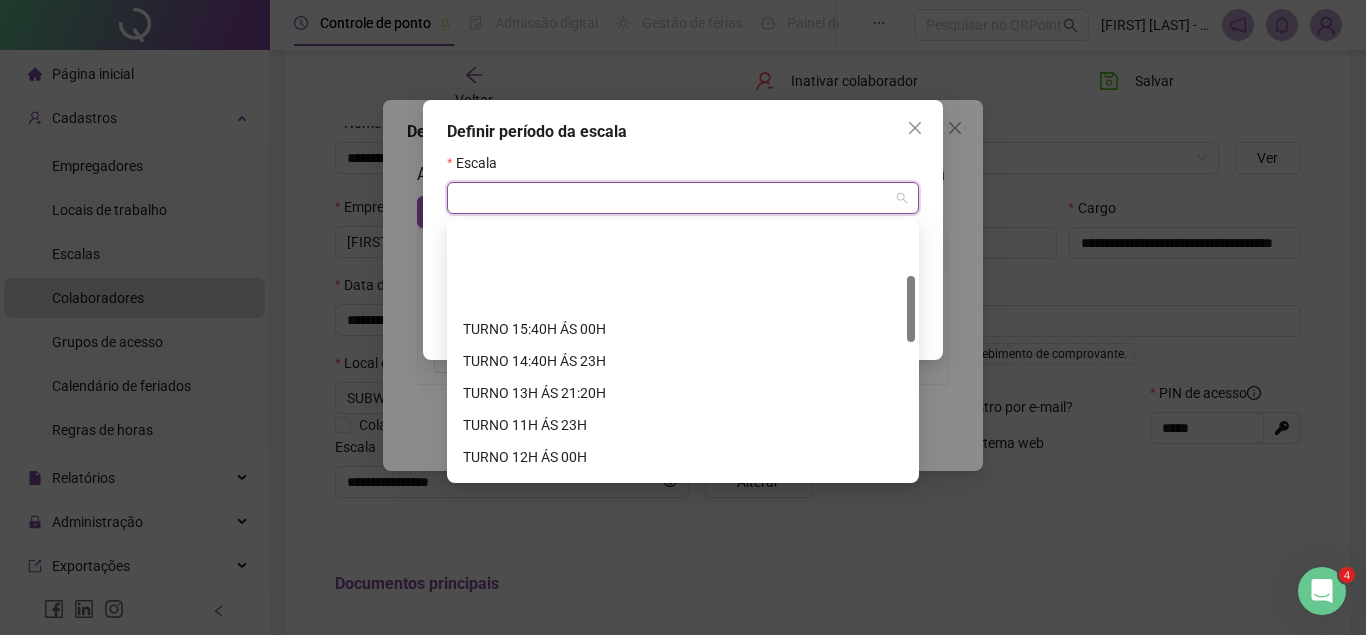 scroll, scrollTop: 204, scrollLeft: 0, axis: vertical 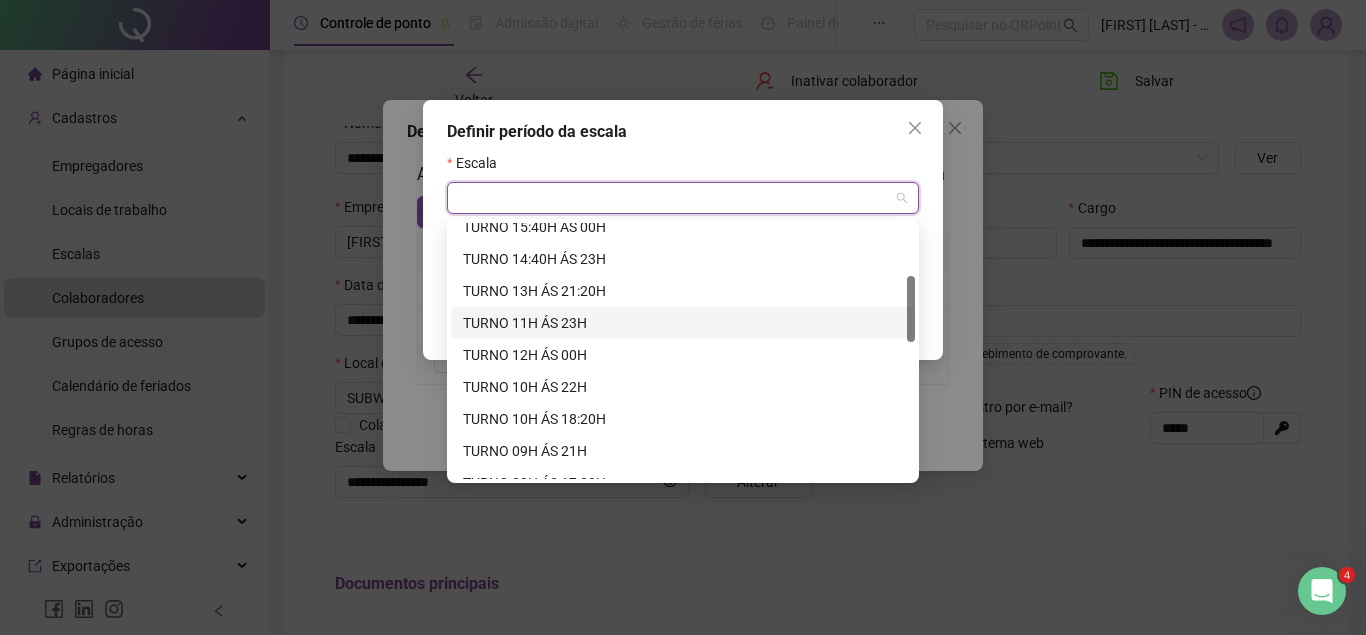 click on "TURNO 11H ÁS 23H" at bounding box center (683, 323) 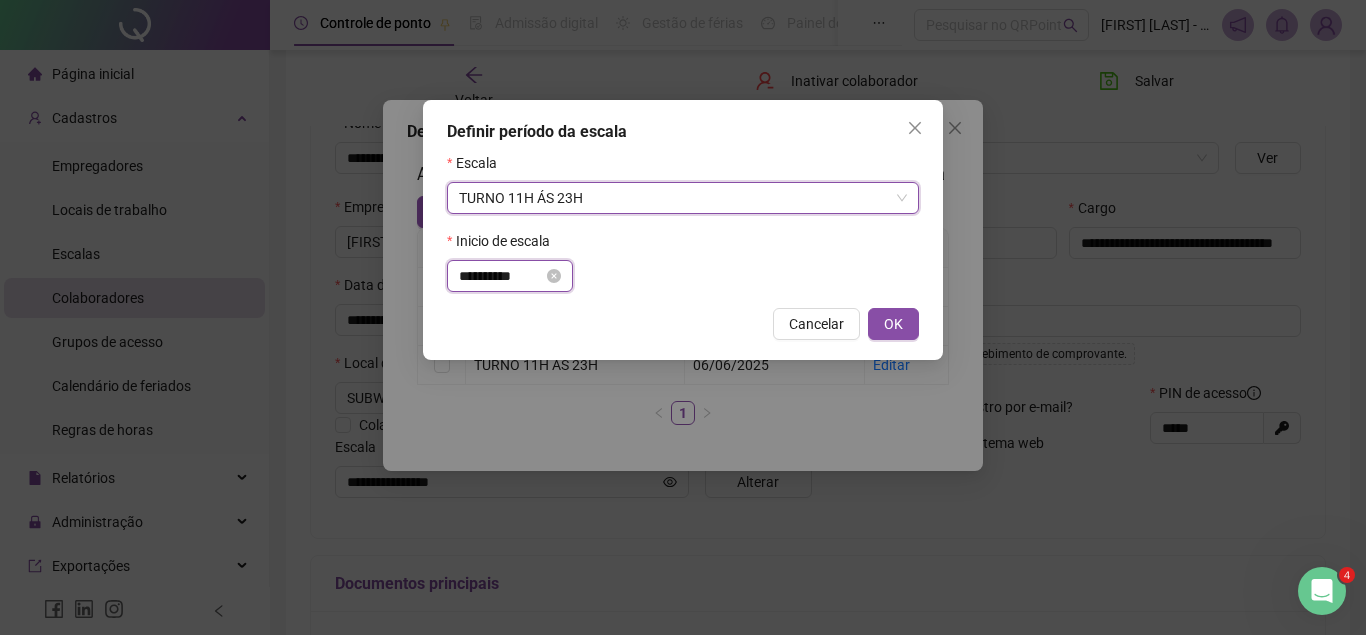 click on "**********" at bounding box center (501, 276) 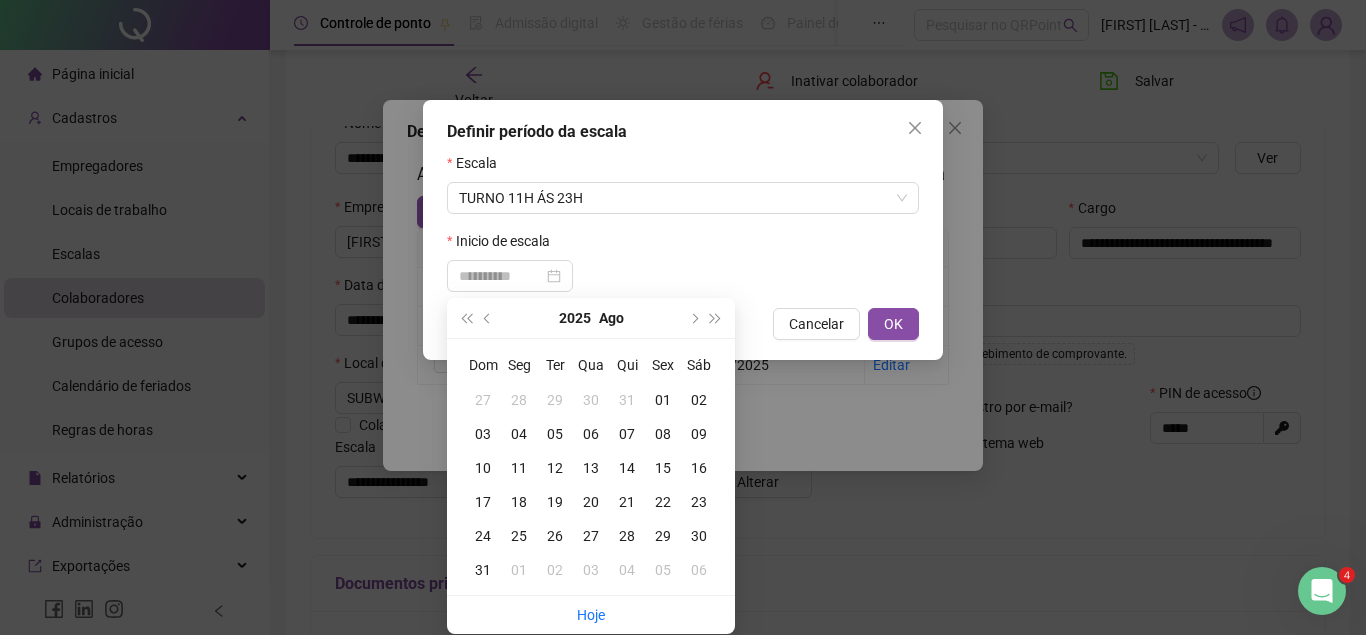 click on "06" at bounding box center [591, 434] 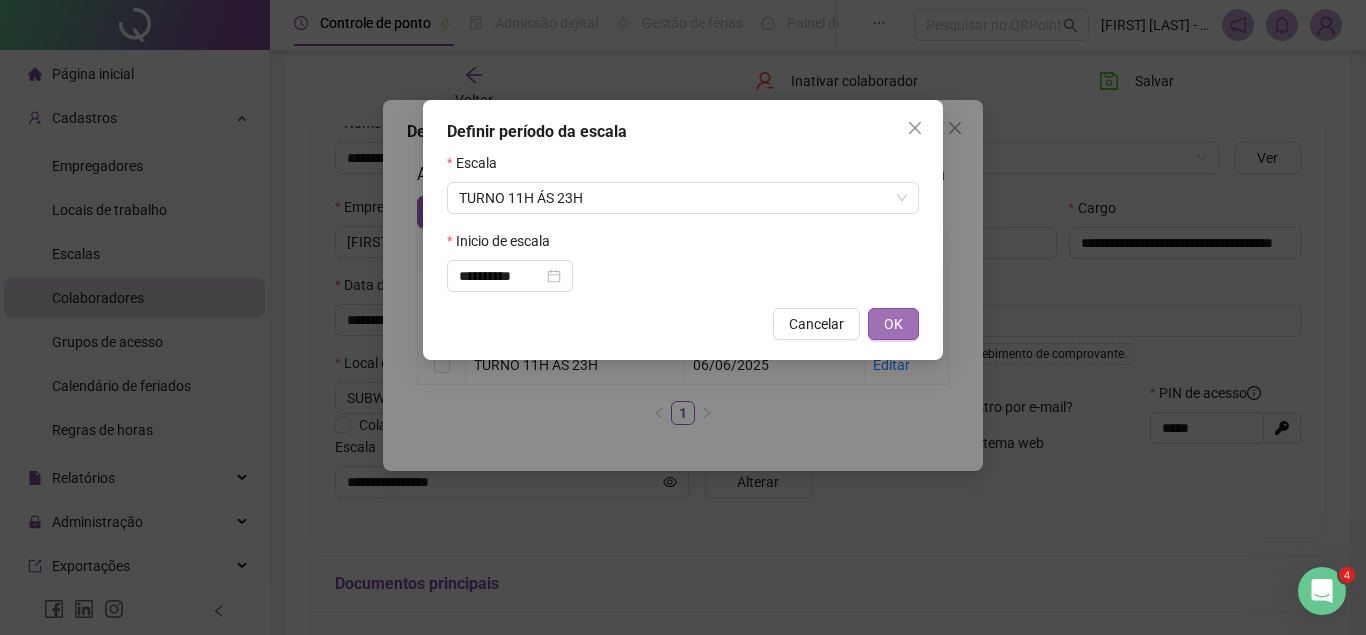 click on "OK" at bounding box center [893, 324] 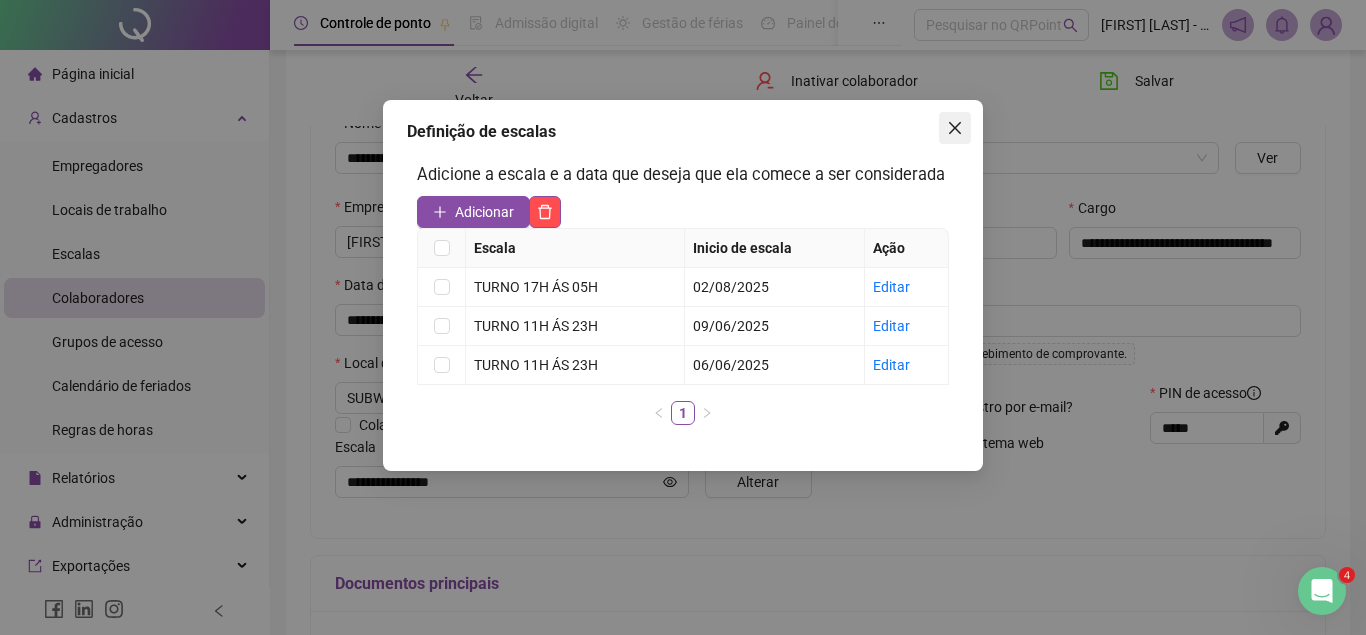 click 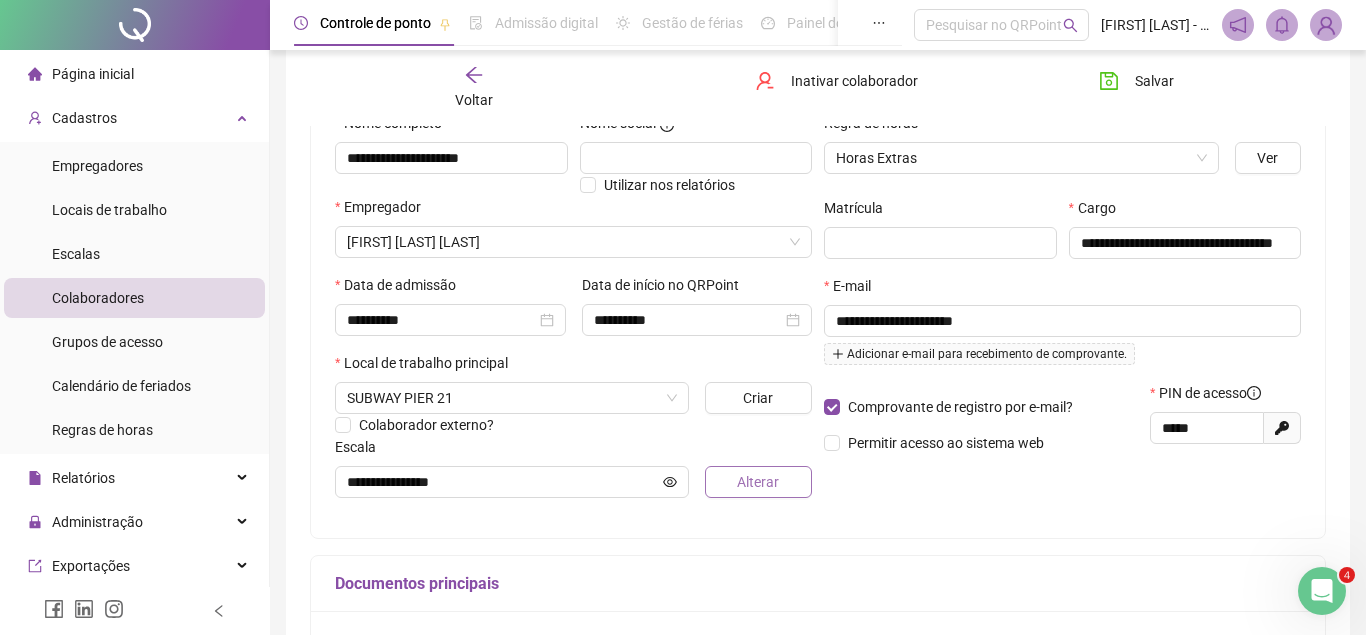click on "Alterar" at bounding box center (758, 482) 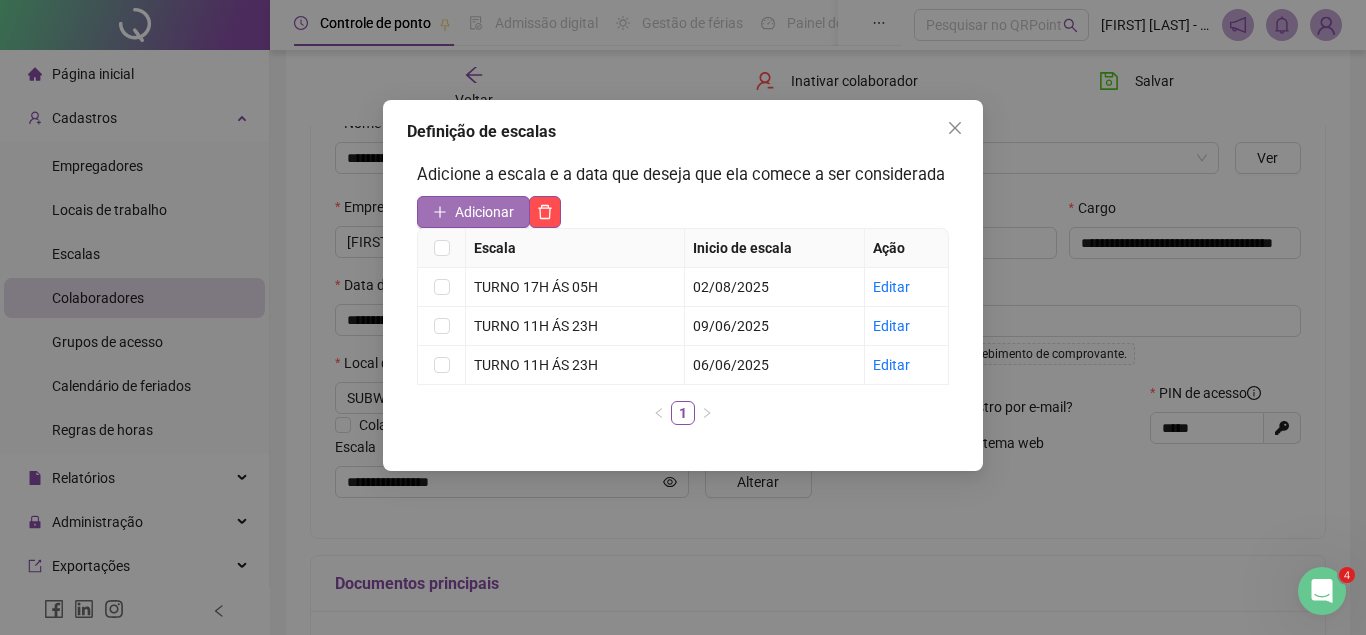 click on "Adicionar" at bounding box center (484, 212) 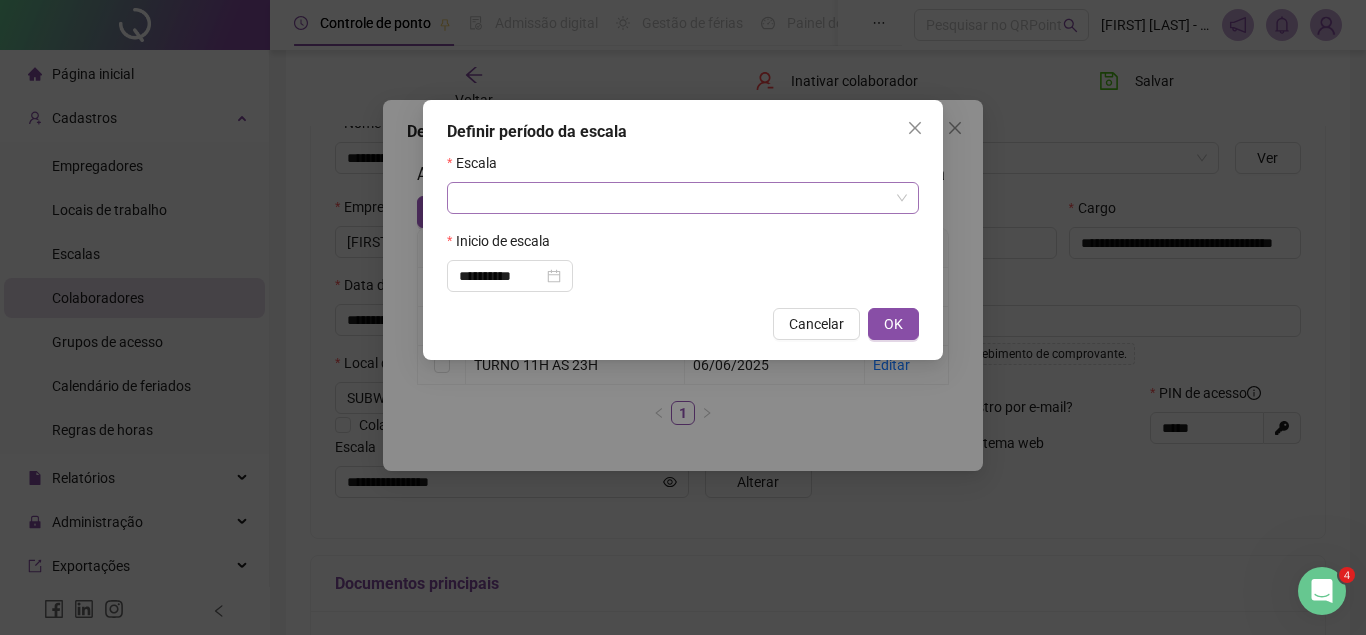 click at bounding box center [674, 198] 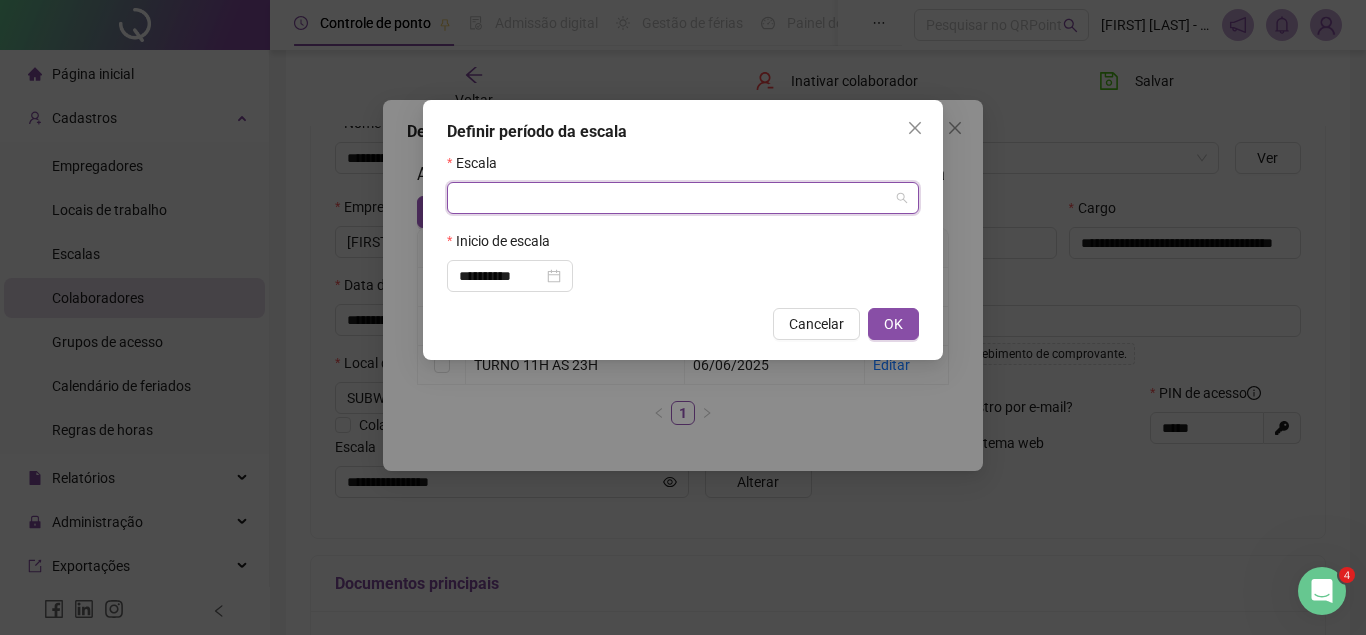scroll, scrollTop: 204, scrollLeft: 0, axis: vertical 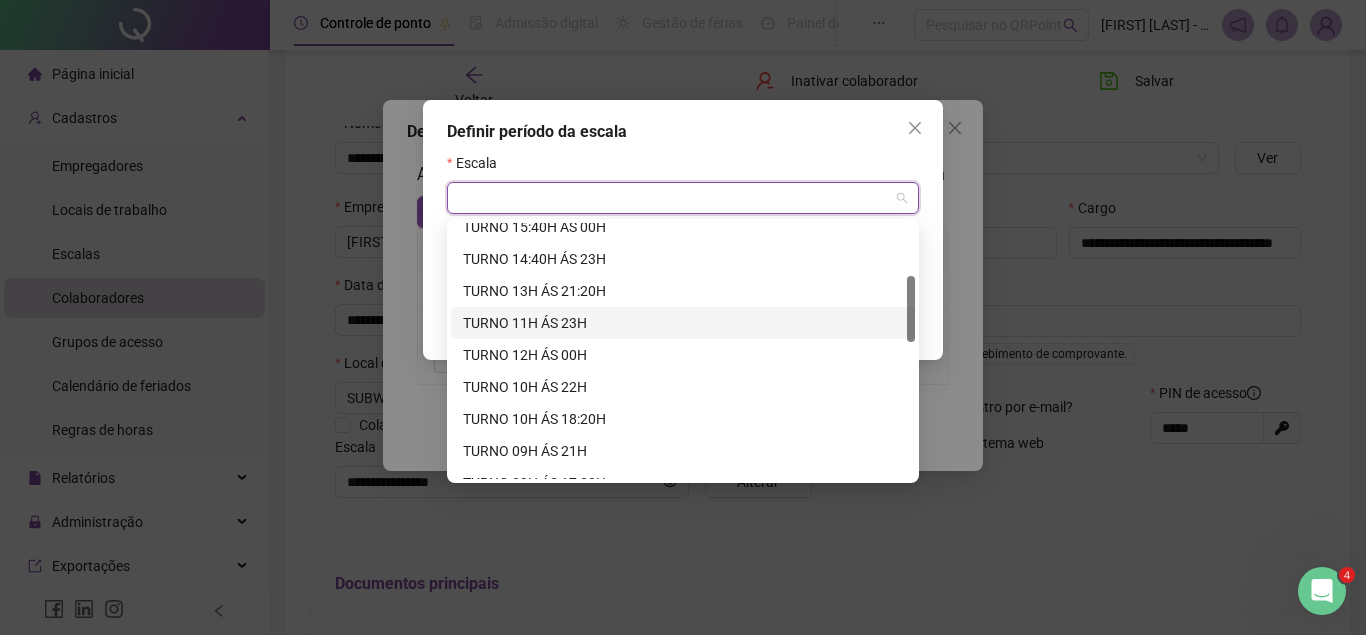 click on "TURNO 11H ÁS 23H" at bounding box center [683, 323] 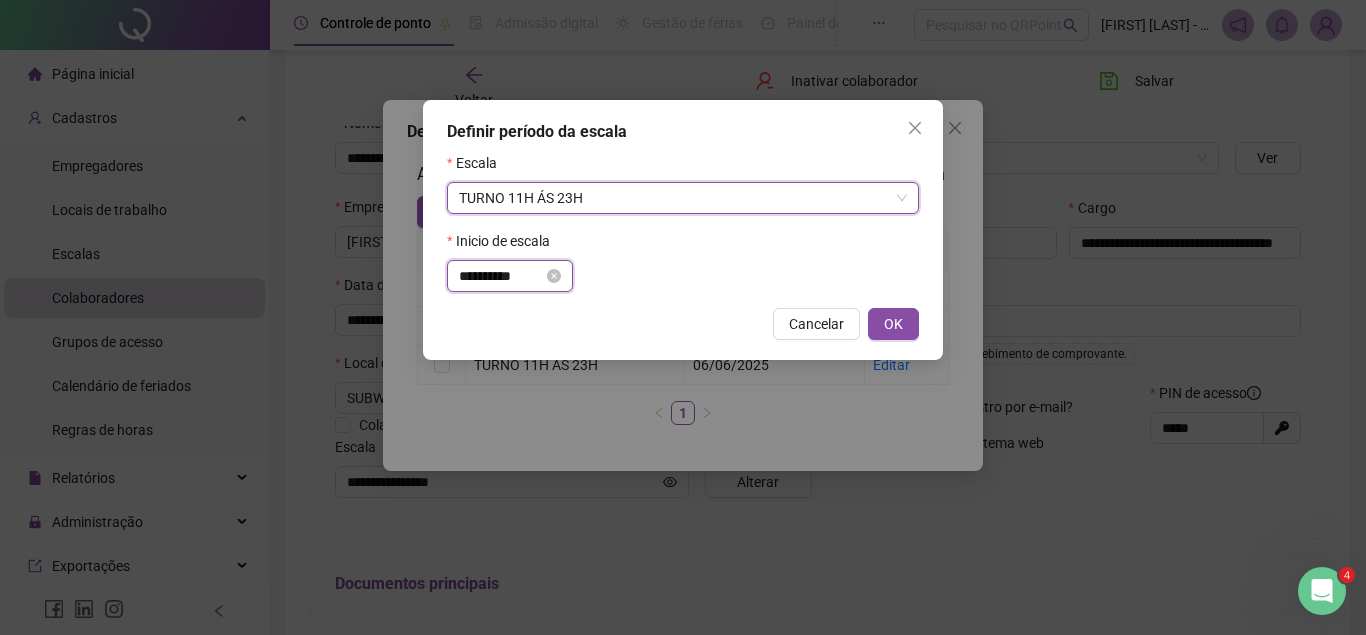 drag, startPoint x: 548, startPoint y: 278, endPoint x: 537, endPoint y: 278, distance: 11 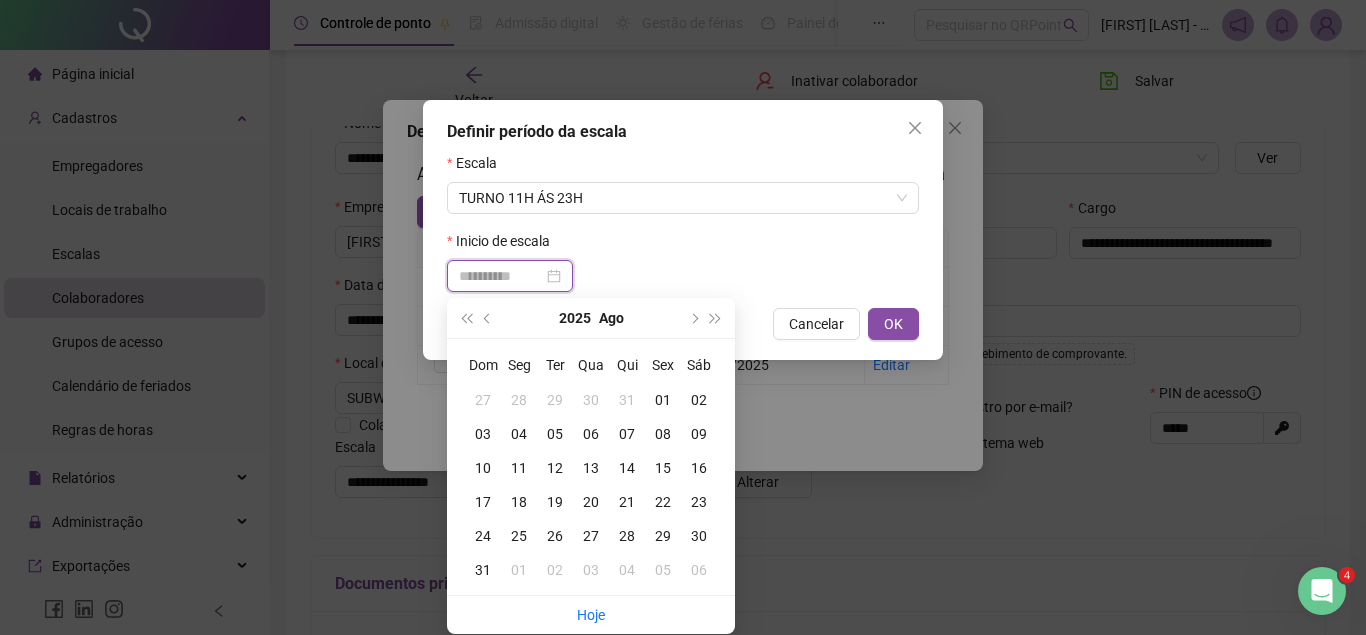 type on "**********" 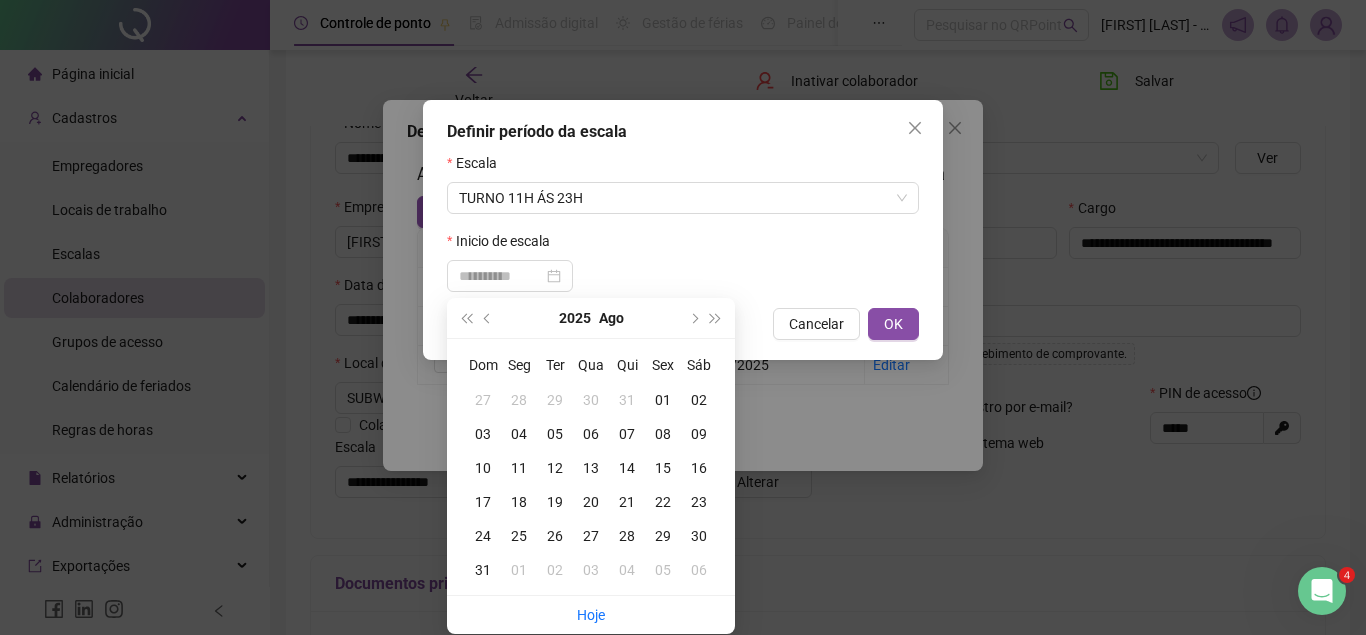 click on "06" at bounding box center [591, 434] 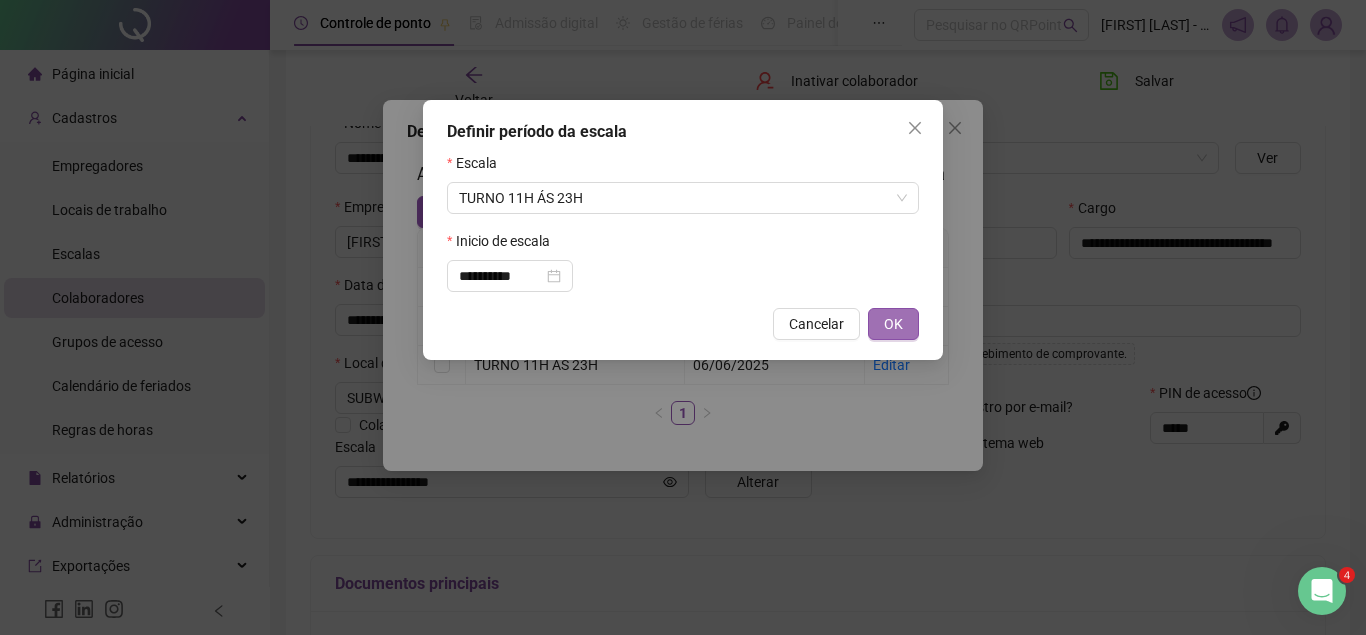 click on "OK" at bounding box center [893, 324] 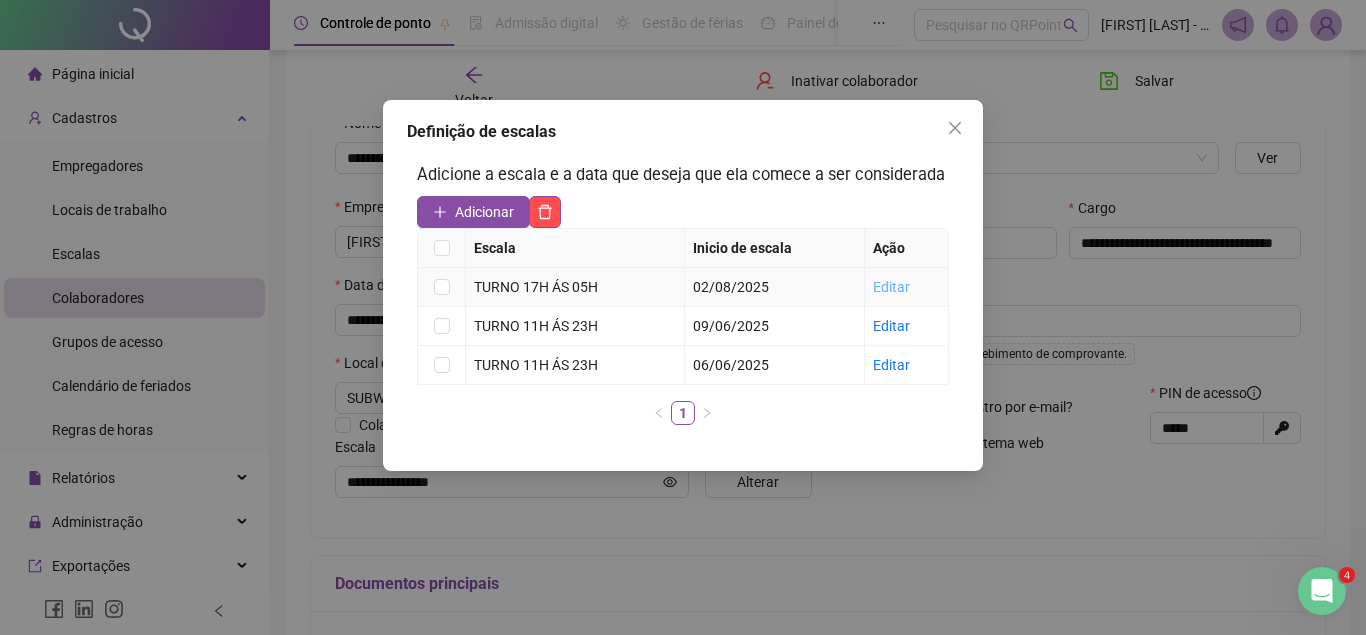 click on "Editar" at bounding box center [891, 287] 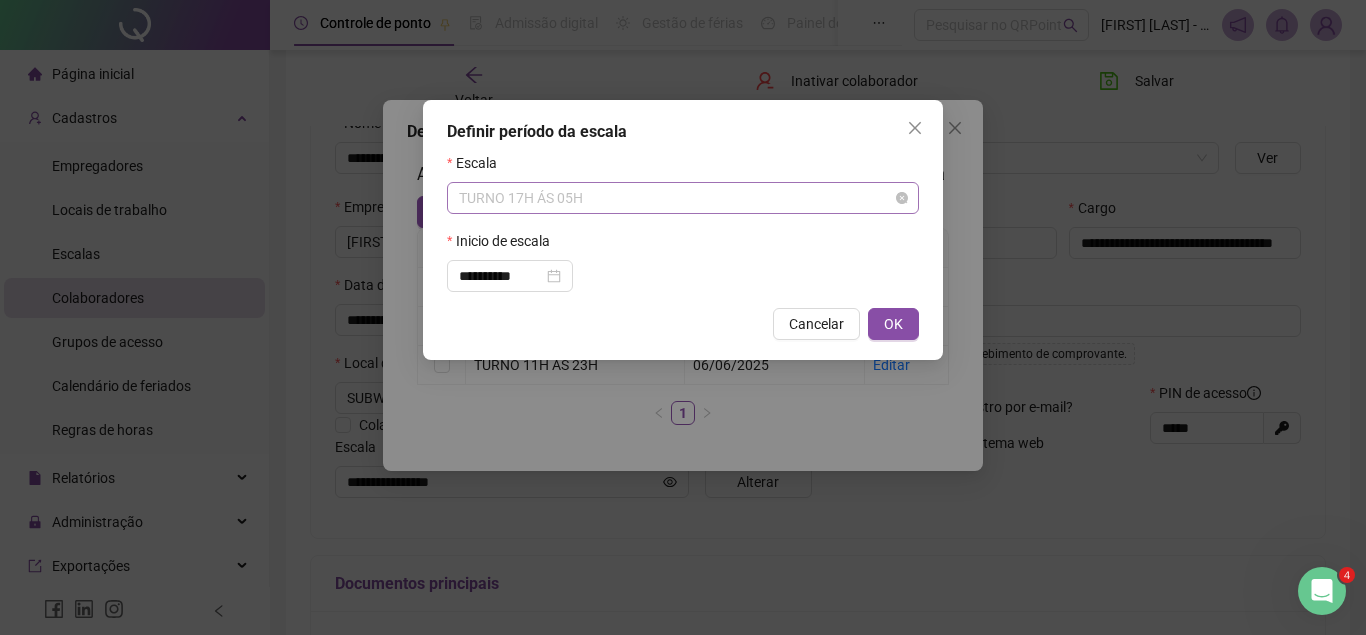 click on "TURNO 17H ÁS 05H" at bounding box center (683, 198) 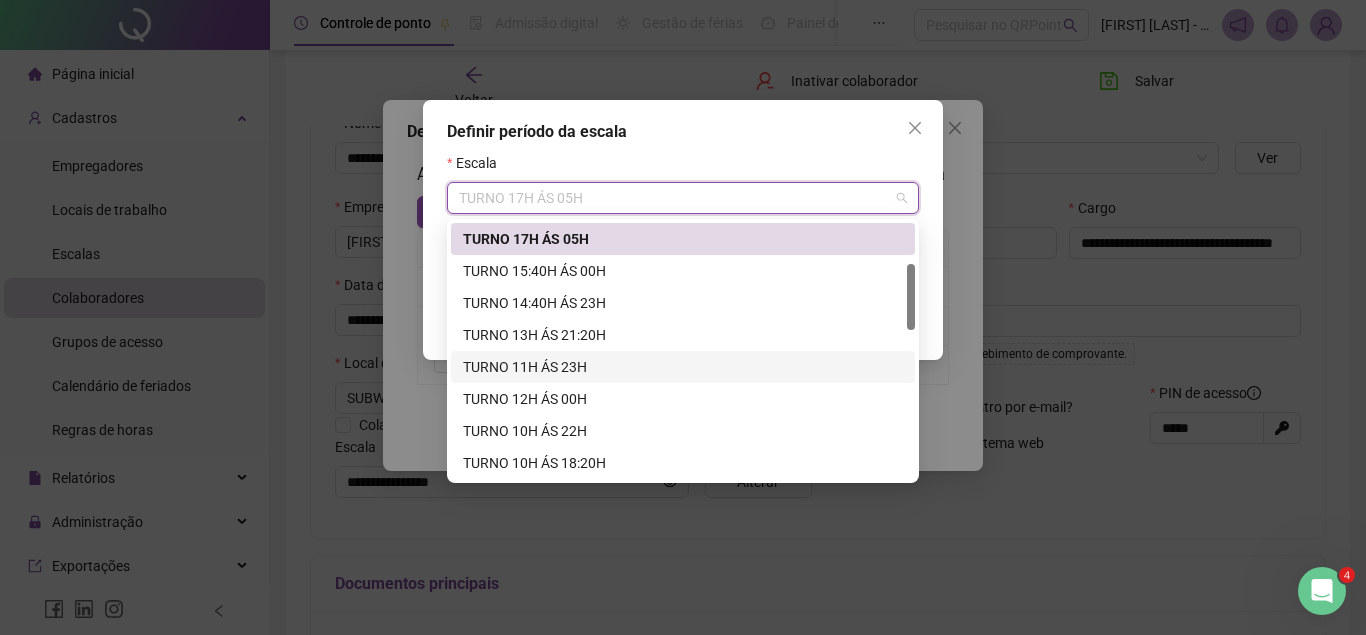 click on "TURNO 11H ÁS 23H" at bounding box center (683, 367) 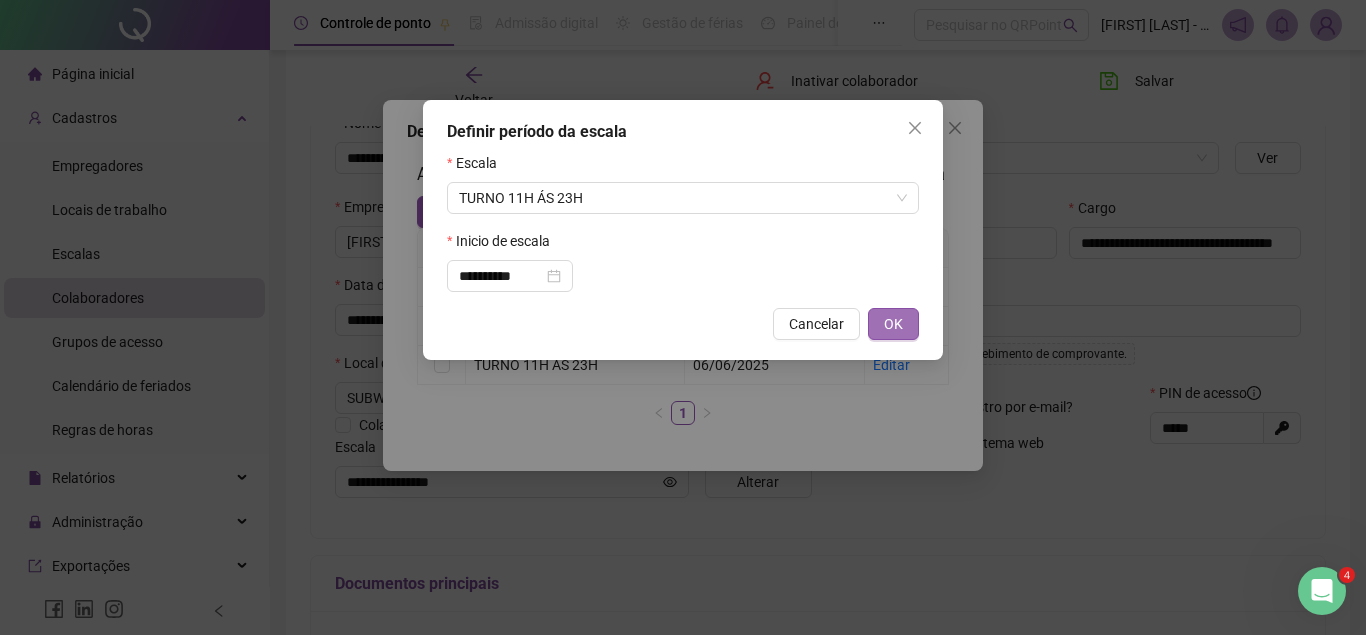 click on "OK" at bounding box center [893, 324] 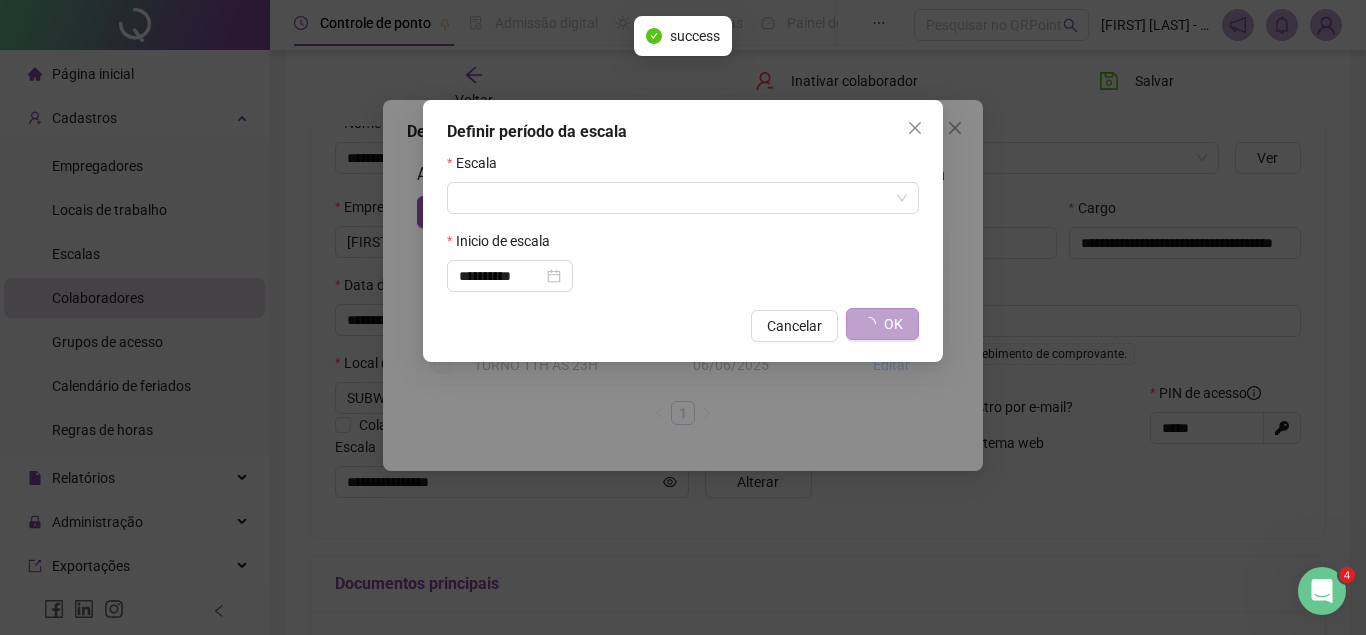 type on "**********" 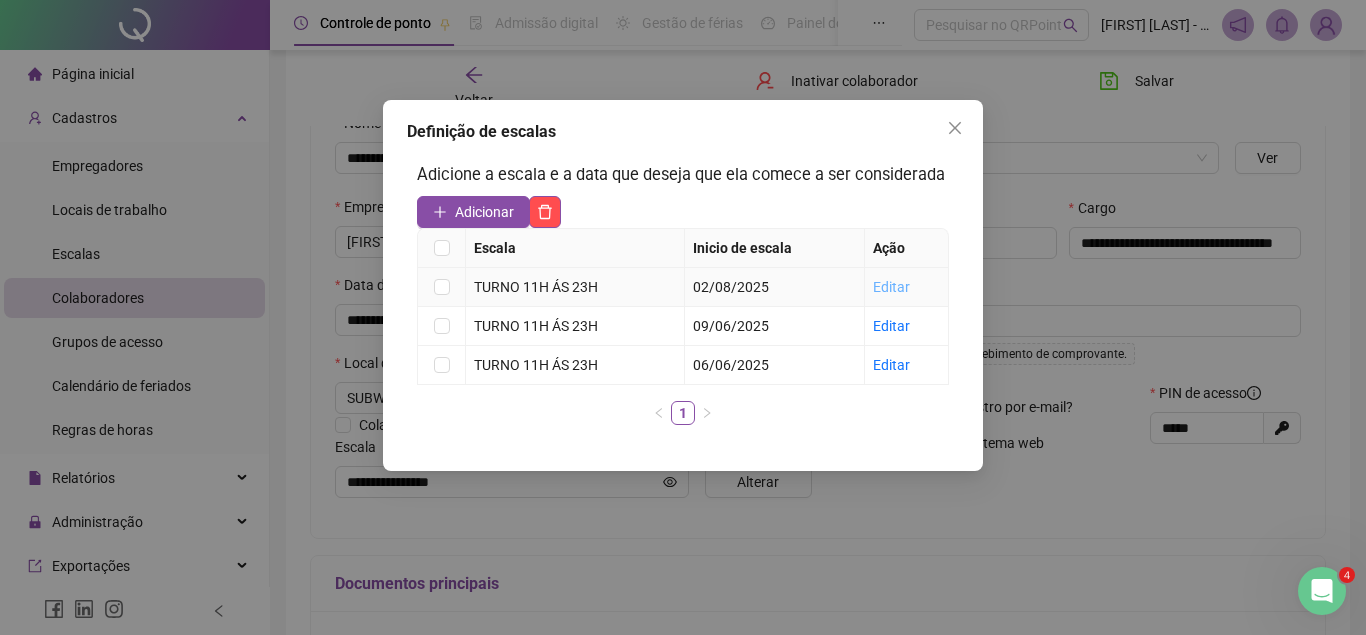 click on "Editar" at bounding box center [891, 287] 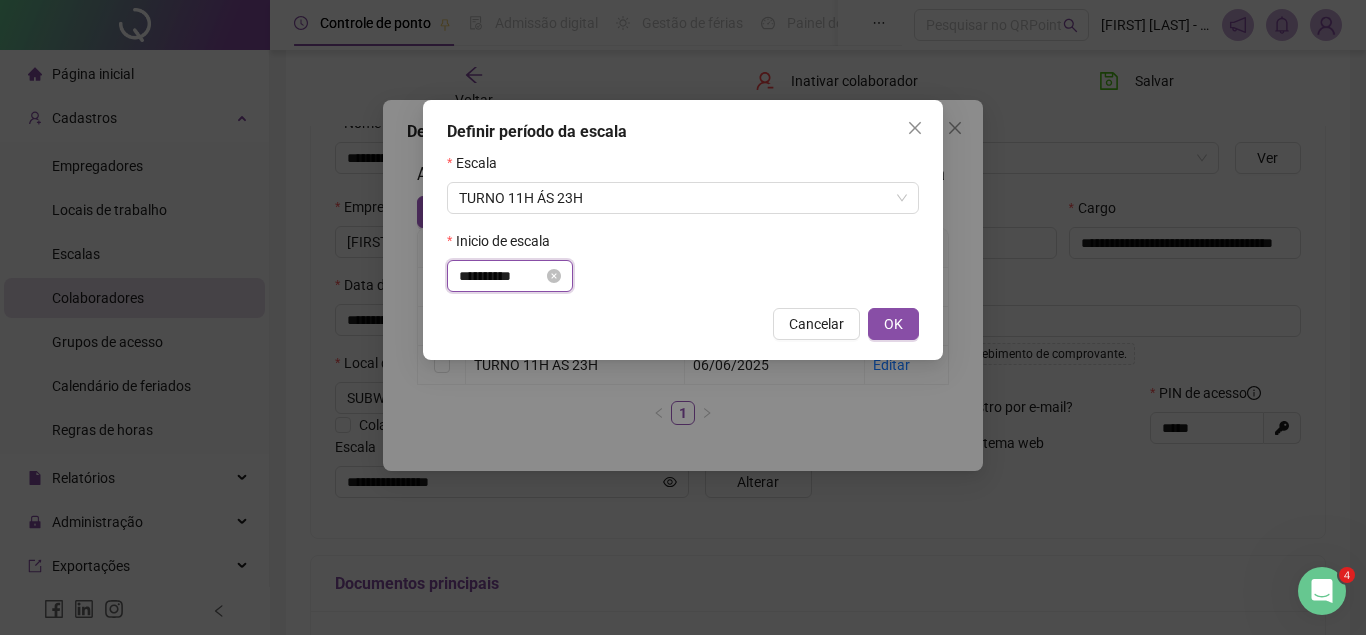 click on "**********" at bounding box center (501, 276) 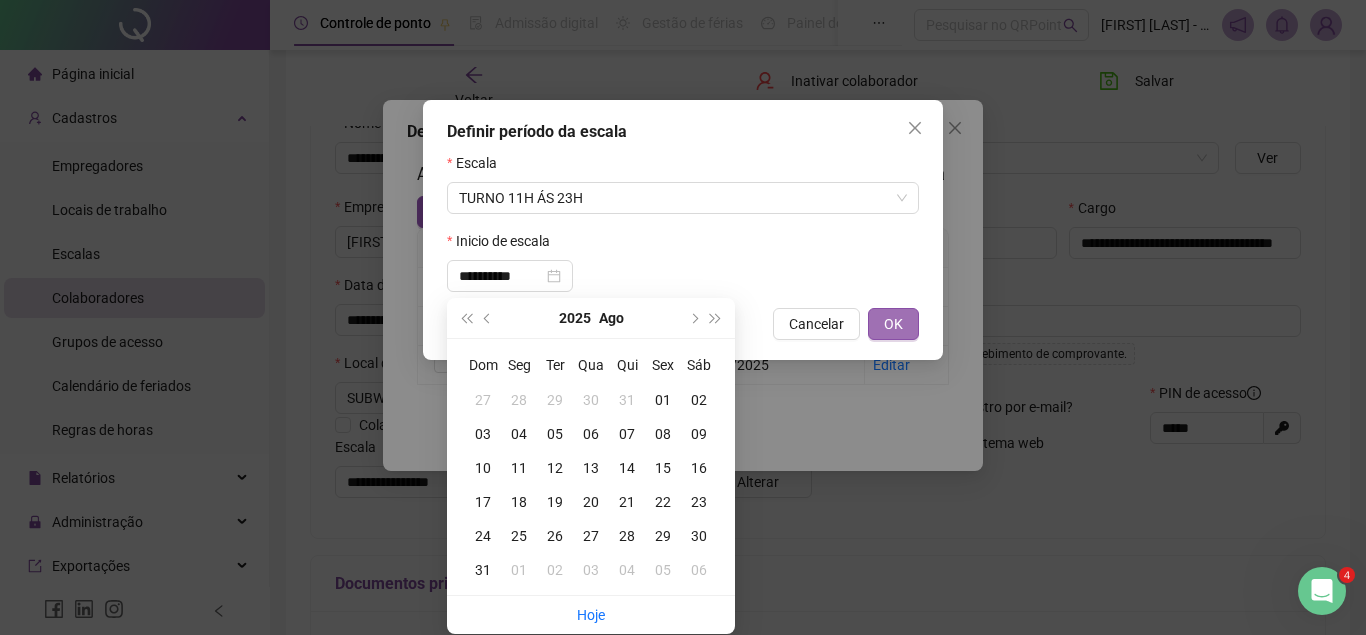 click on "OK" at bounding box center (893, 324) 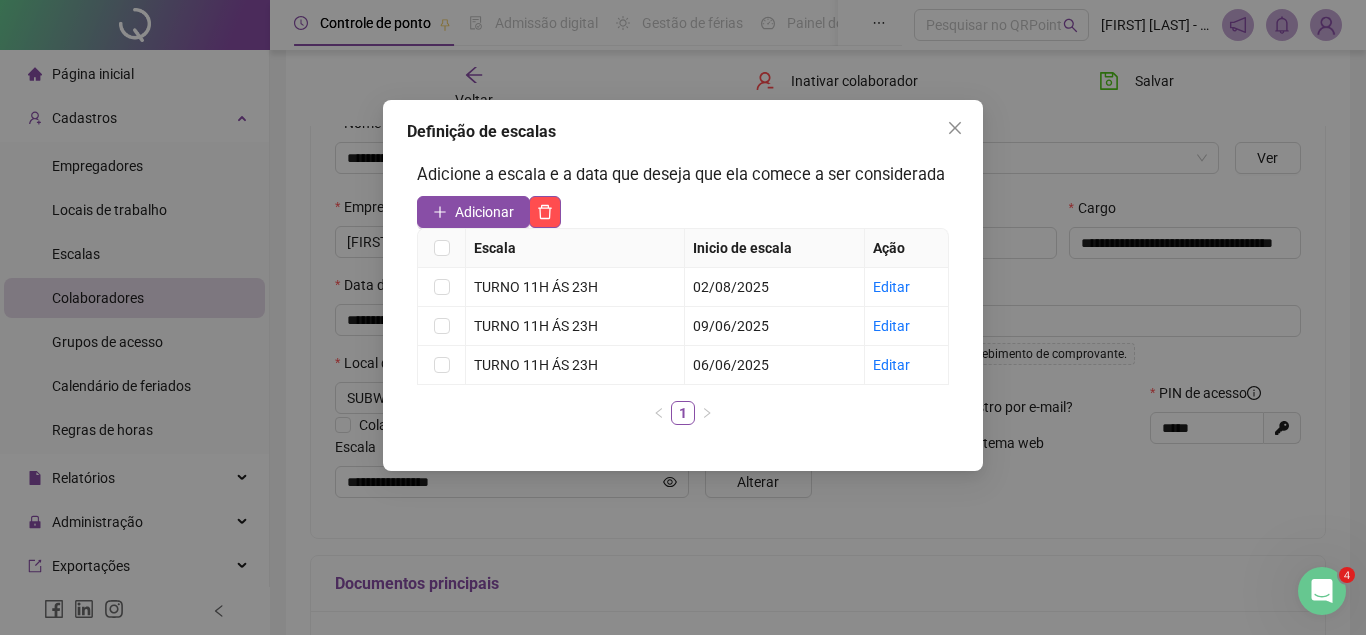 click on "Definição de escalas Adicione a escala e a data que deseja que ela comece a ser considerada Adicionar Escala Inicio de escala Ação         TURNO 11H ÁS 23H   [DATE] Editar TURNO 11H ÁS 23H   [DATE] Editar TURNO 11H ÁS 23H   [DATE] Editar 1" at bounding box center (683, 317) 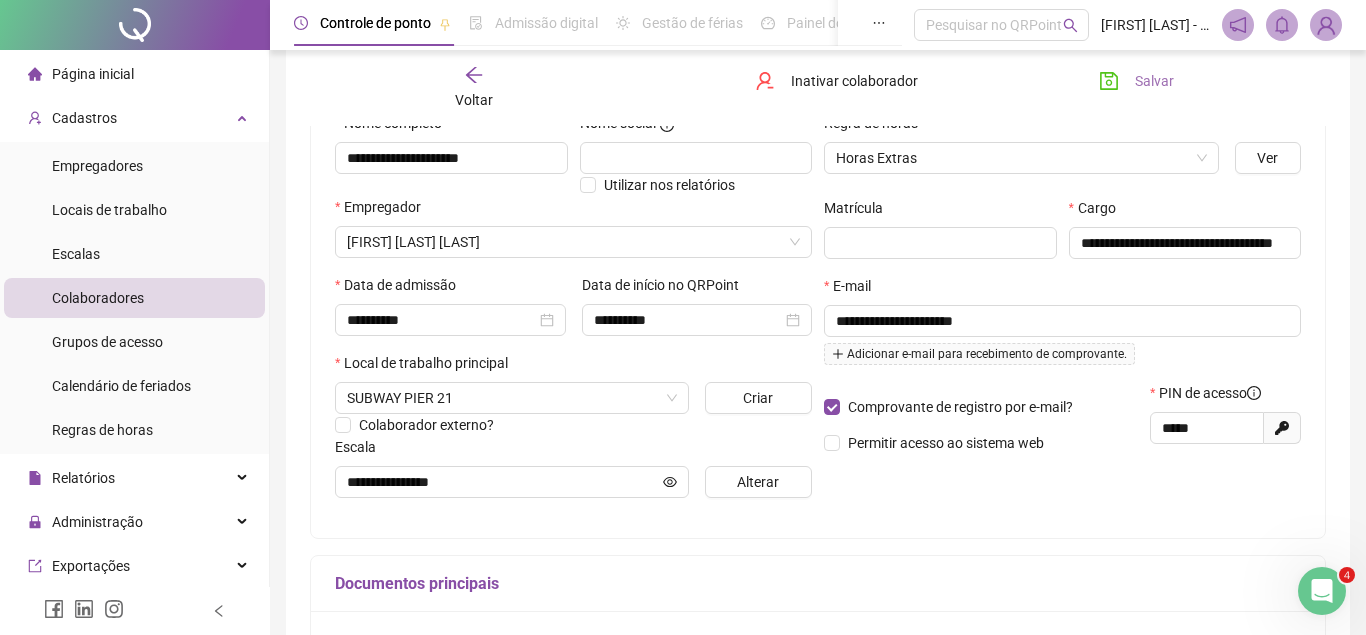 click on "Salvar" at bounding box center (1154, 81) 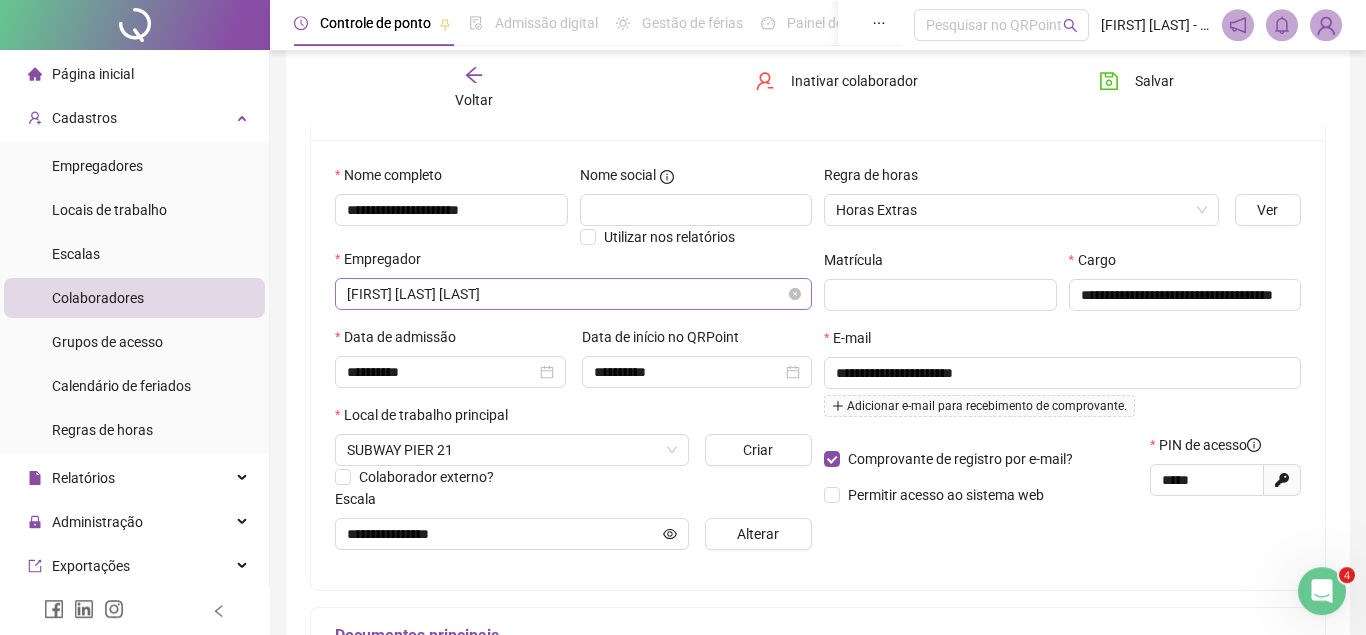 scroll, scrollTop: 112, scrollLeft: 0, axis: vertical 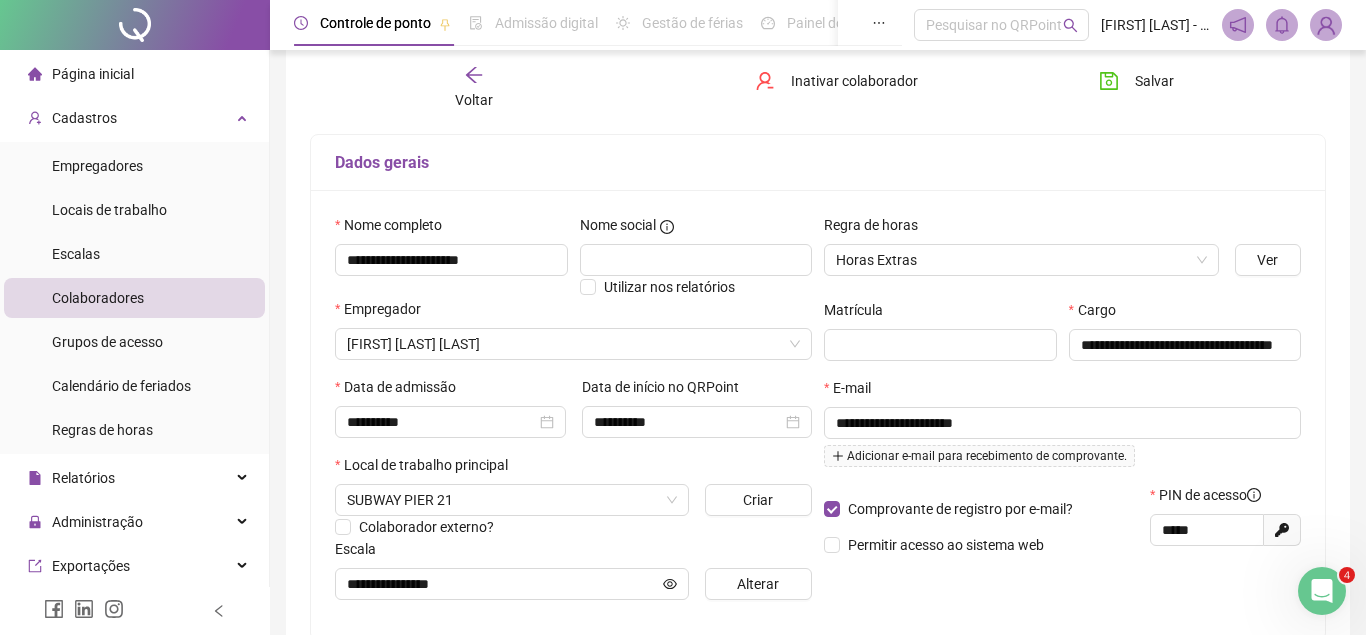 click on "Voltar" at bounding box center [474, 88] 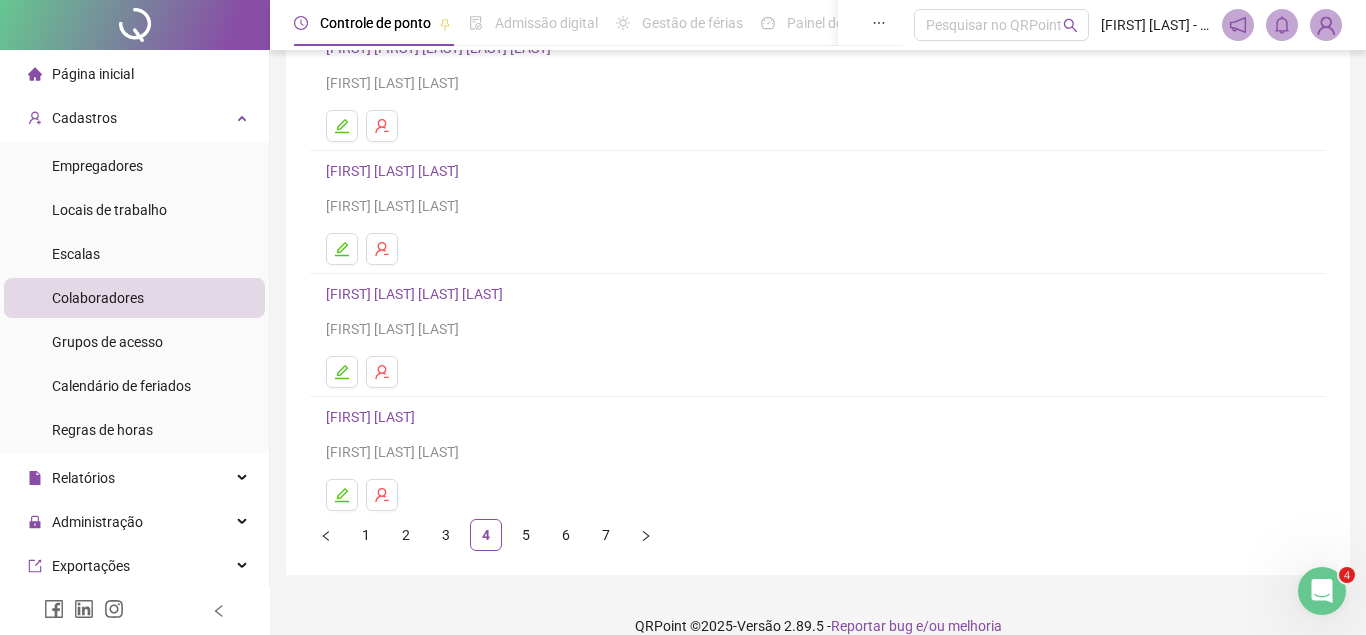 scroll, scrollTop: 332, scrollLeft: 0, axis: vertical 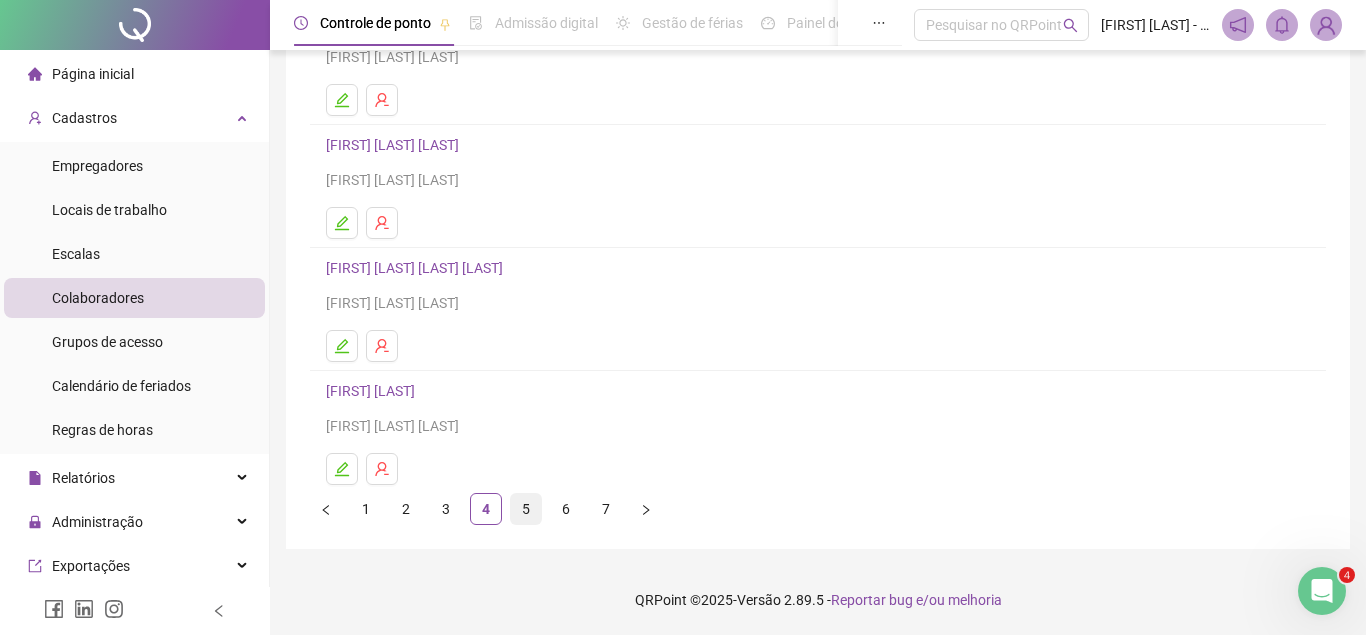 click on "5" at bounding box center [526, 509] 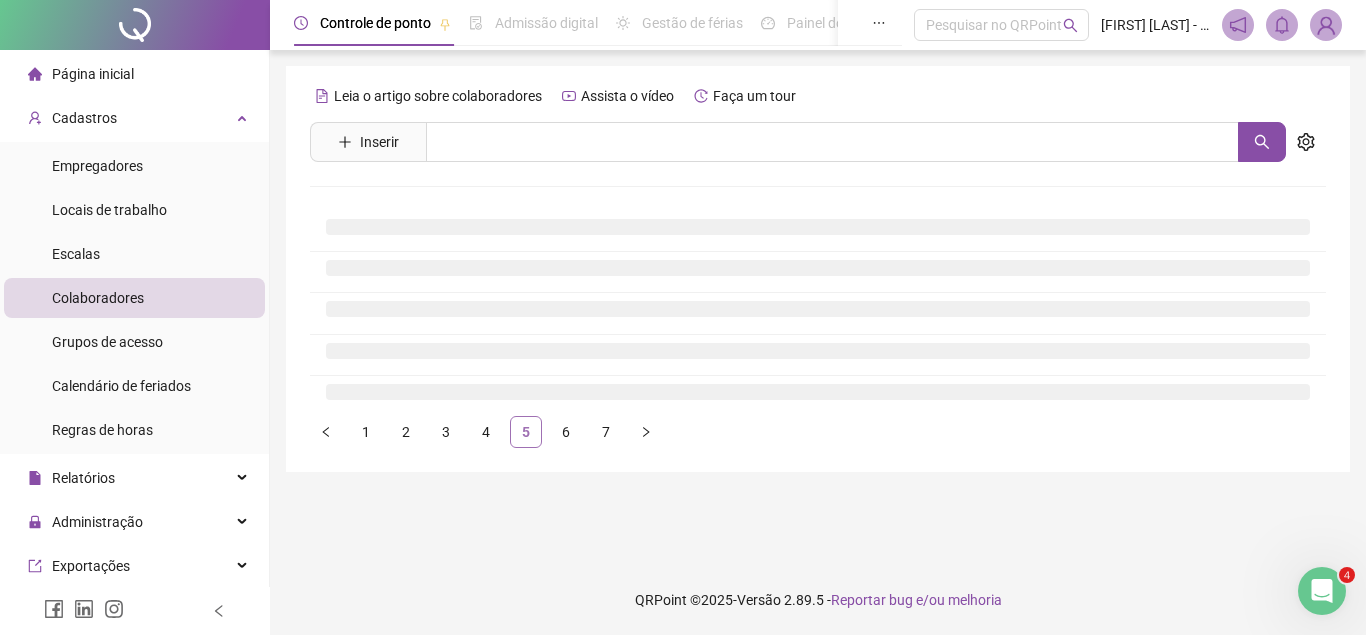 scroll, scrollTop: 0, scrollLeft: 0, axis: both 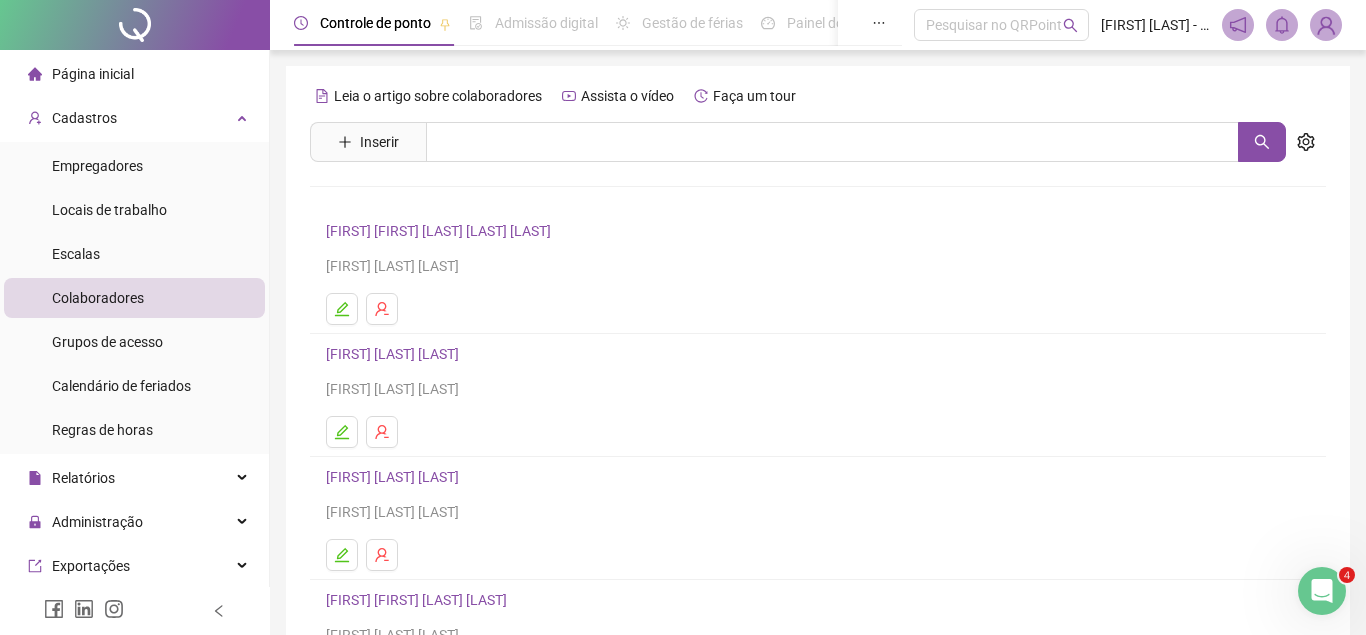 click on "[FIRST] [FIRST] [LAST] [LAST] [LAST]" at bounding box center [441, 231] 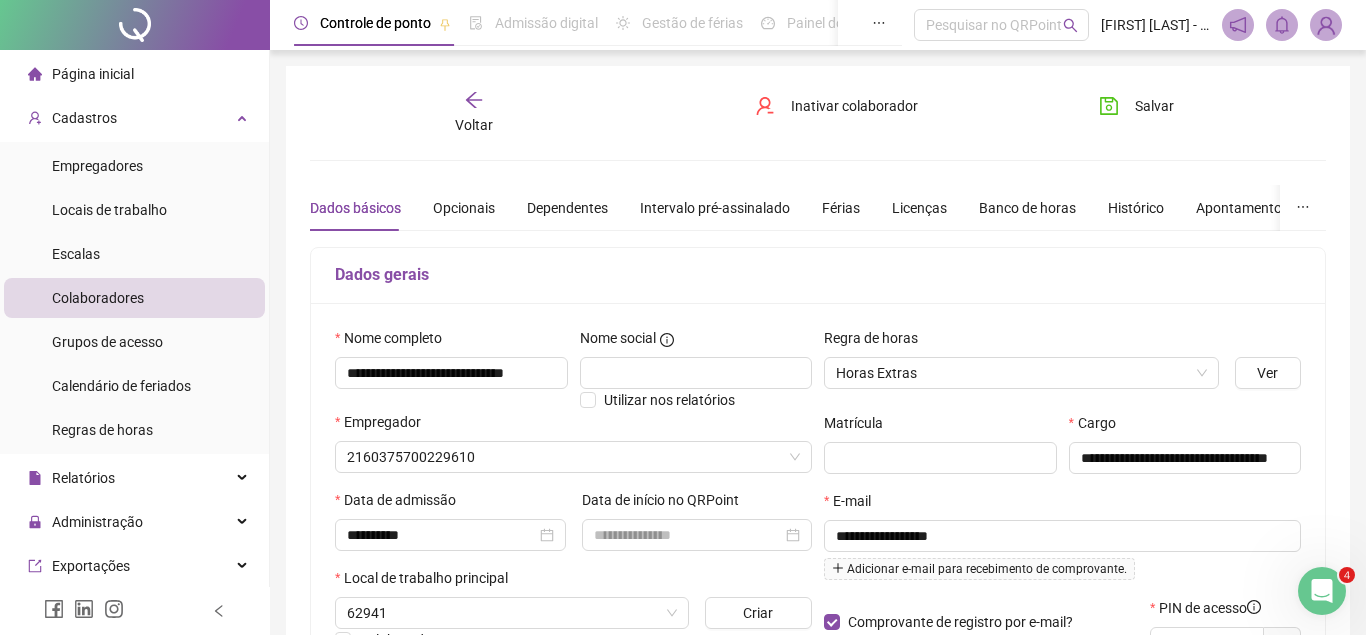 type on "**********" 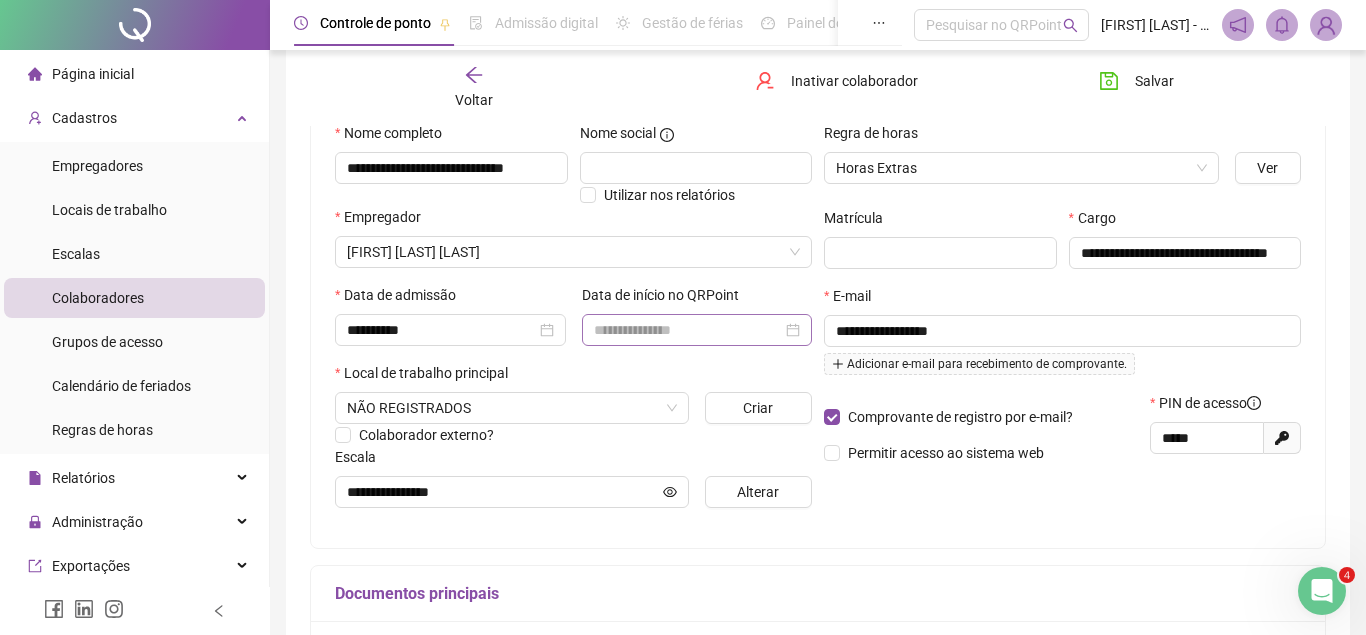 scroll, scrollTop: 102, scrollLeft: 0, axis: vertical 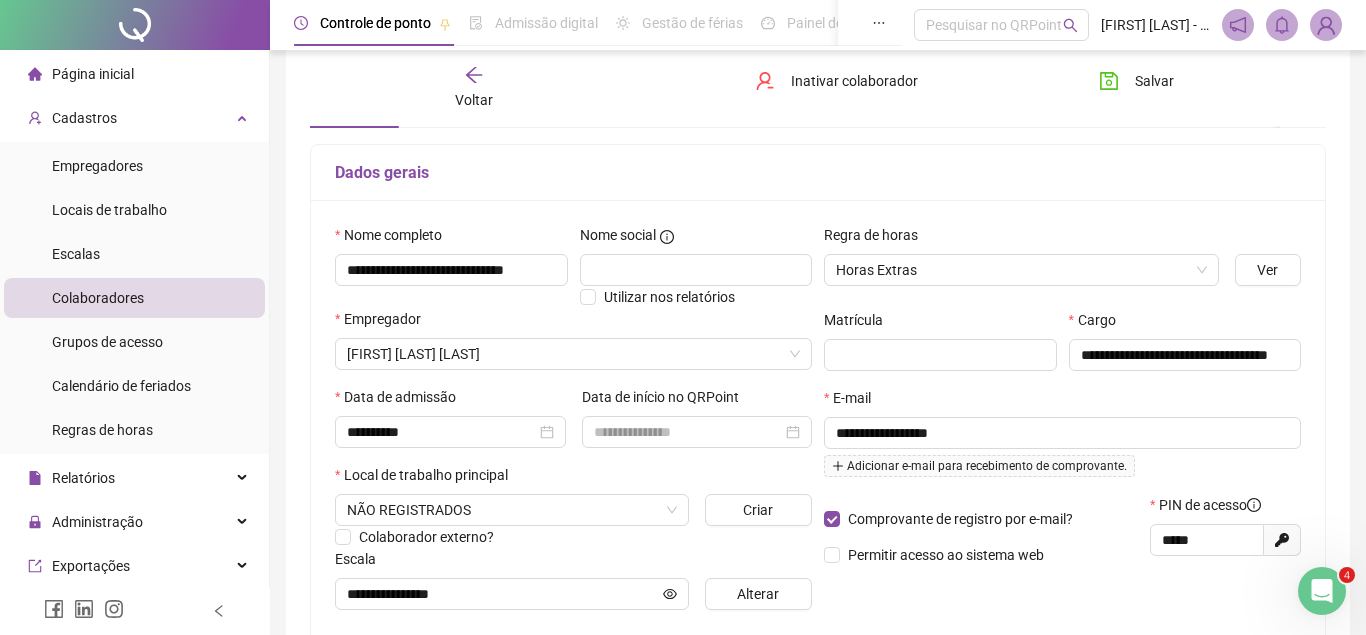 click 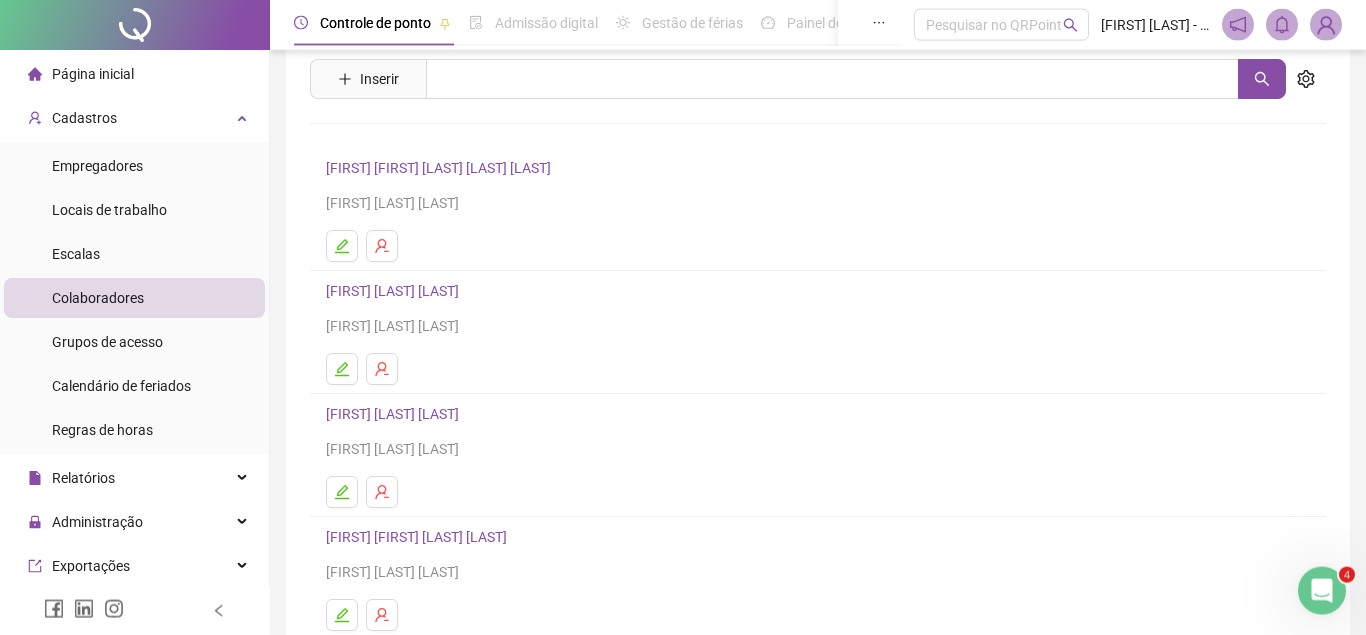 scroll, scrollTop: 102, scrollLeft: 0, axis: vertical 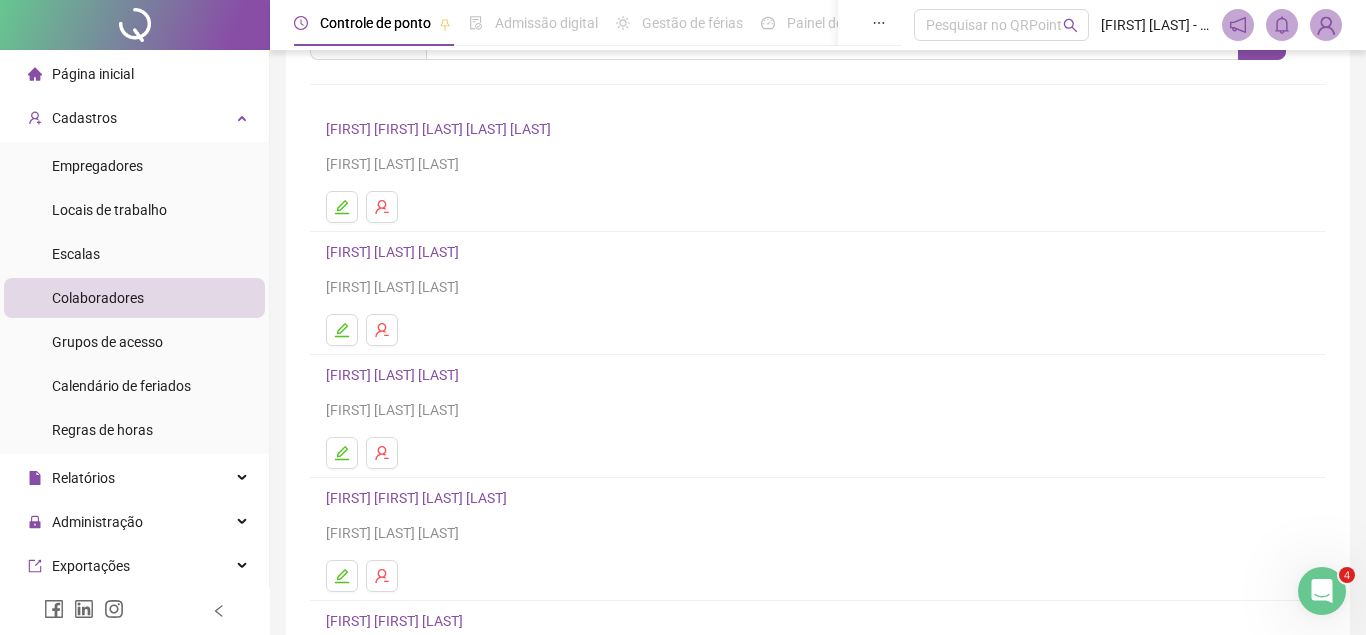 click on "[FIRST] [LAST] [LAST]" at bounding box center [395, 252] 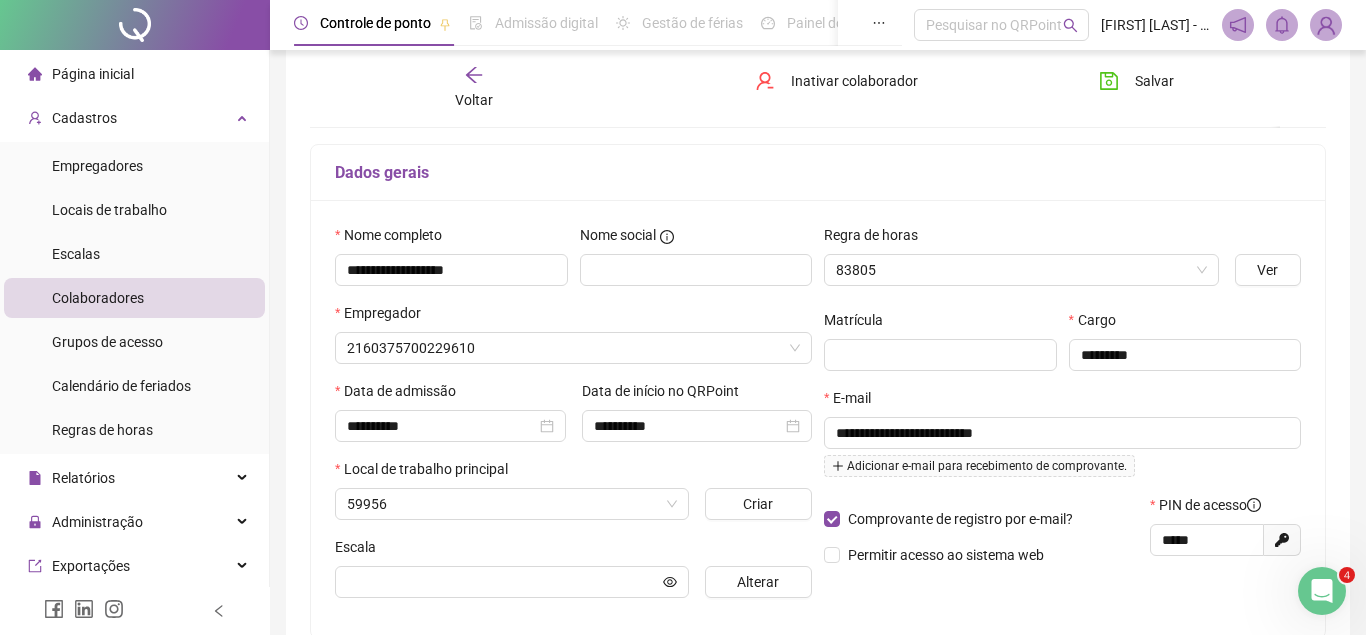 type on "**********" 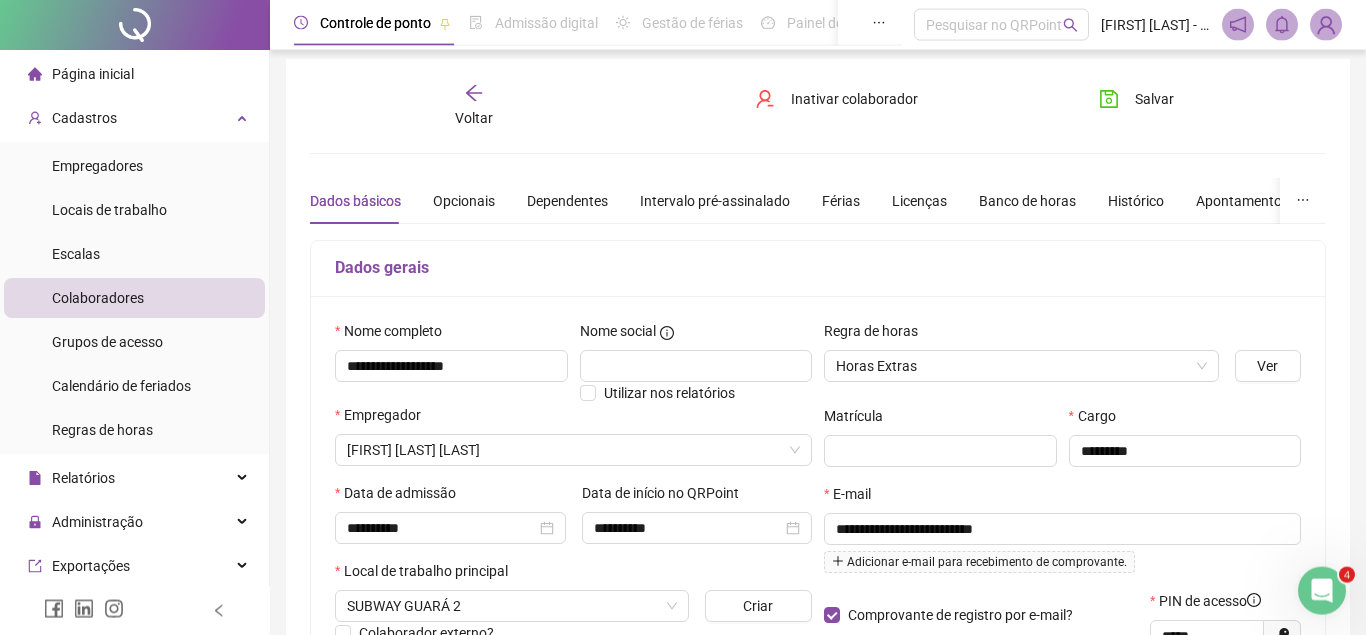 scroll, scrollTop: 0, scrollLeft: 0, axis: both 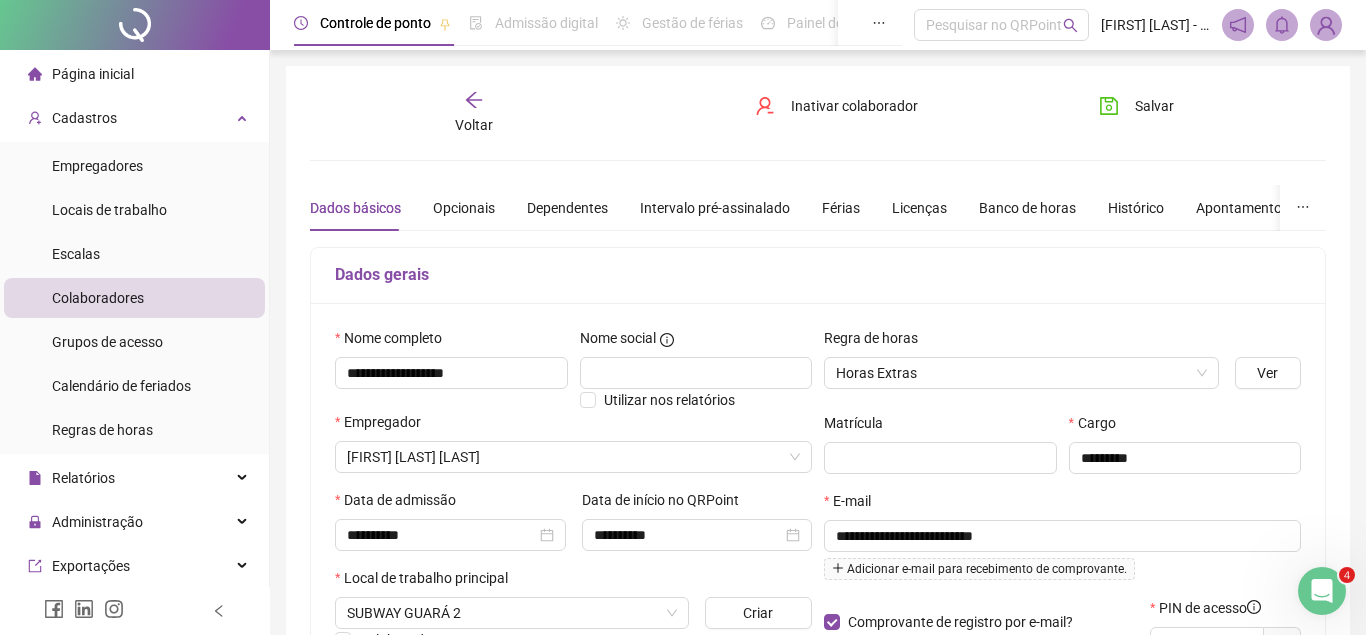click 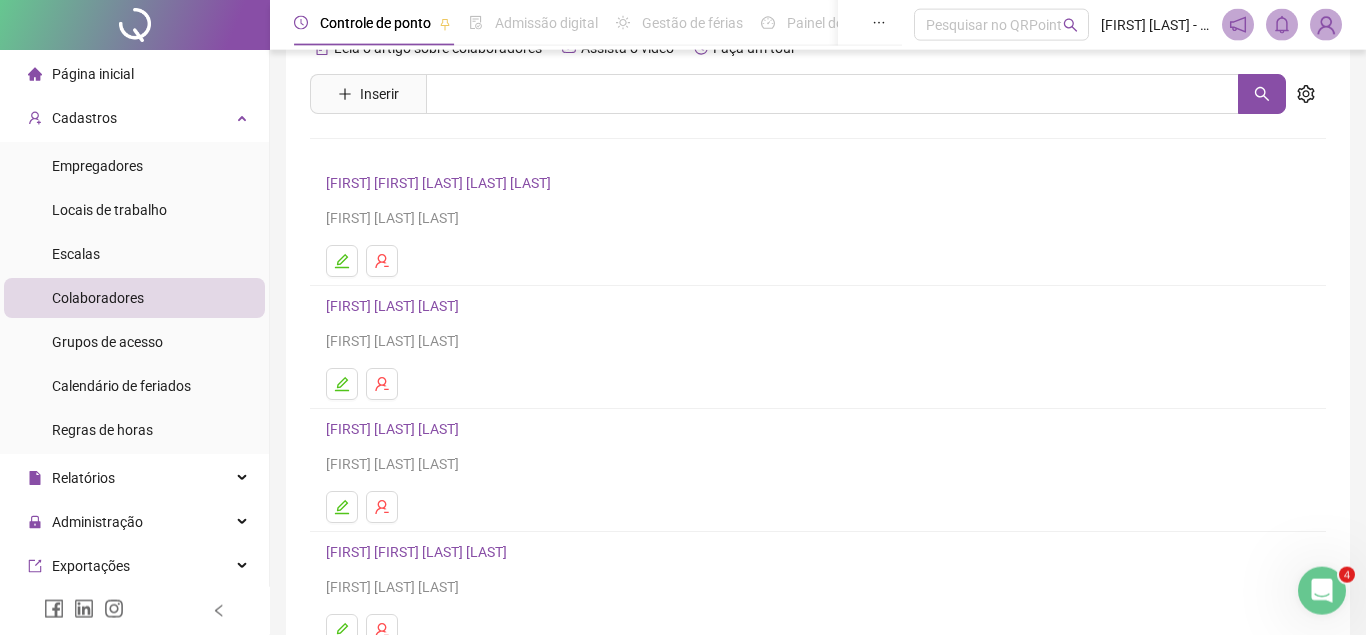 scroll, scrollTop: 102, scrollLeft: 0, axis: vertical 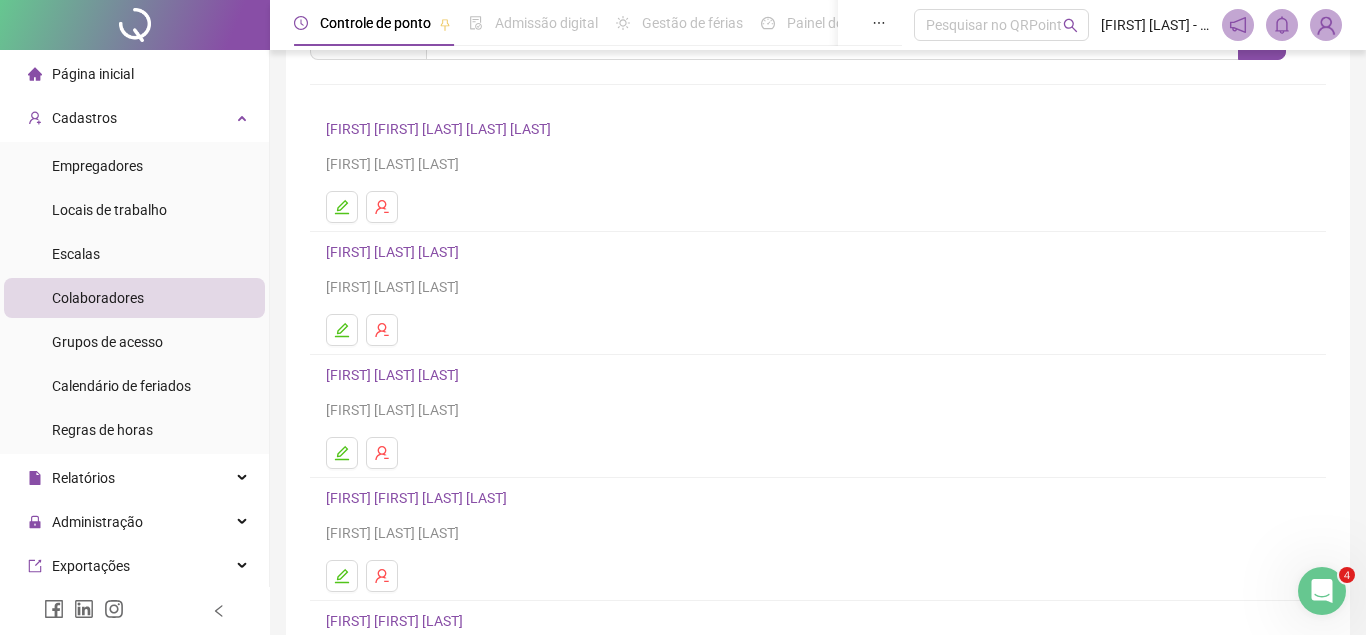 click on "[FIRST] [LAST] [LAST]" at bounding box center (395, 375) 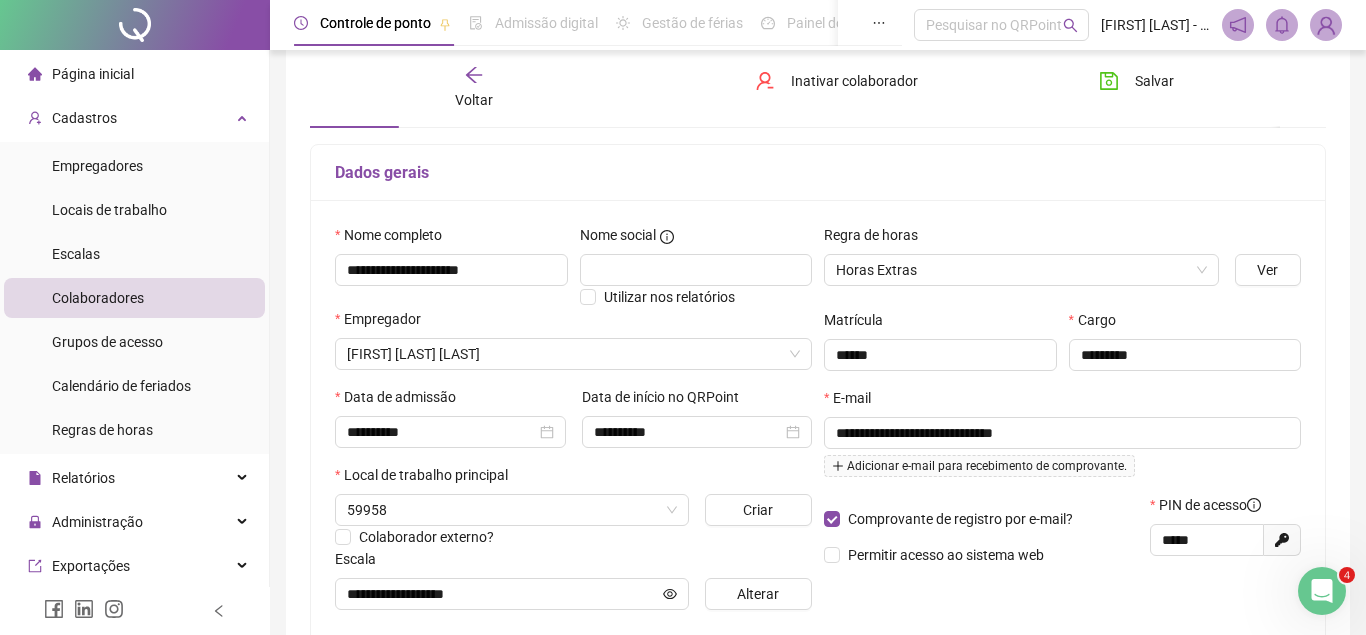 type on "**********" 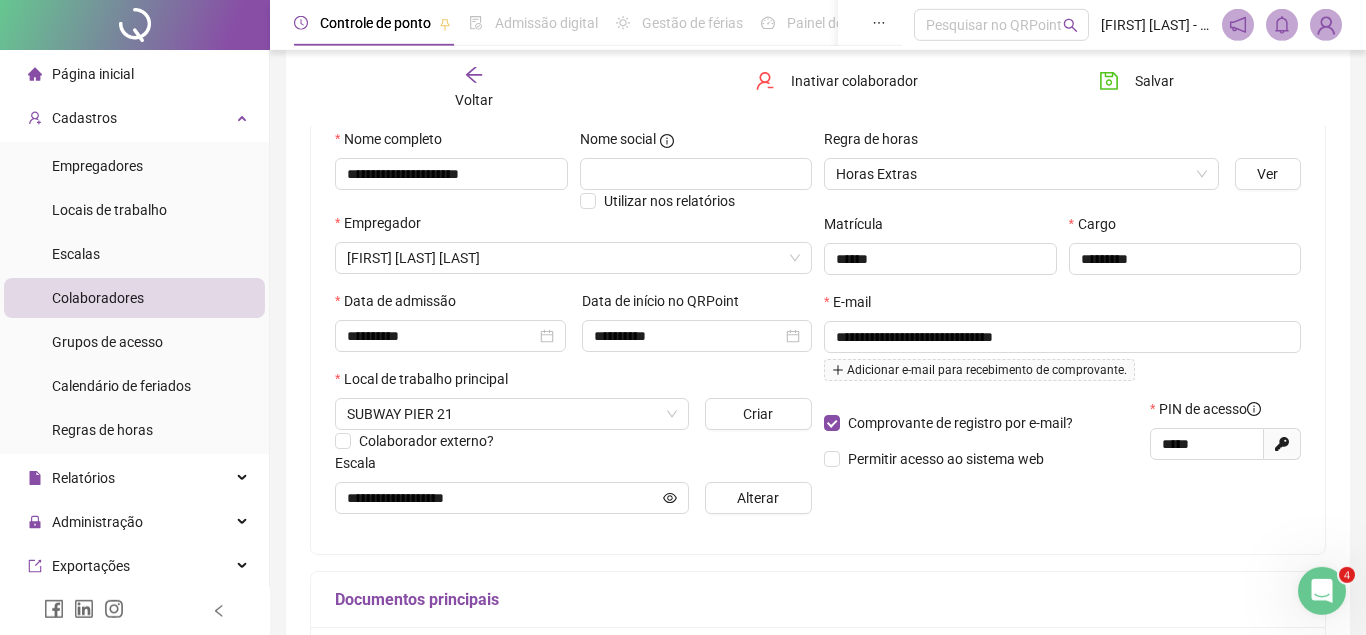 scroll, scrollTop: 316, scrollLeft: 0, axis: vertical 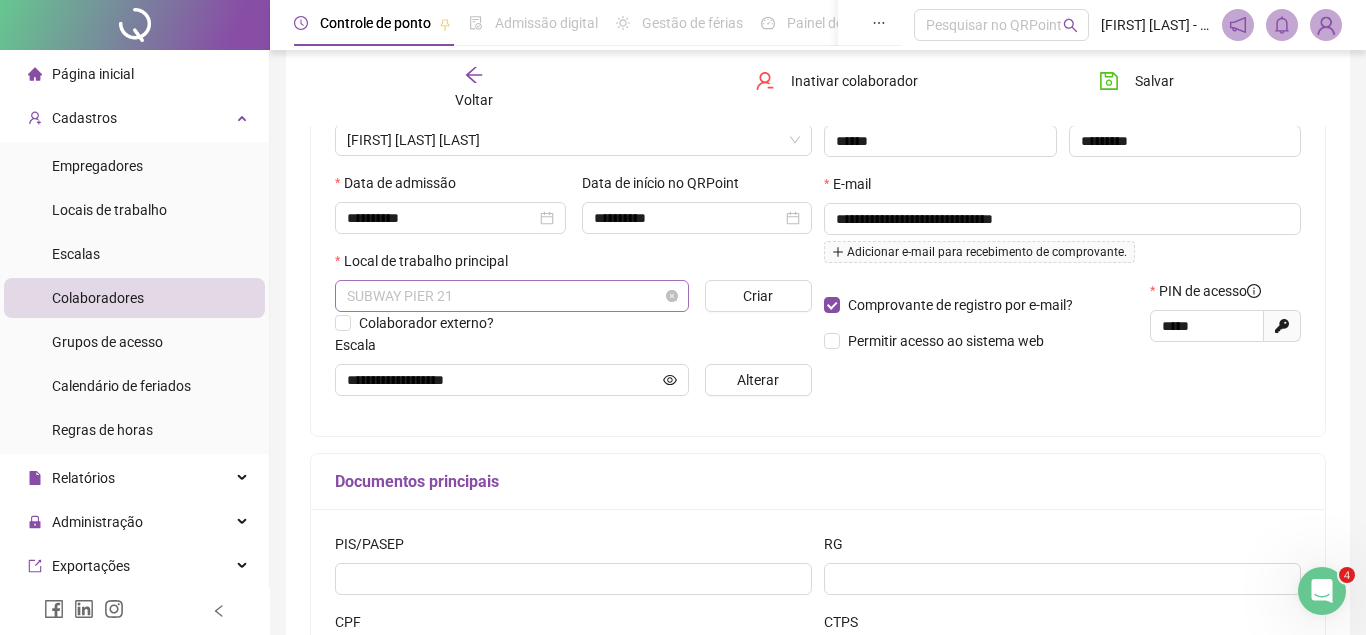 click on "SUBWAY PIER 21" at bounding box center [512, 296] 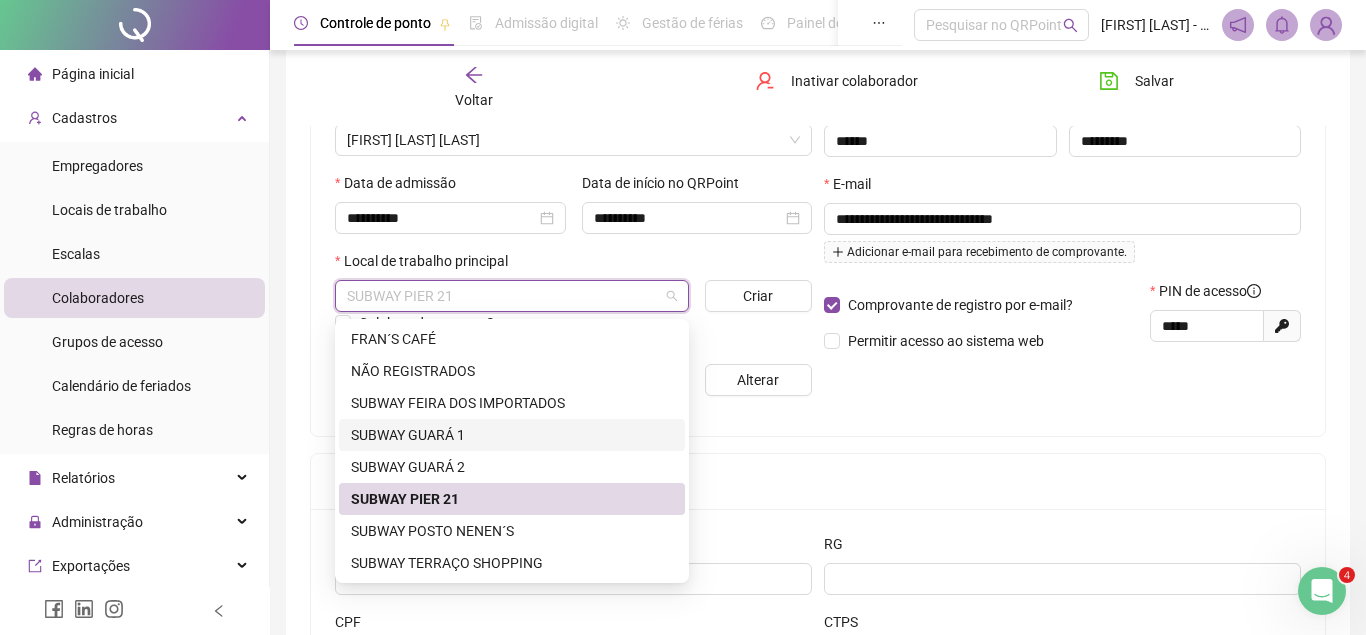 scroll, scrollTop: 418, scrollLeft: 0, axis: vertical 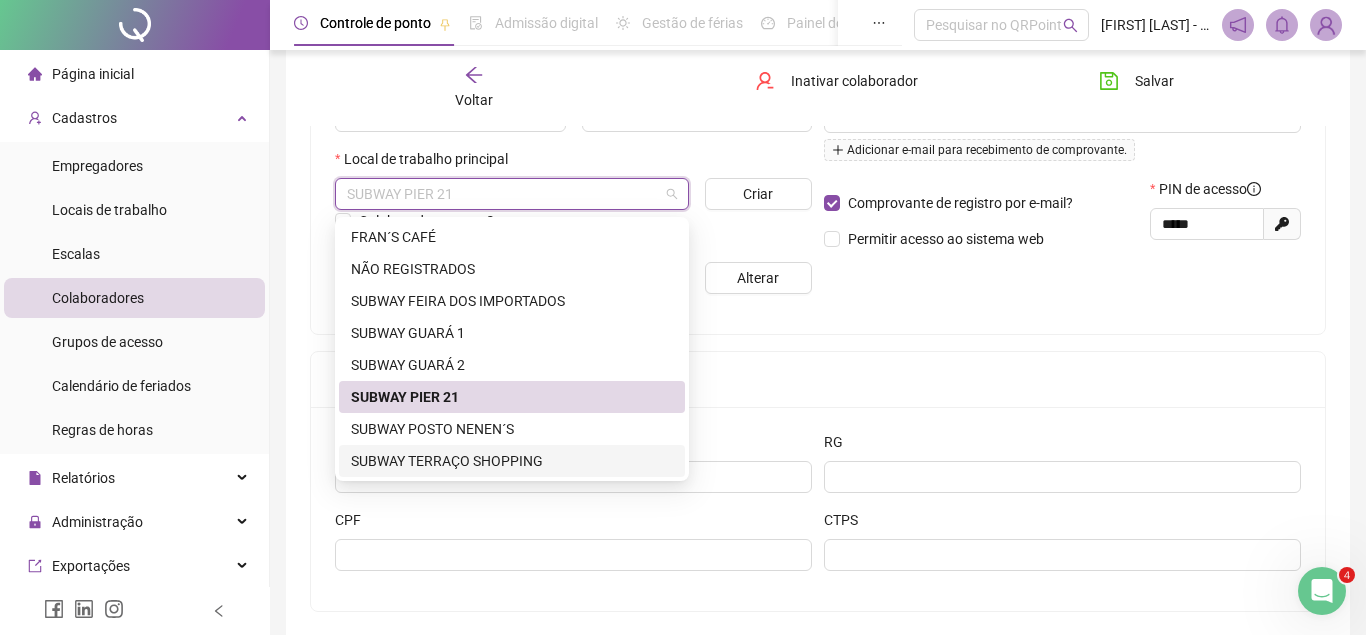 click on "SUBWAY TERRAÇO SHOPPING" at bounding box center (512, 461) 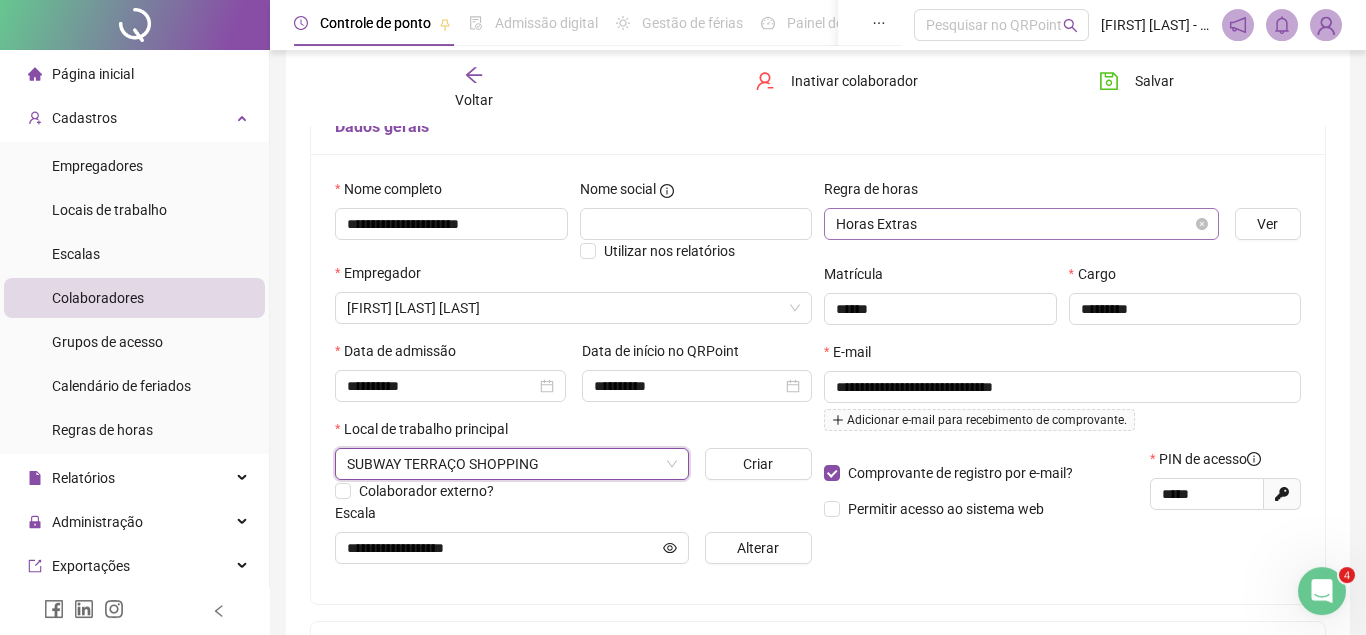 scroll, scrollTop: 112, scrollLeft: 0, axis: vertical 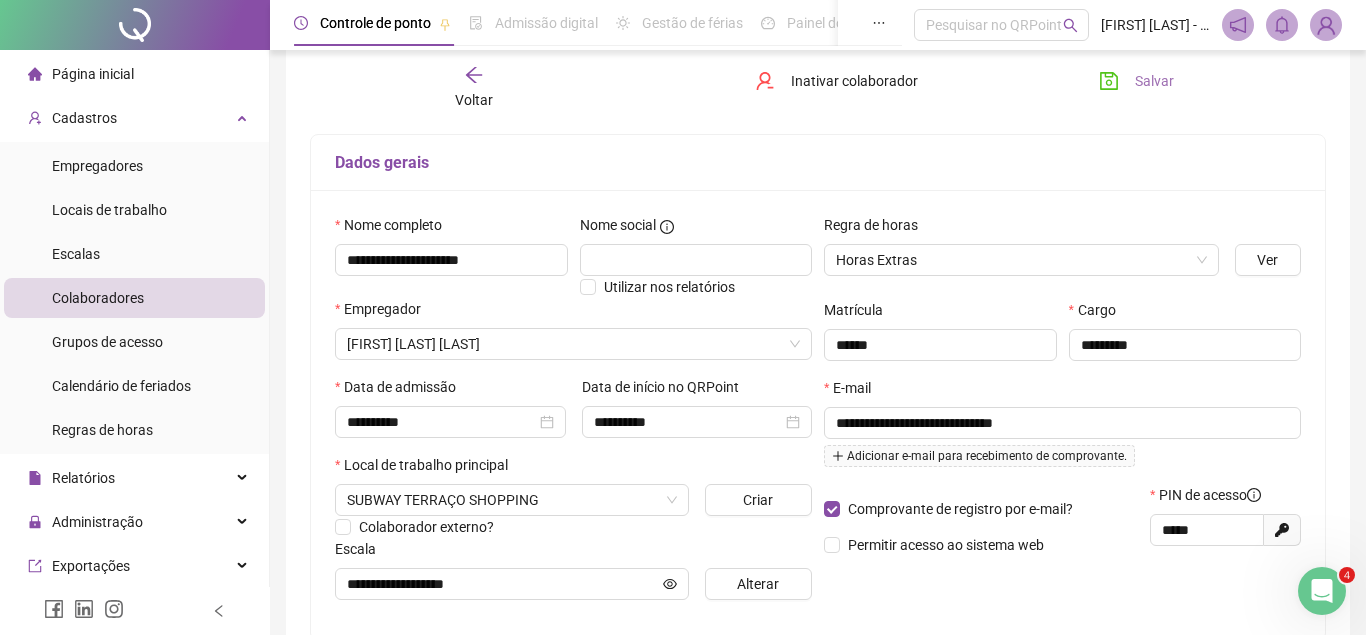 click on "Salvar" at bounding box center (1154, 81) 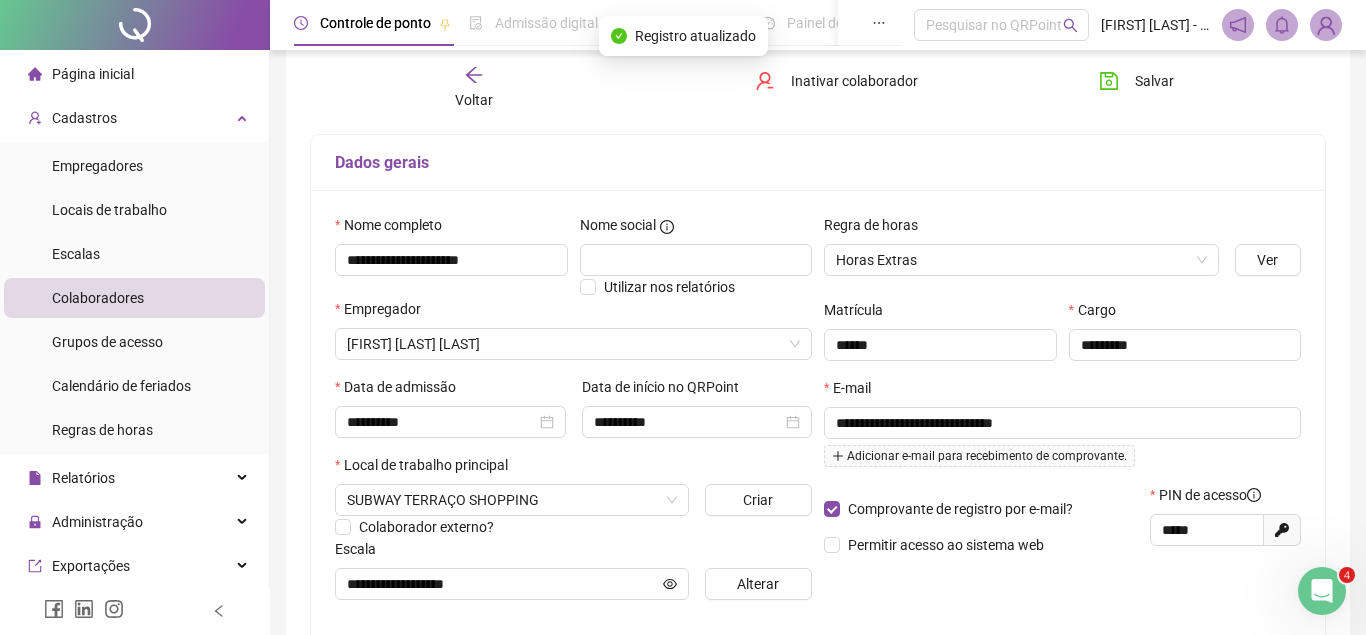 click on "Voltar" at bounding box center (474, 88) 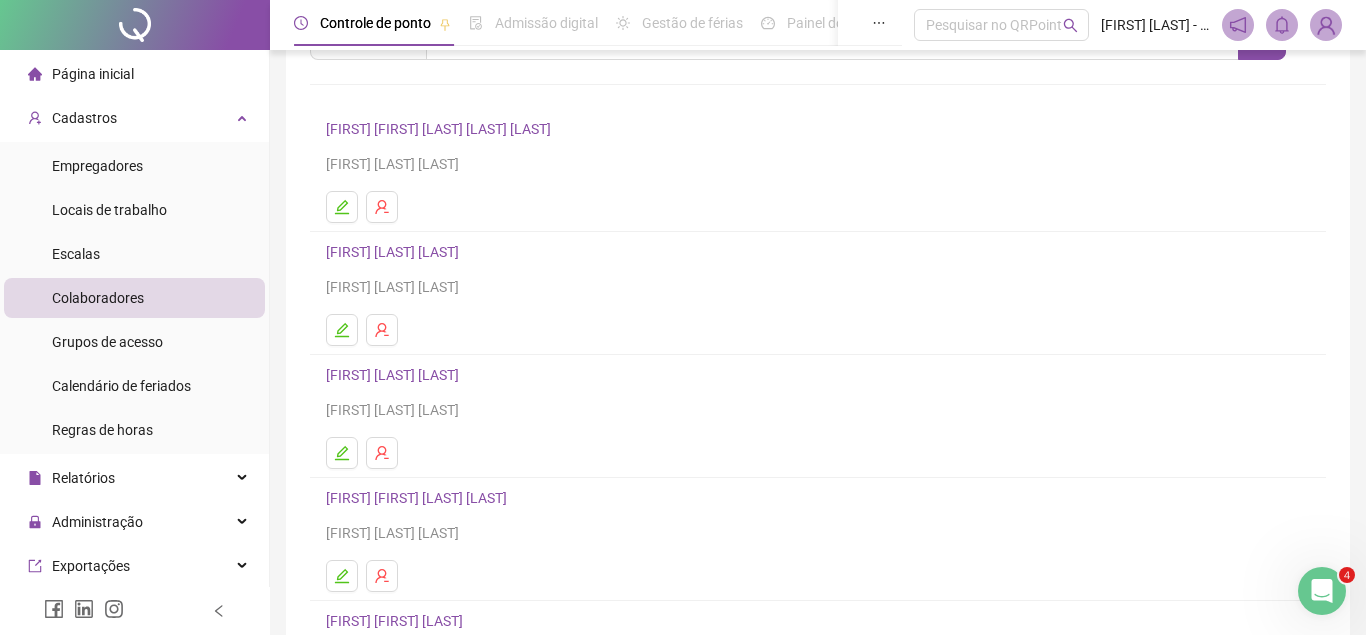 scroll, scrollTop: 204, scrollLeft: 0, axis: vertical 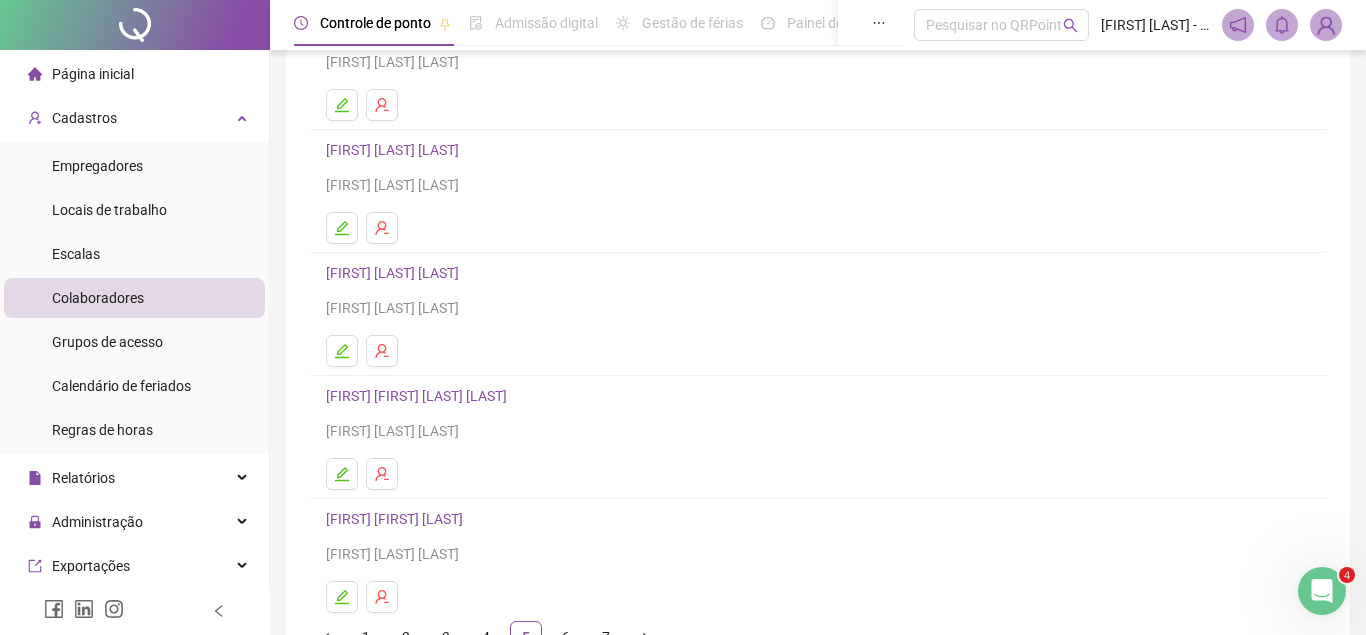 click on "[FIRST] [FIRST] [LAST] [LAST]" at bounding box center (419, 396) 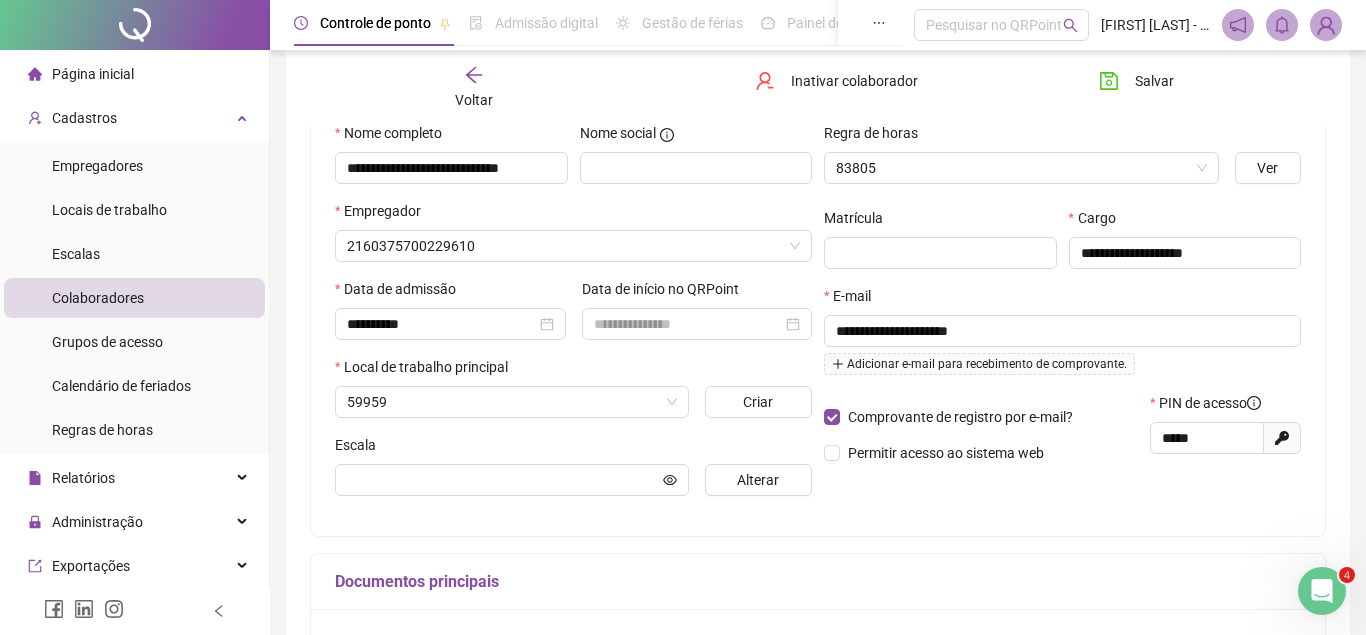 type on "**********" 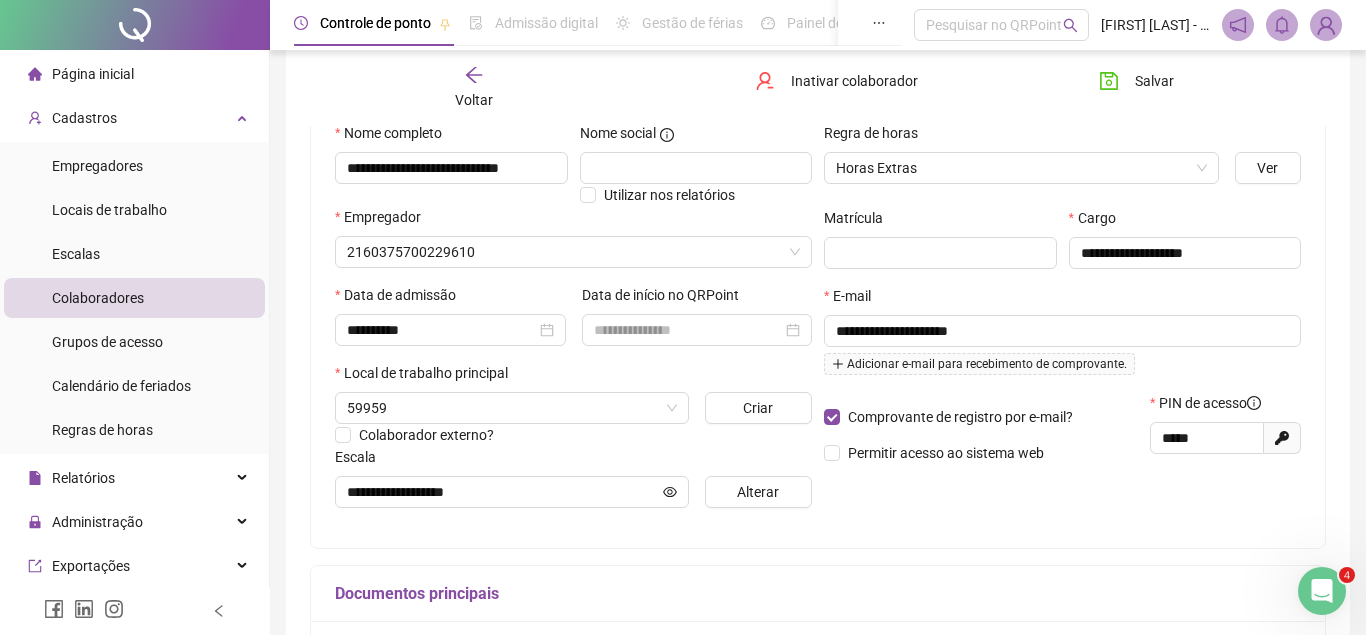 scroll, scrollTop: 214, scrollLeft: 0, axis: vertical 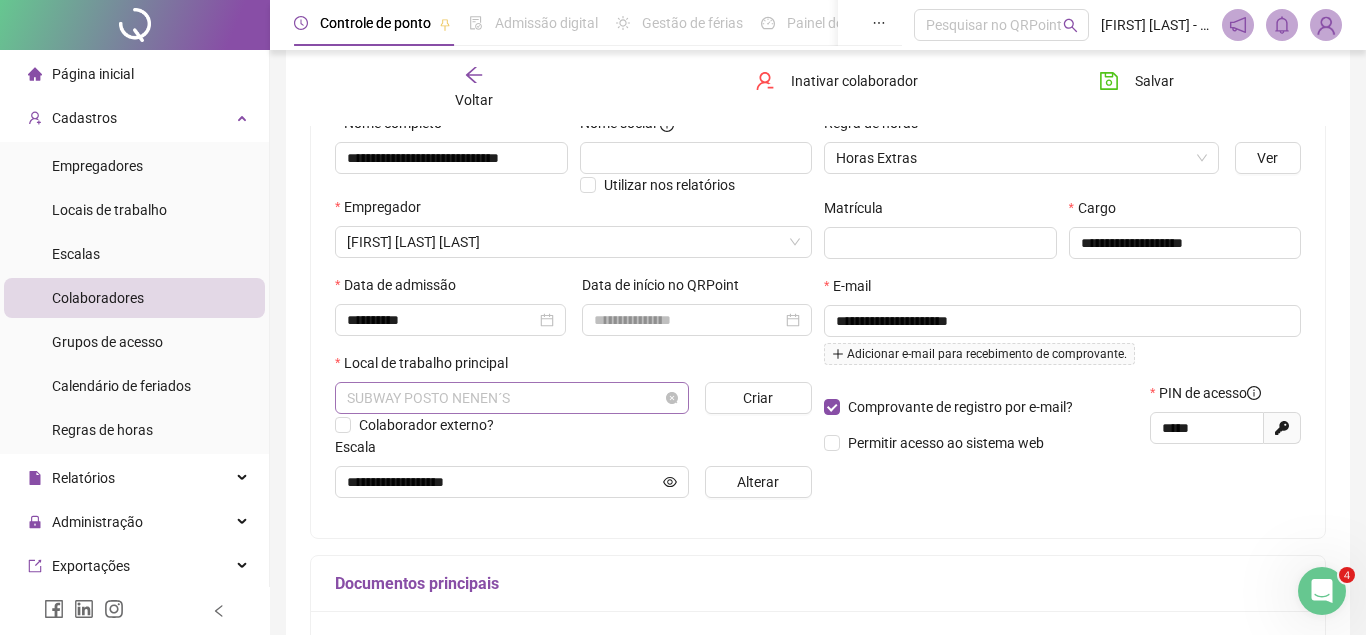 click on "SUBWAY POSTO NENEN´S" at bounding box center (512, 398) 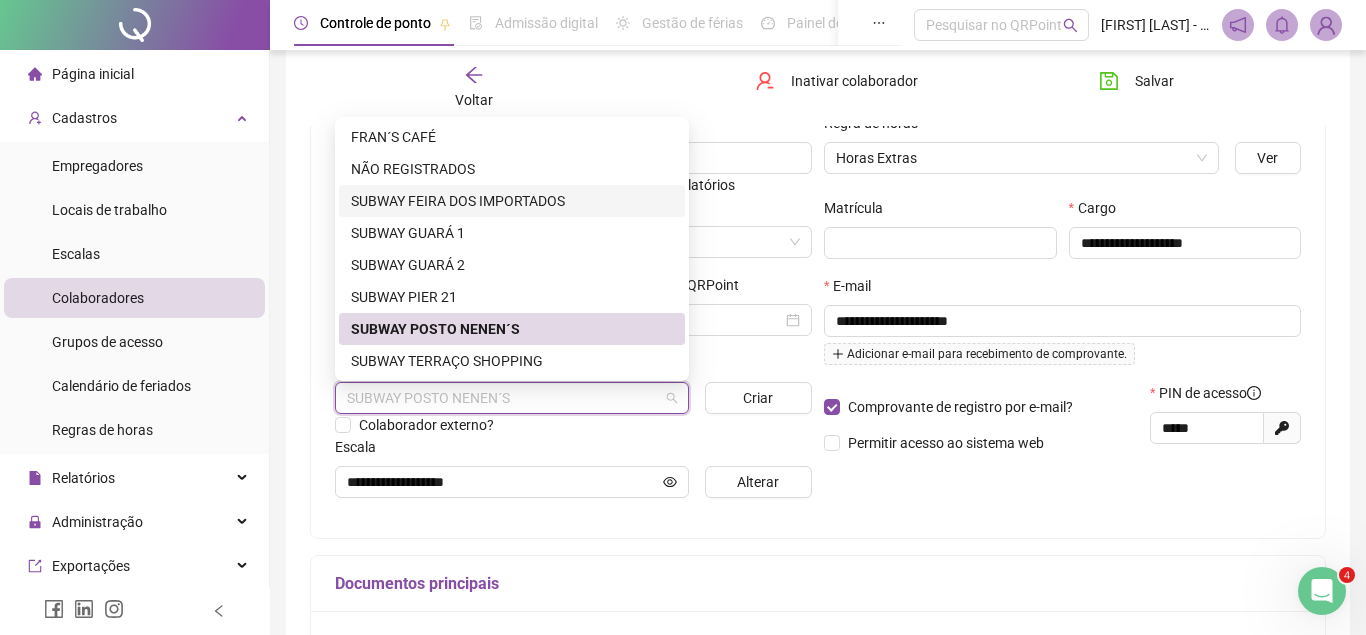 click on "SUBWAY FEIRA DOS IMPORTADOS" at bounding box center (512, 201) 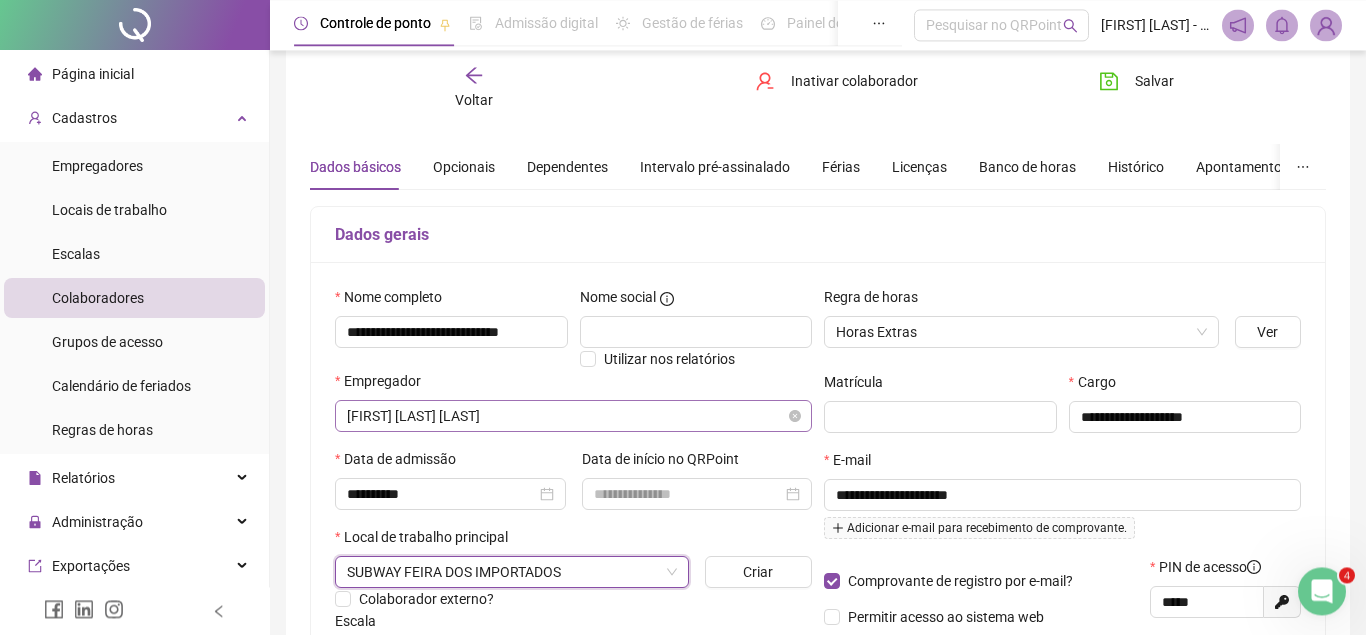 scroll, scrollTop: 10, scrollLeft: 0, axis: vertical 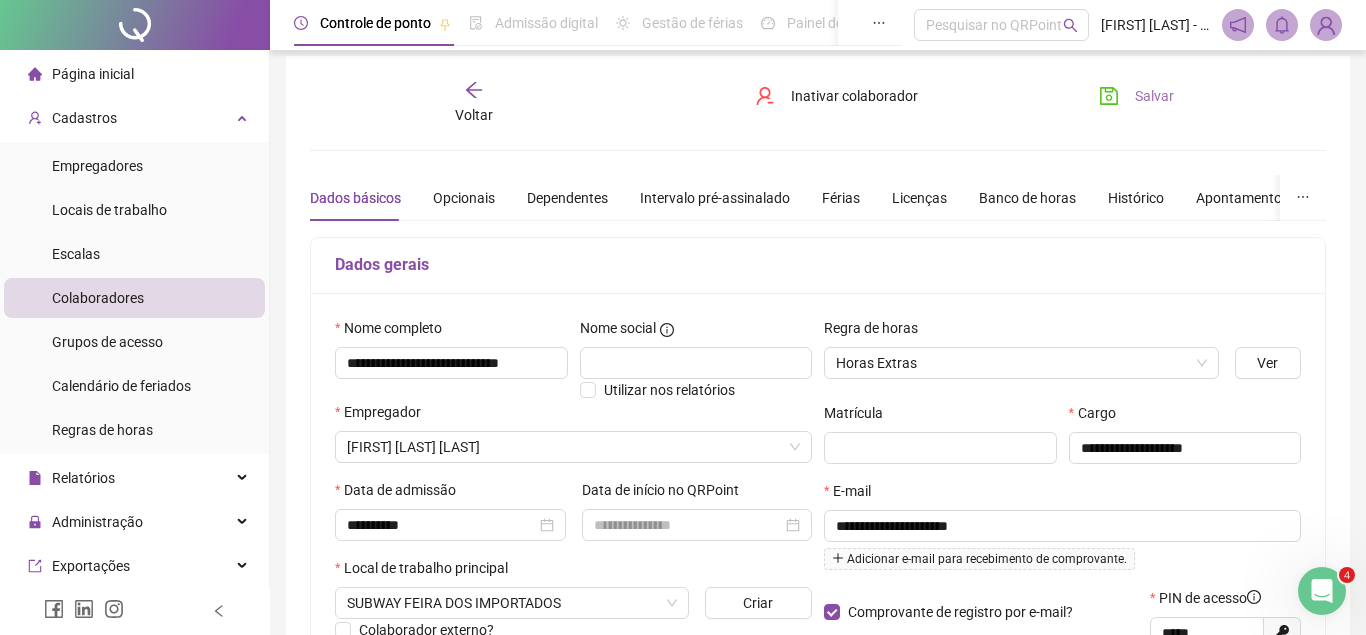 click on "Salvar" at bounding box center (1136, 96) 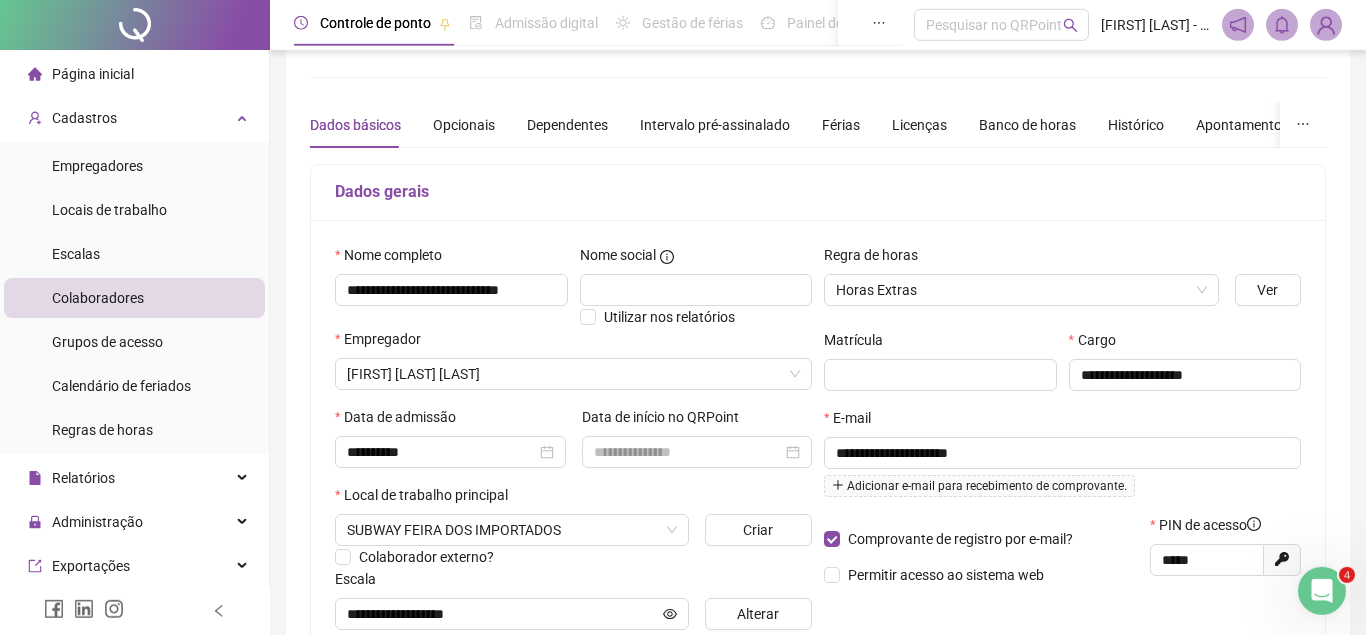 scroll, scrollTop: 10, scrollLeft: 0, axis: vertical 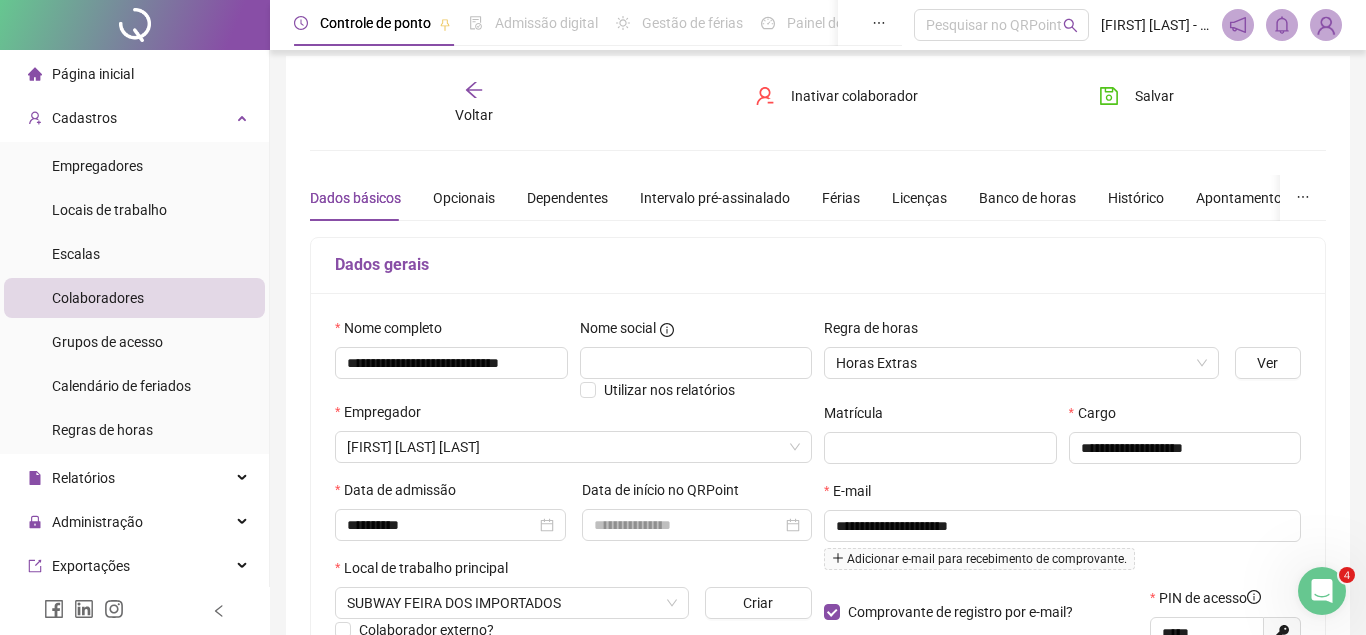click 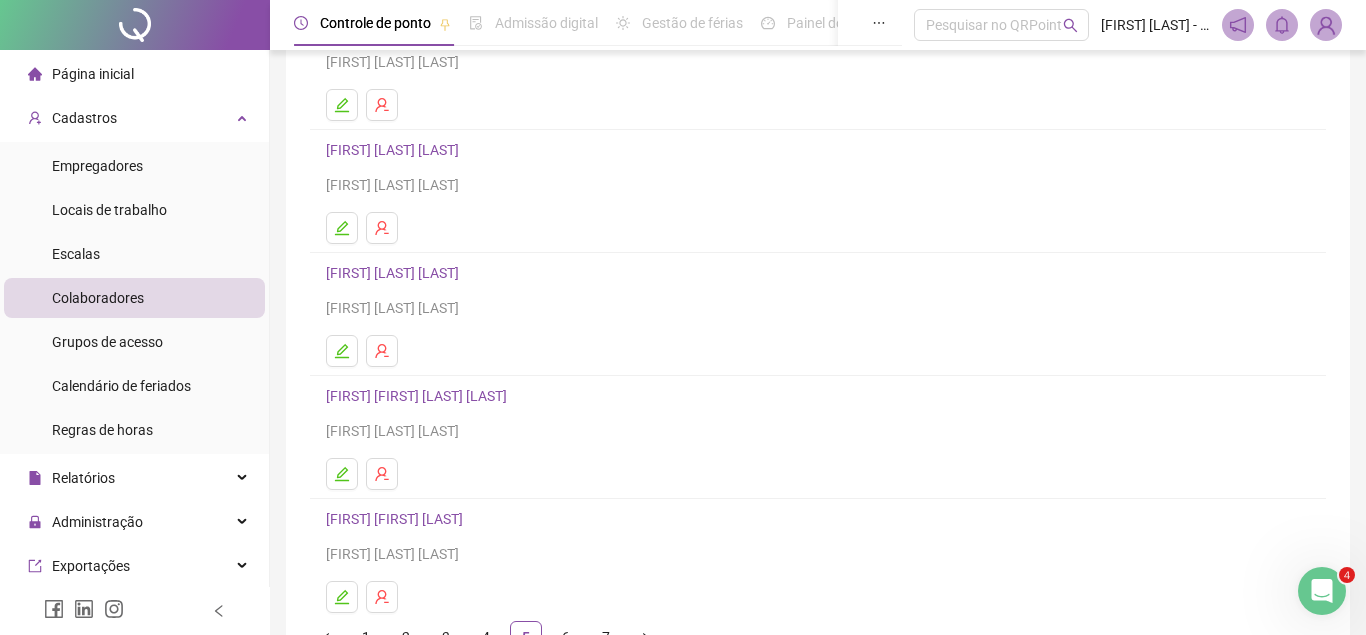 scroll, scrollTop: 306, scrollLeft: 0, axis: vertical 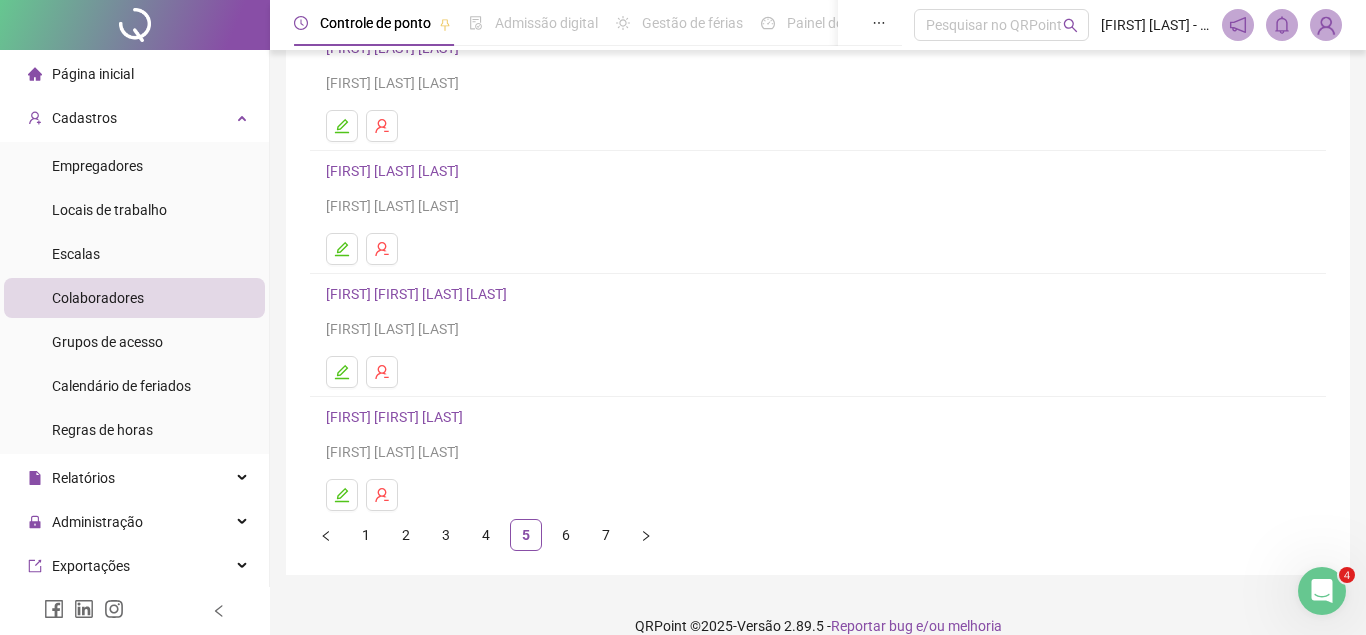 click on "[FIRST] [FIRST] [LAST]" at bounding box center [397, 417] 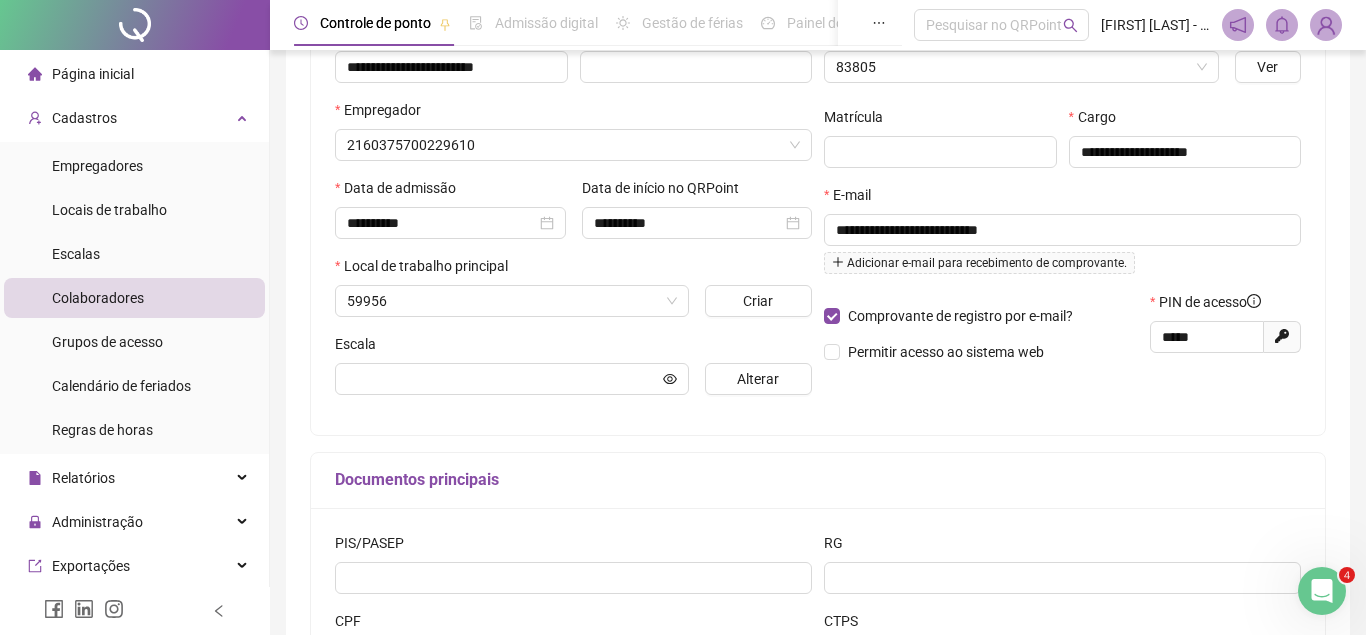 type on "**********" 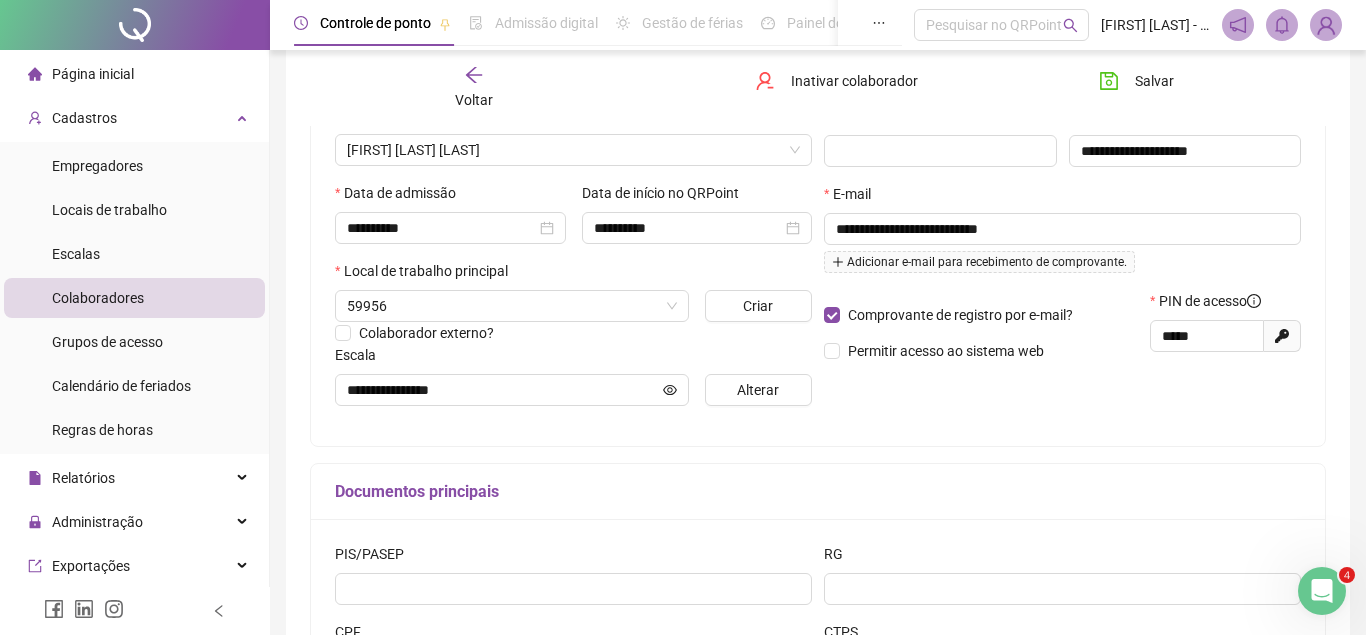 scroll, scrollTop: 316, scrollLeft: 0, axis: vertical 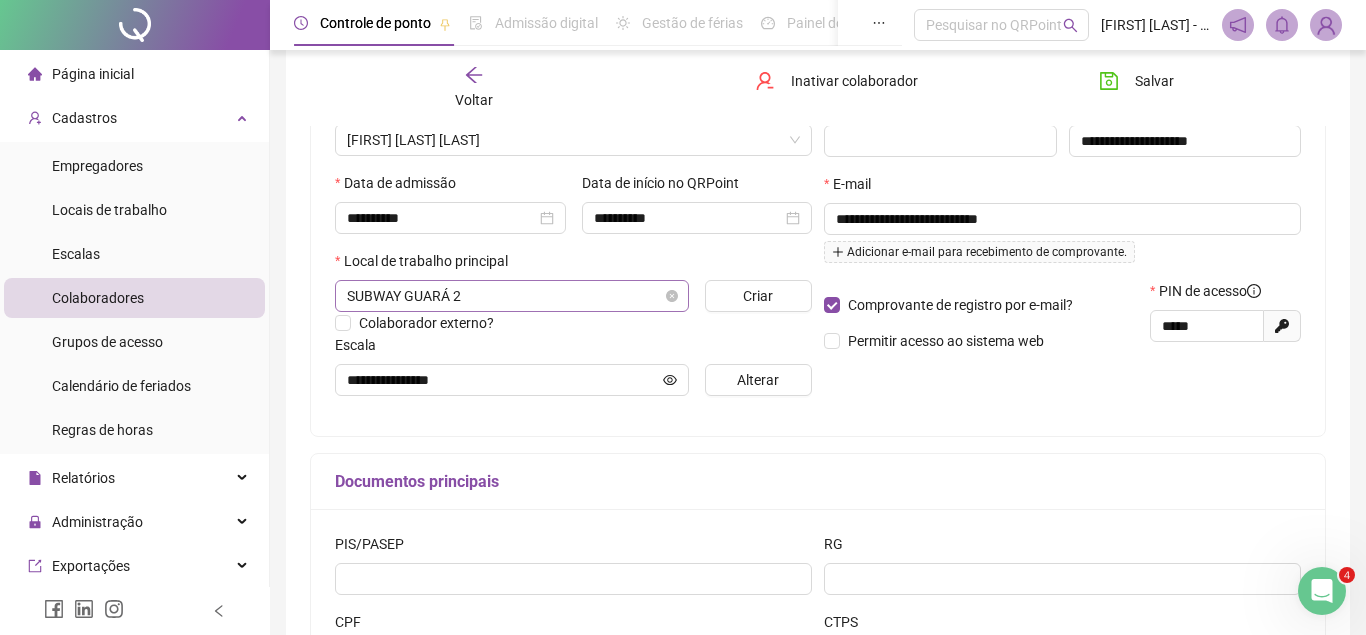 click on "SUBWAY GUARÁ 2" at bounding box center [512, 296] 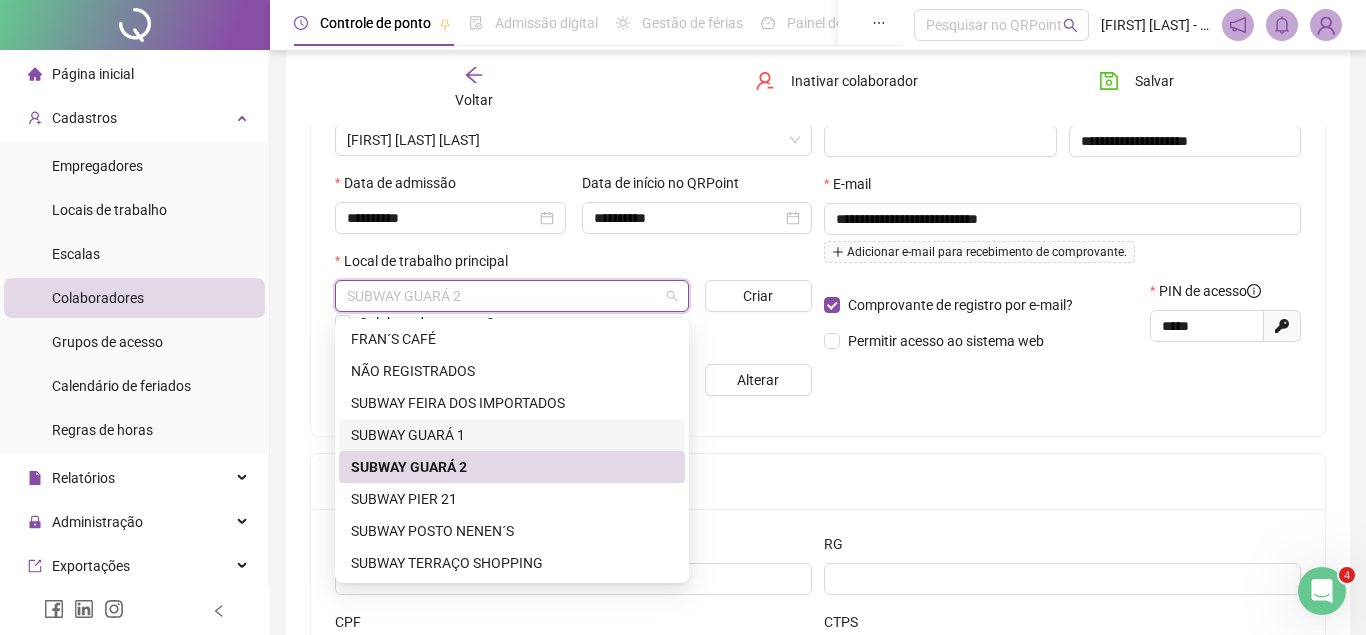 click on "SUBWAY GUARÁ 1" at bounding box center [512, 435] 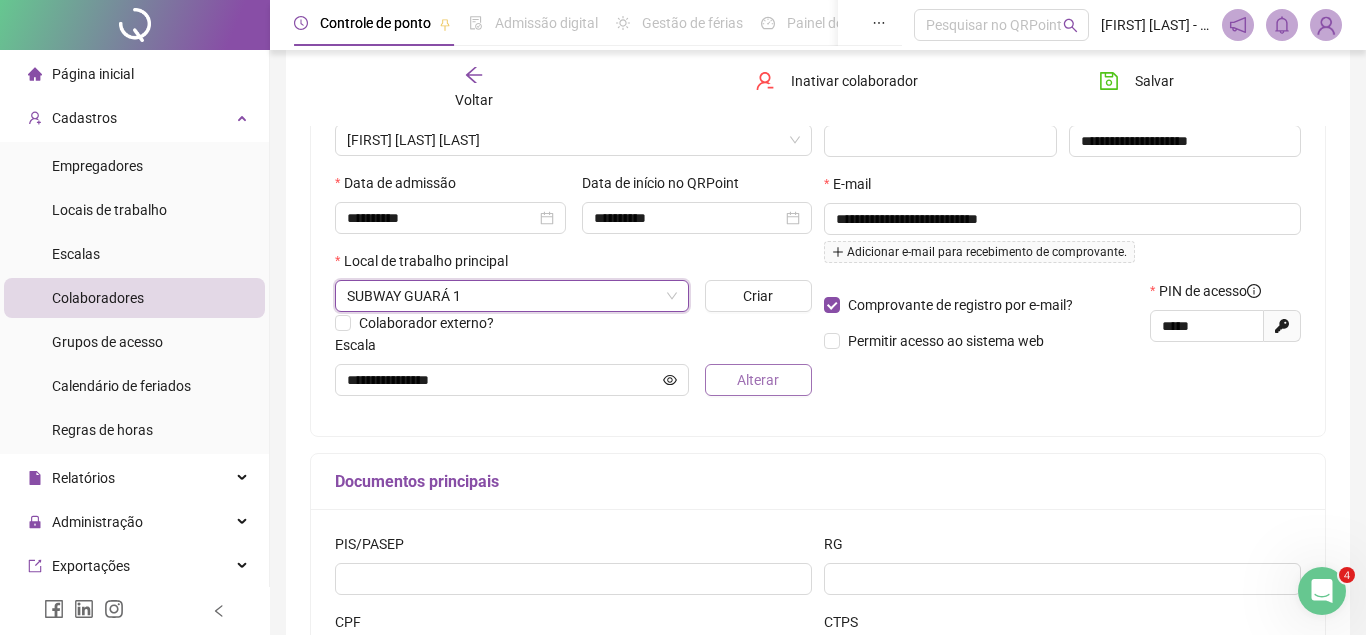 click on "Alterar" at bounding box center [758, 380] 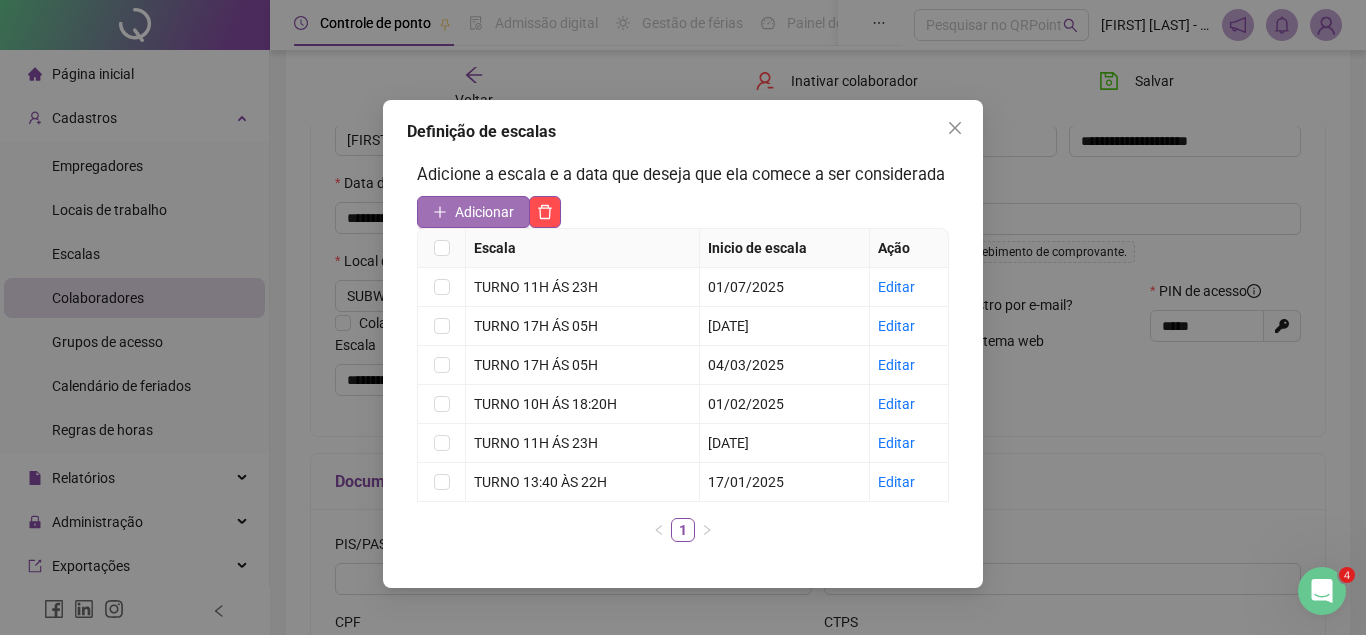 click on "Adicionar" at bounding box center [484, 212] 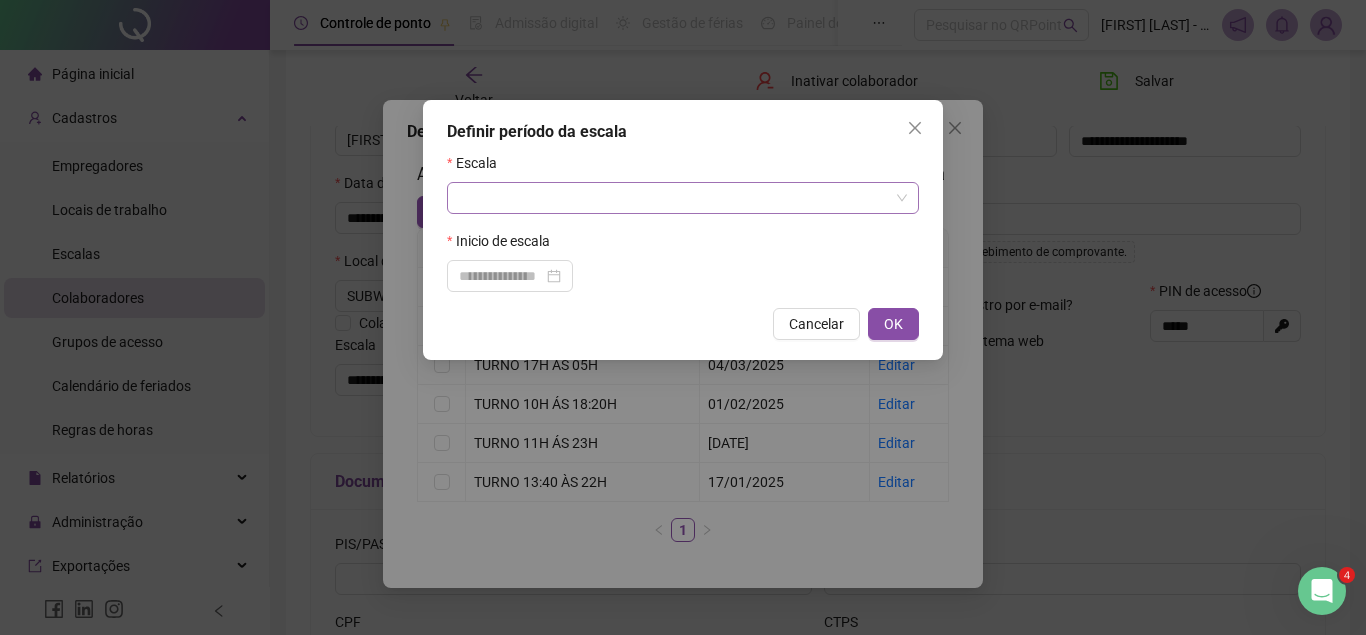 click at bounding box center [674, 198] 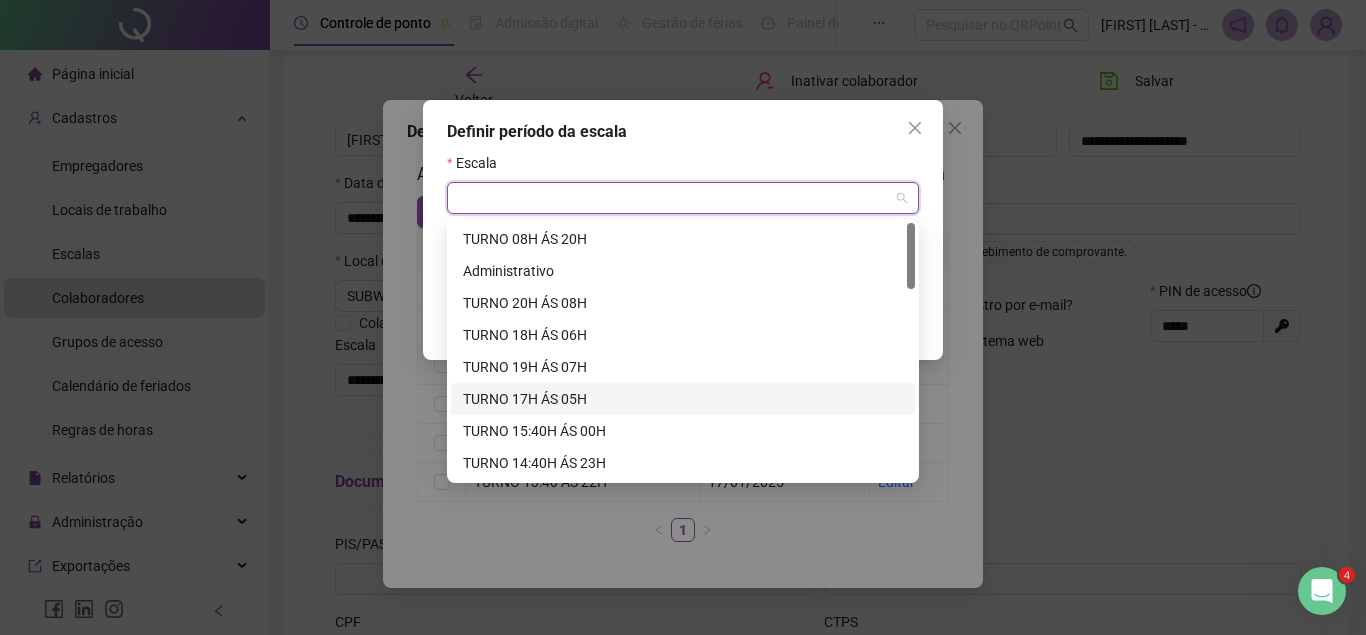 click on "TURNO 17H ÁS 05H" at bounding box center (683, 399) 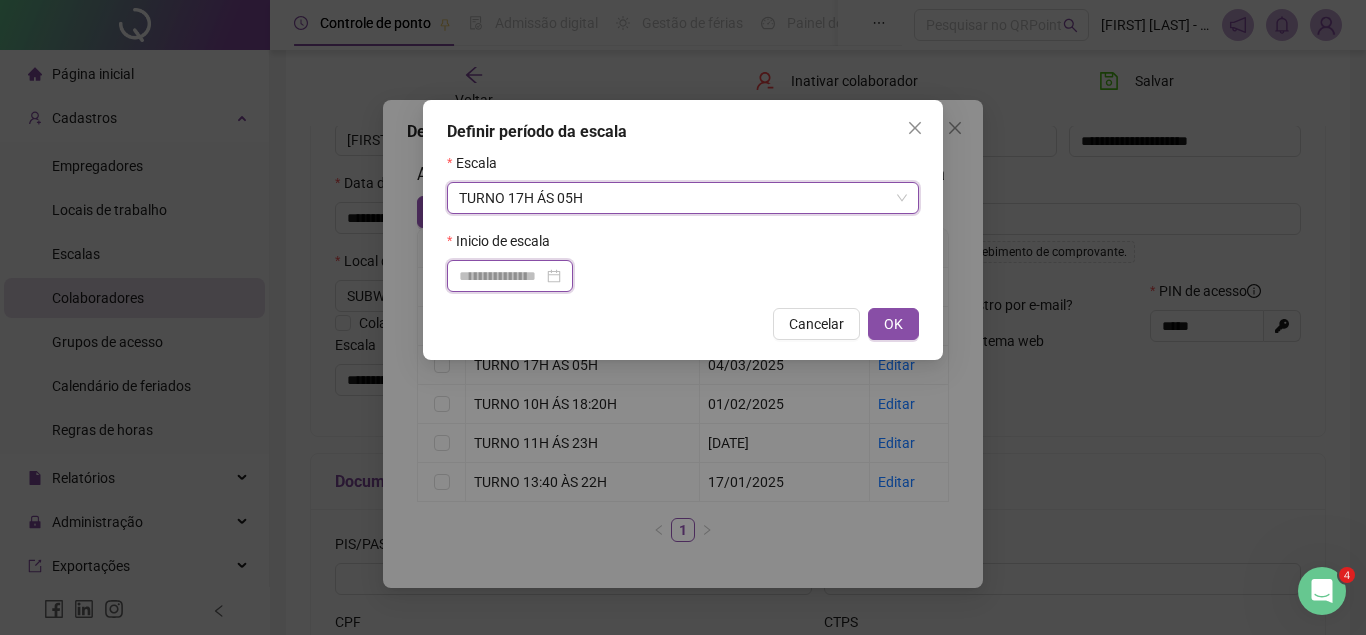 click at bounding box center (501, 276) 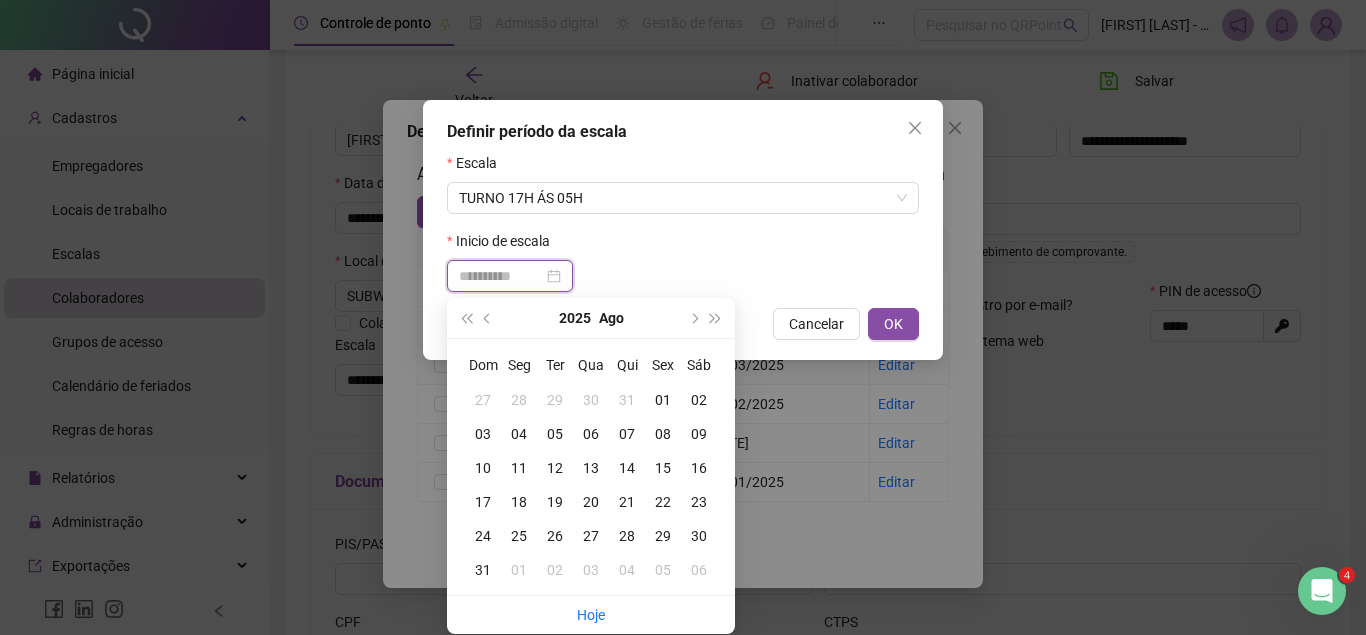 type on "**********" 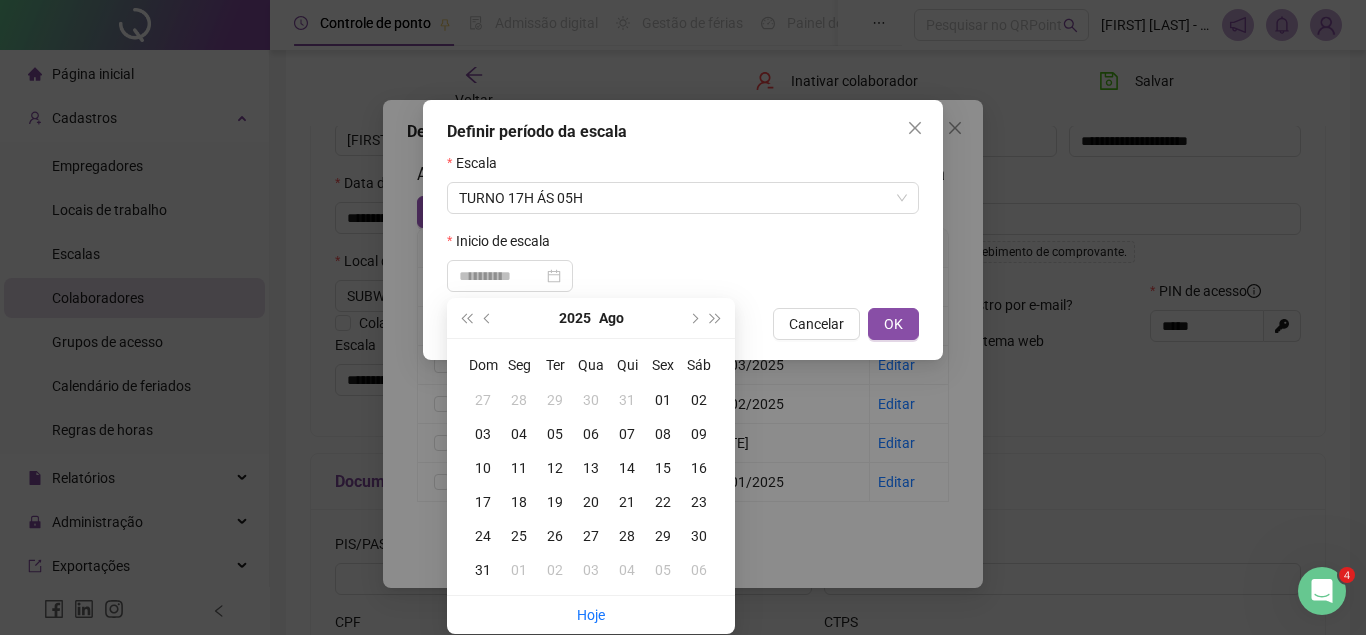 click on "06" at bounding box center [591, 434] 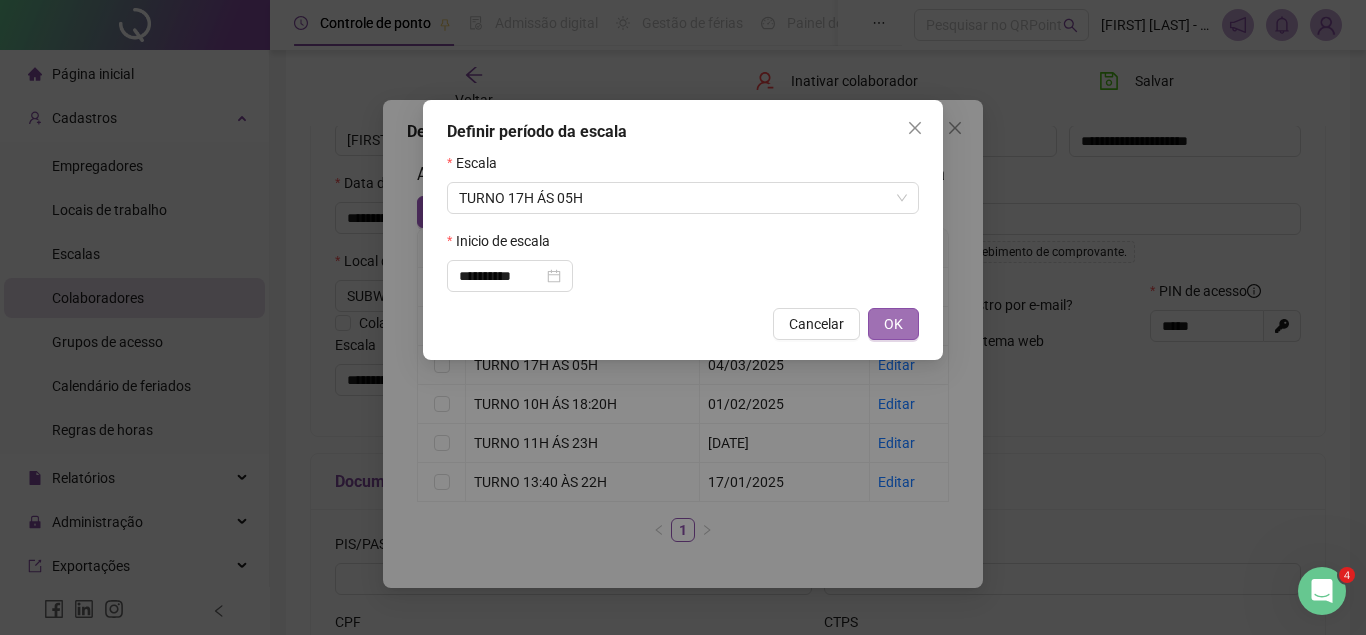 click on "OK" at bounding box center [893, 324] 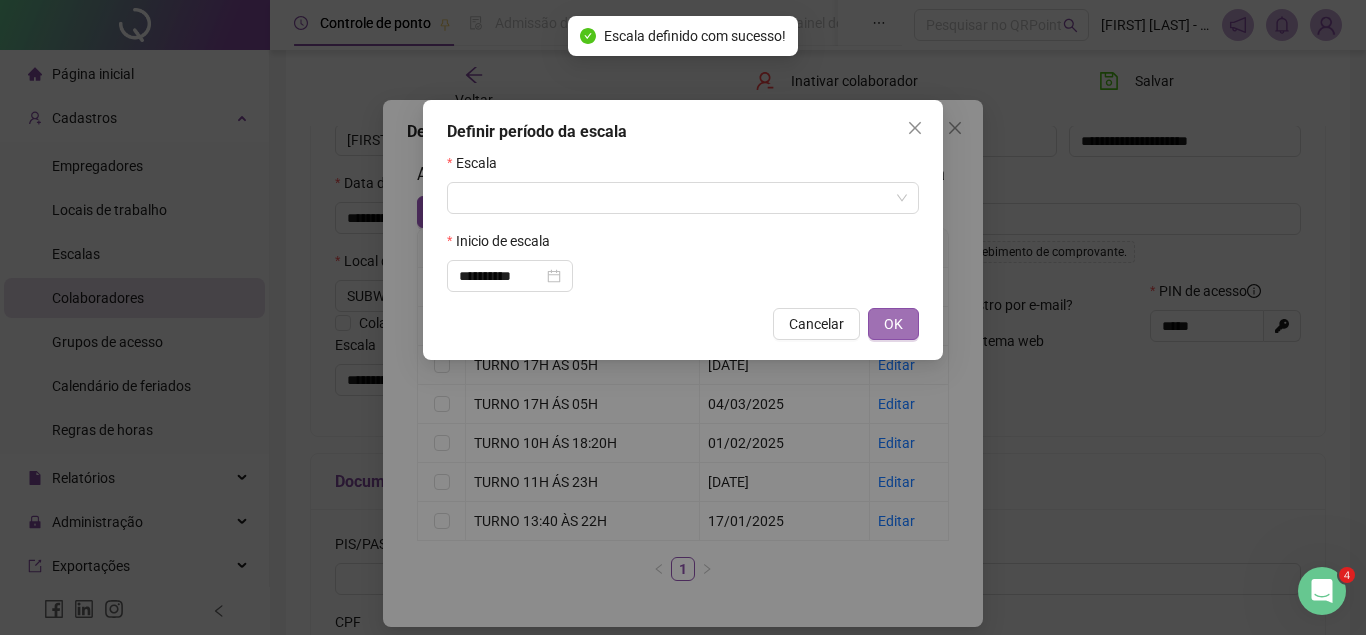 type on "**********" 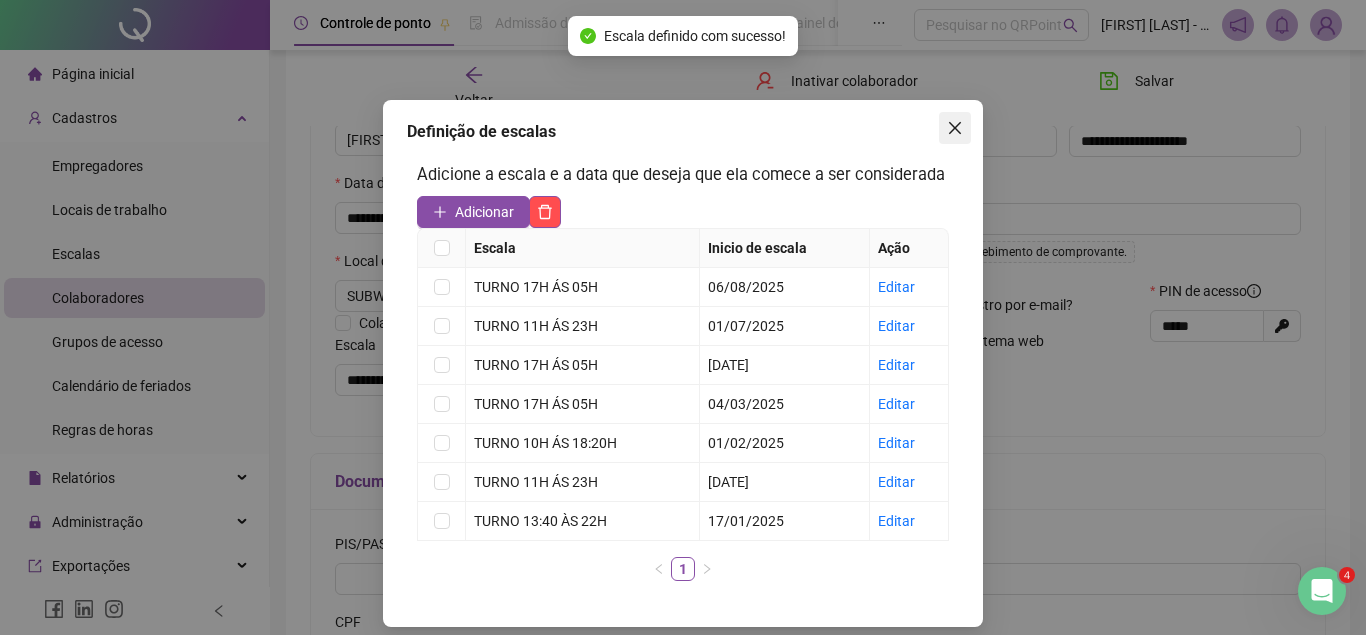 click at bounding box center [955, 128] 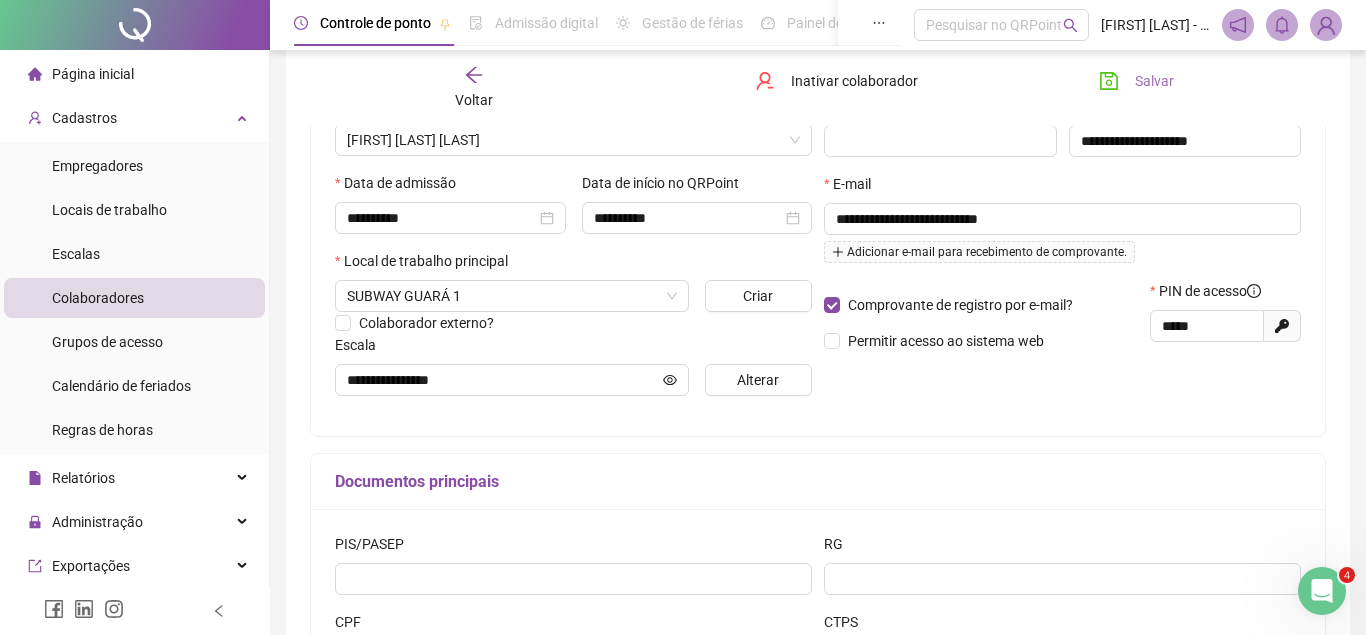 click on "Salvar" at bounding box center [1154, 81] 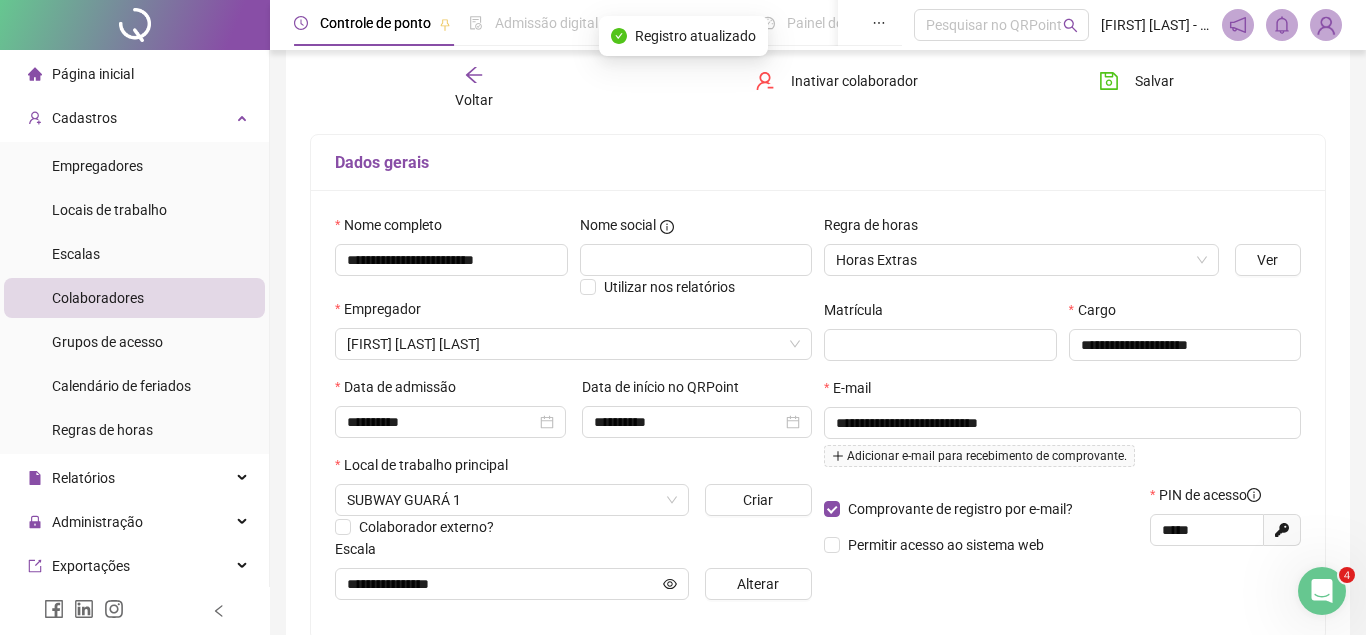 scroll, scrollTop: 214, scrollLeft: 0, axis: vertical 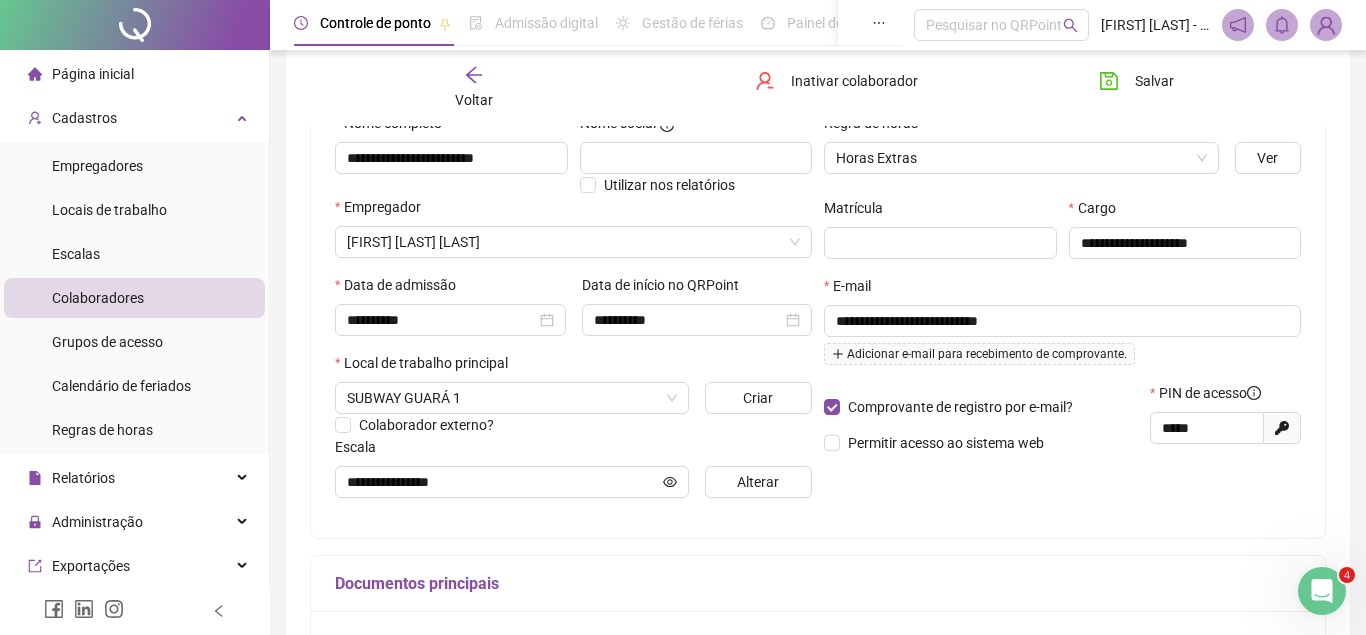 click 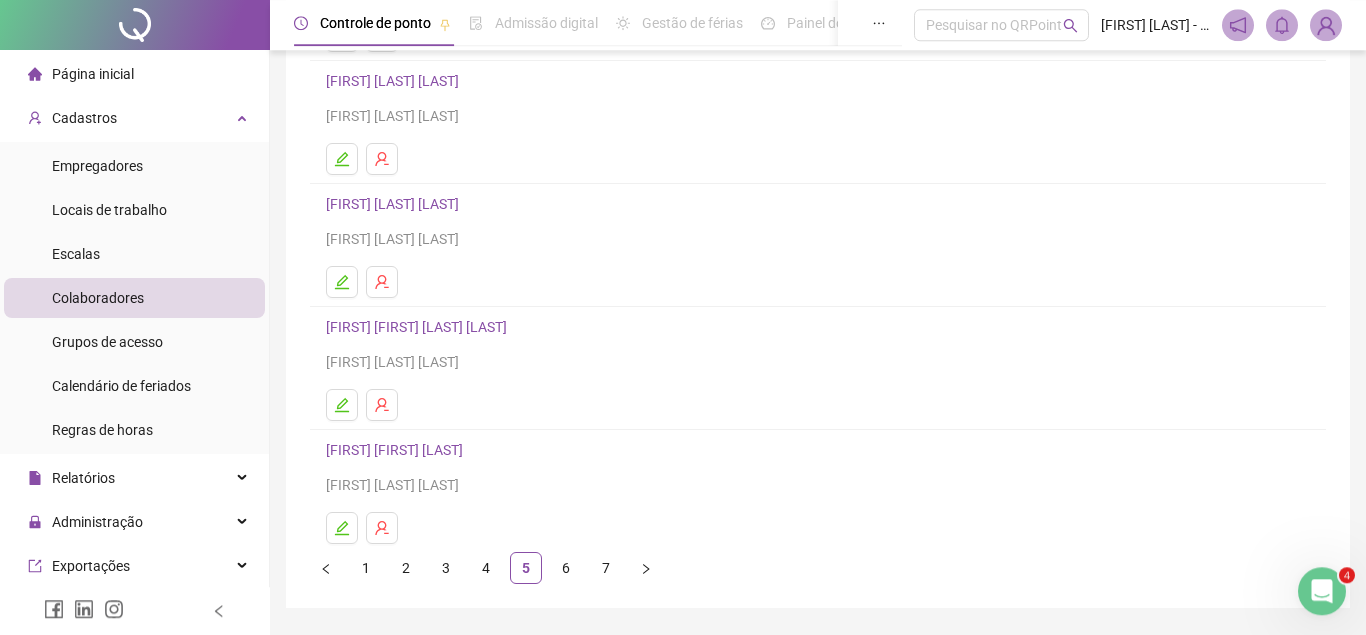 scroll, scrollTop: 306, scrollLeft: 0, axis: vertical 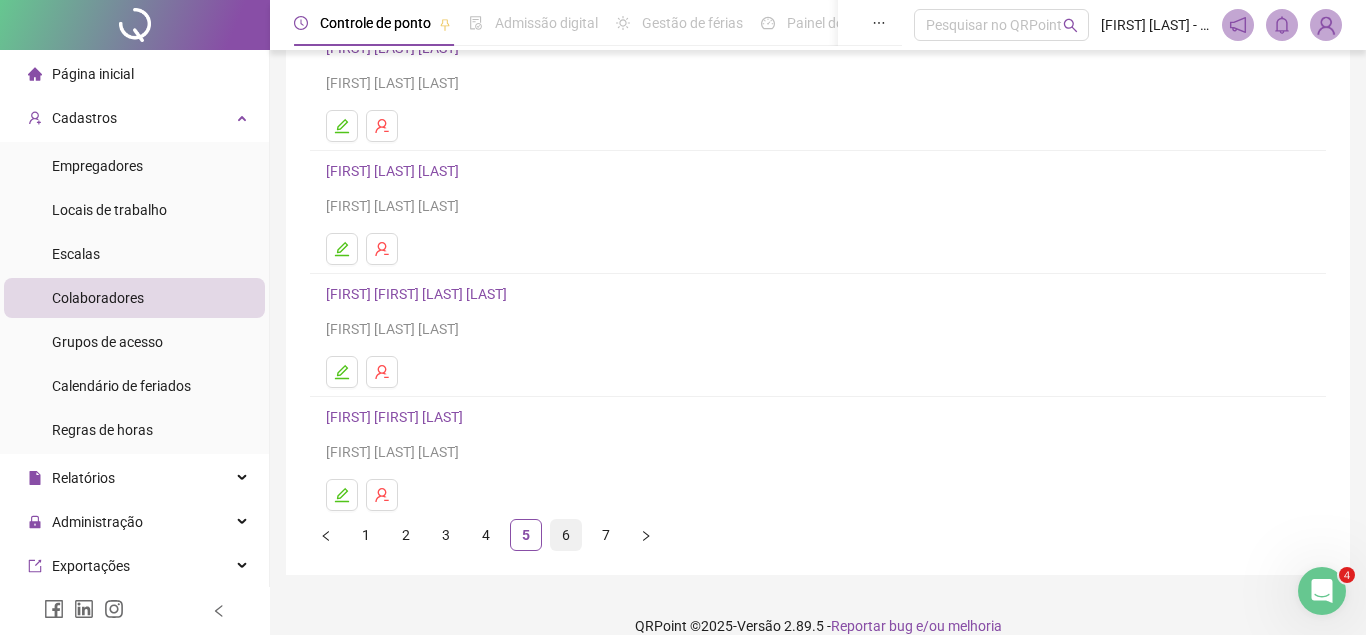 click on "6" at bounding box center [566, 535] 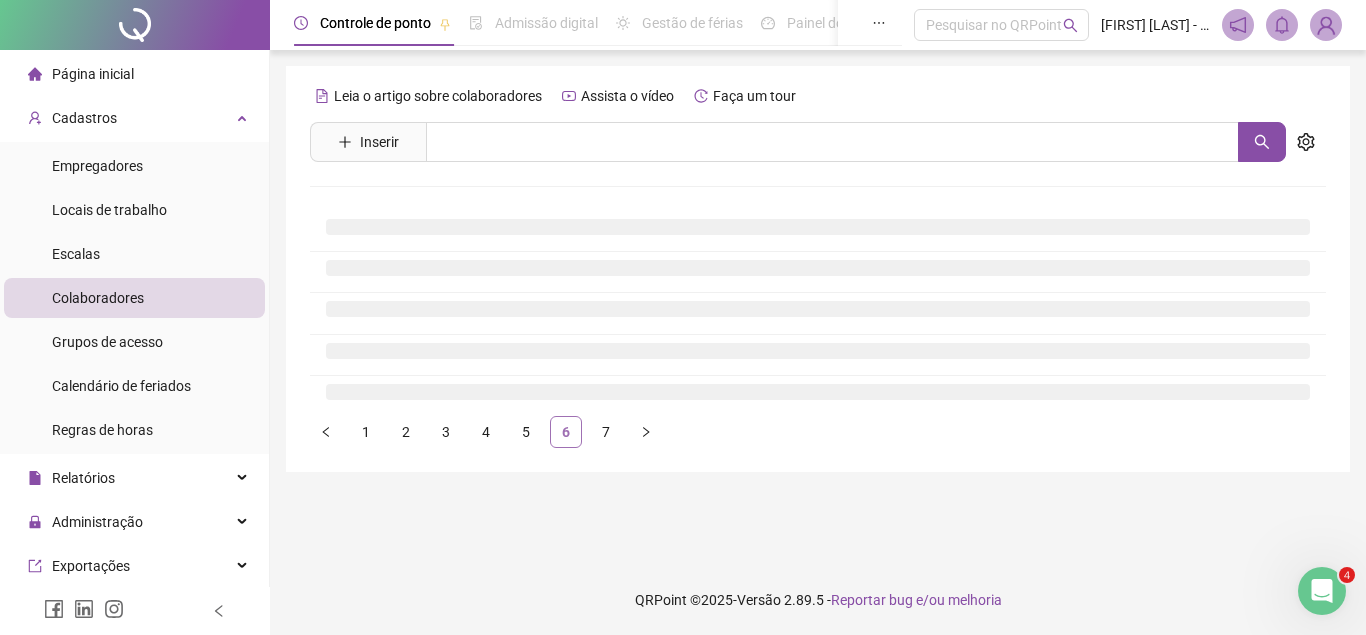 scroll, scrollTop: 0, scrollLeft: 0, axis: both 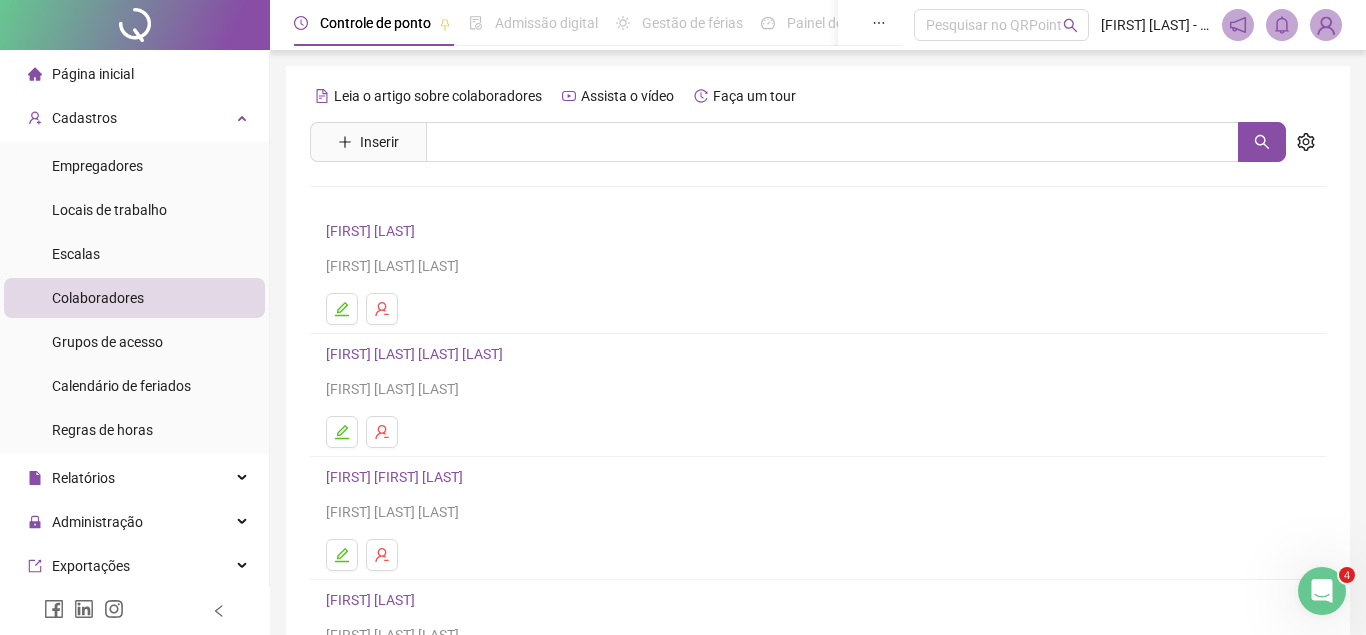 click on "[FIRST] [LAST]" at bounding box center [373, 231] 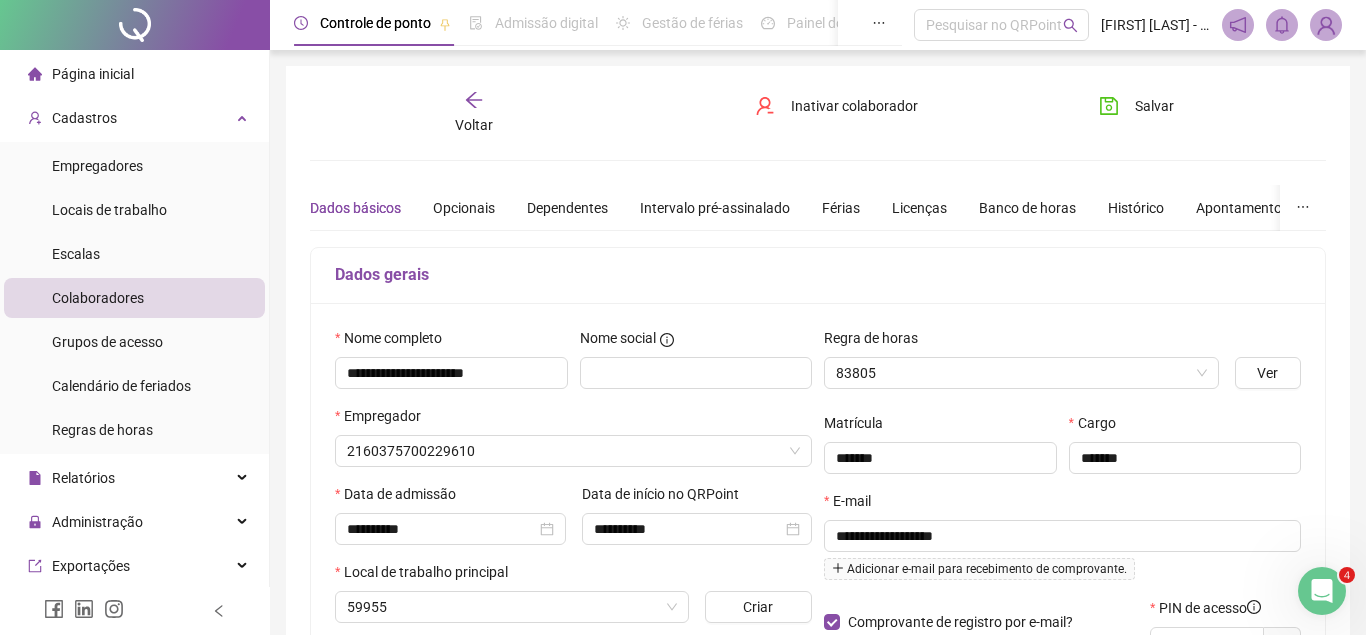 type on "**********" 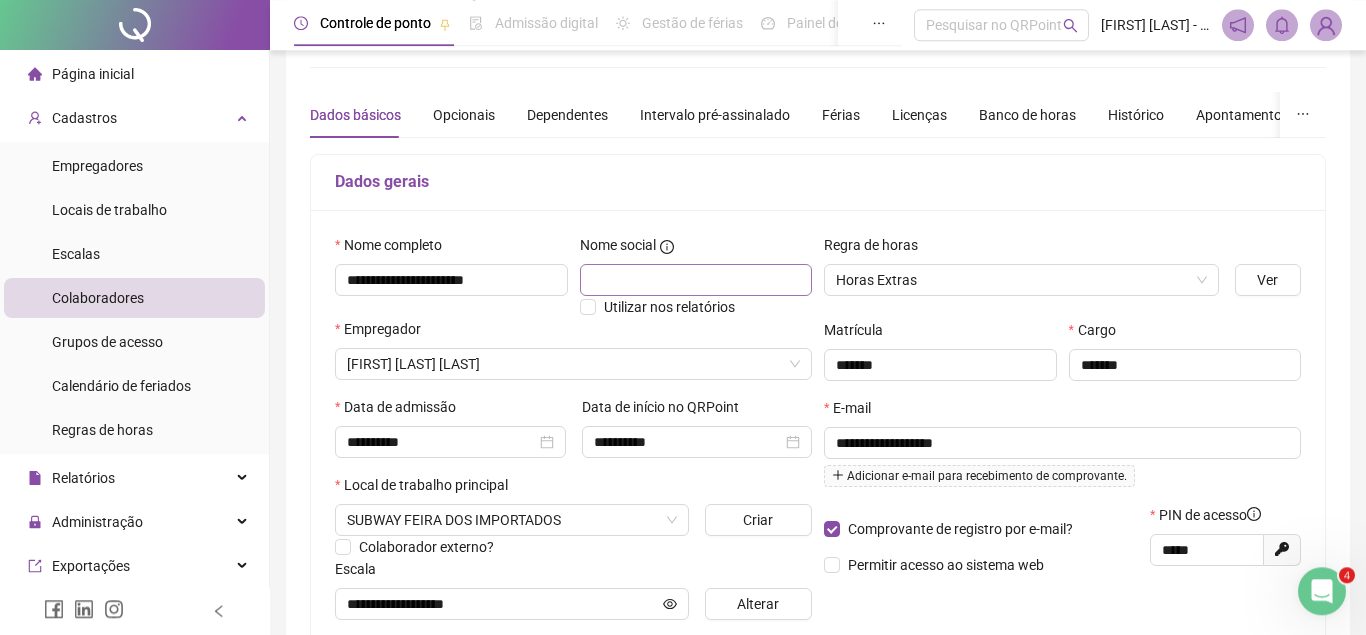 scroll, scrollTop: 0, scrollLeft: 0, axis: both 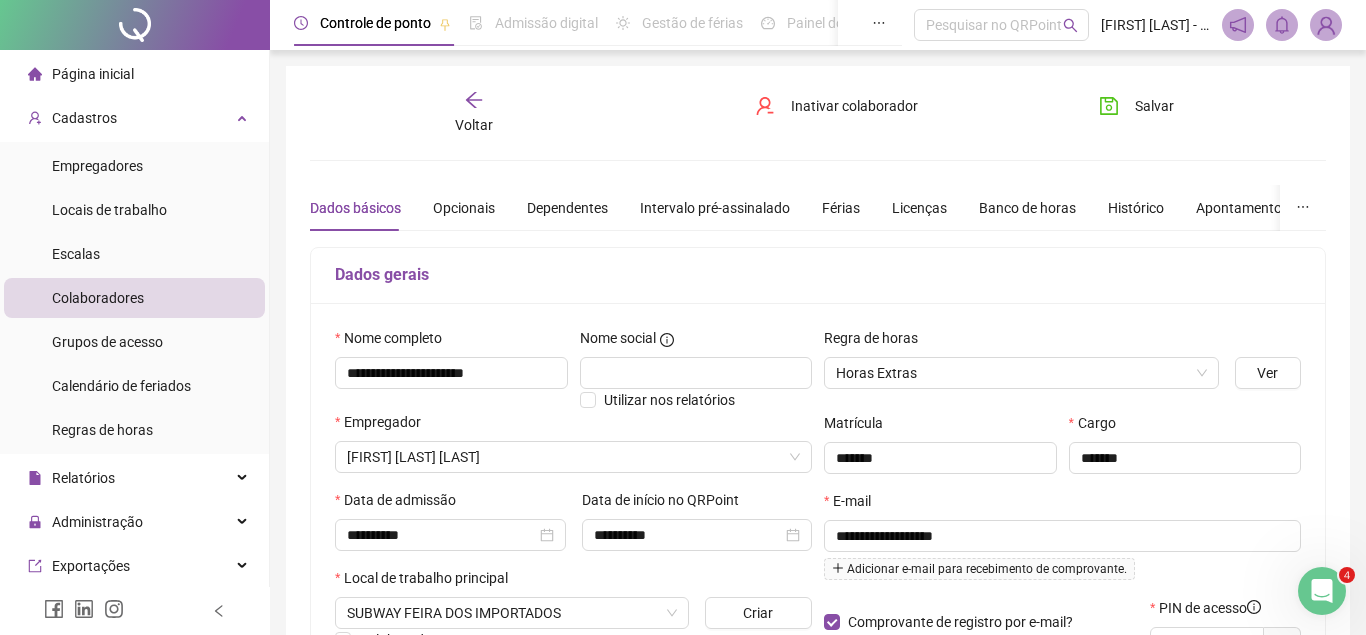 click on "Voltar" at bounding box center [474, 125] 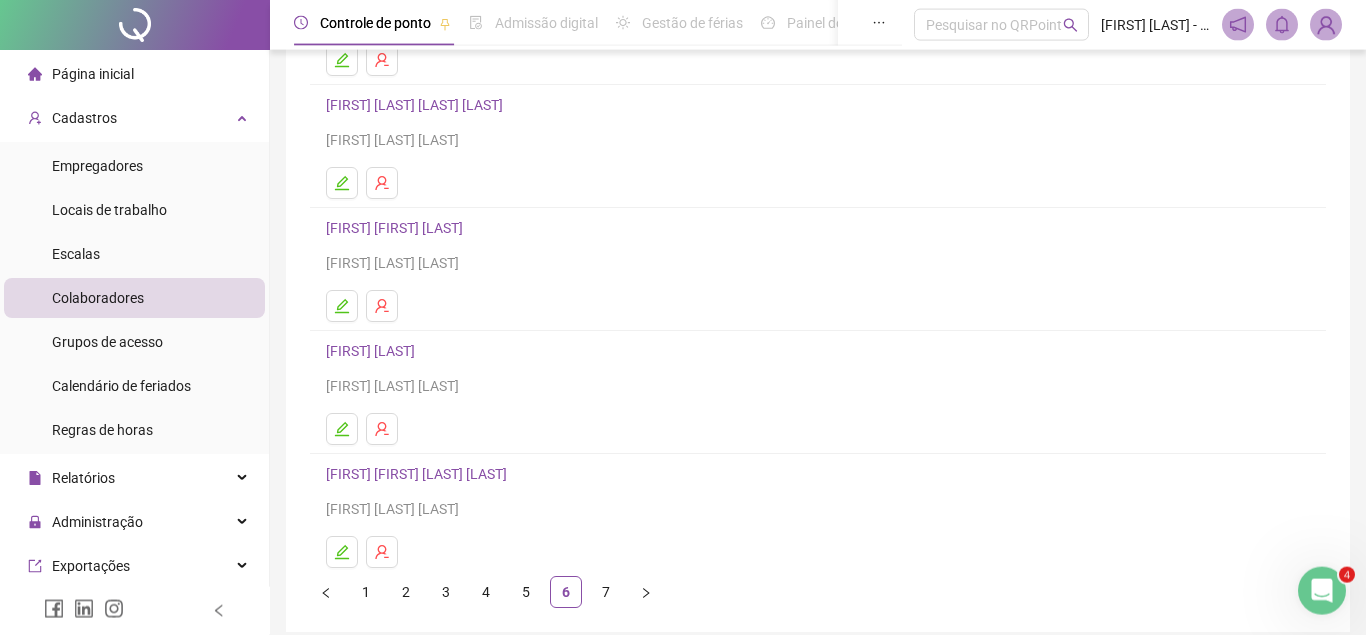 scroll, scrollTop: 306, scrollLeft: 0, axis: vertical 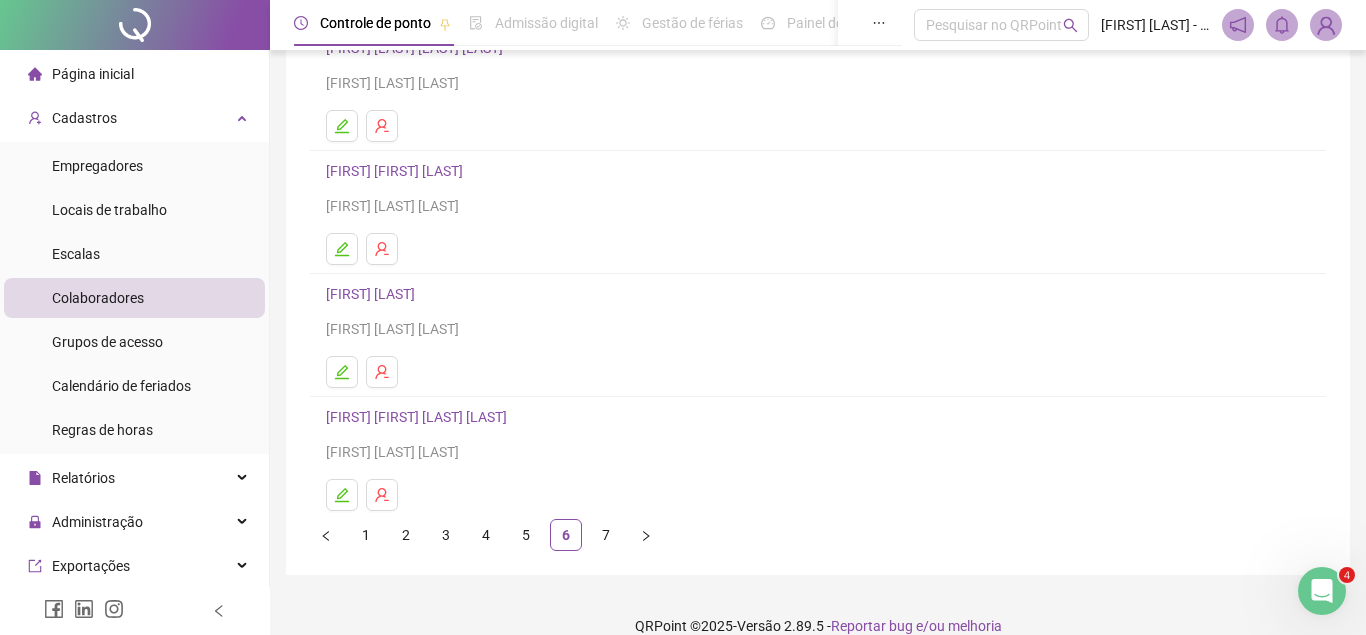 click on "[FIRST] [LAST]" at bounding box center (373, 294) 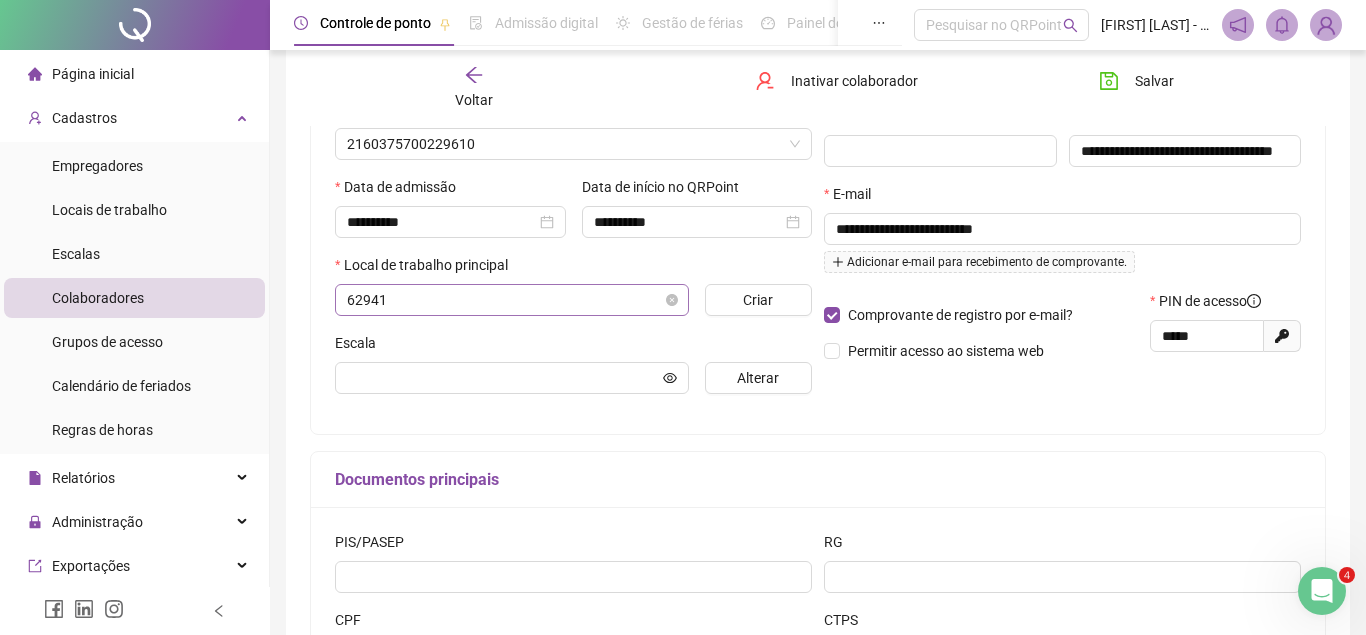 scroll, scrollTop: 316, scrollLeft: 0, axis: vertical 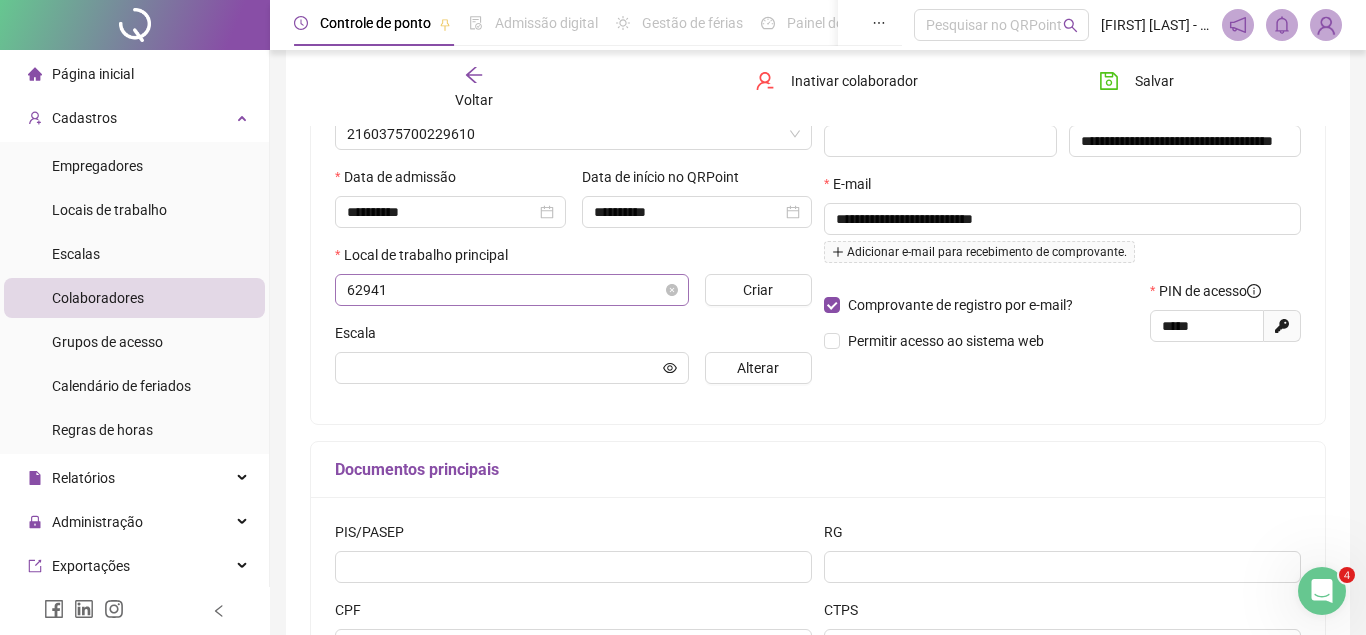 type on "**********" 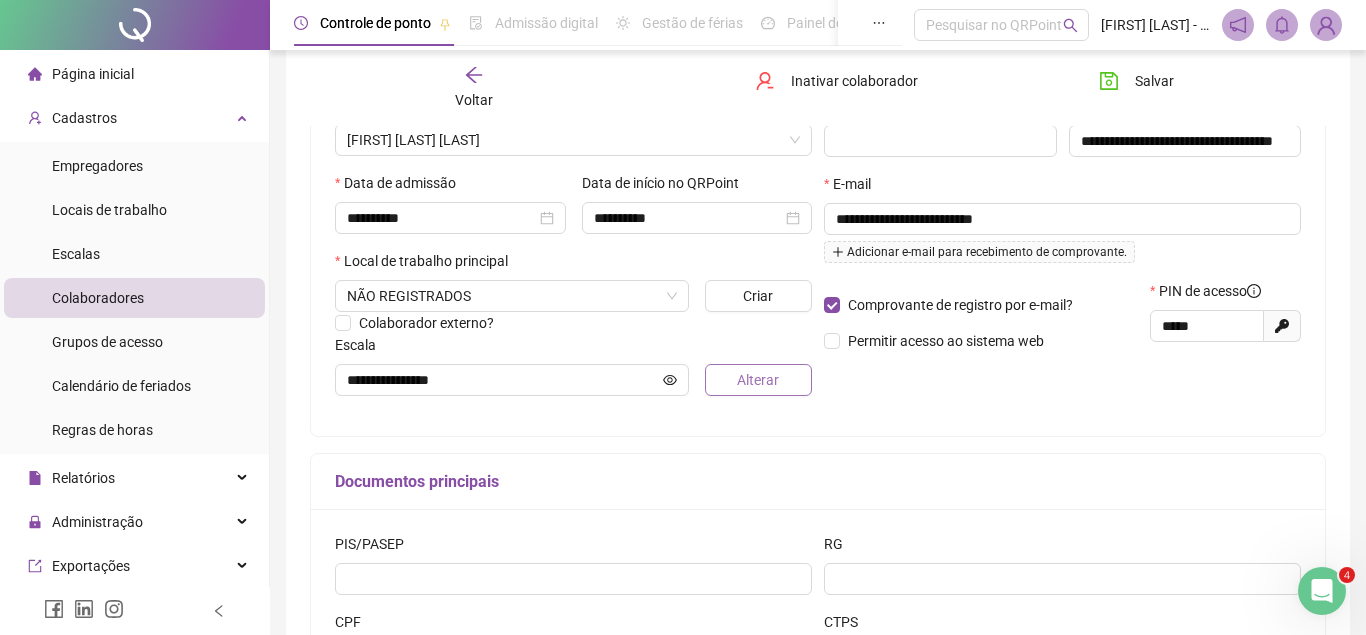 click on "Alterar" at bounding box center [758, 380] 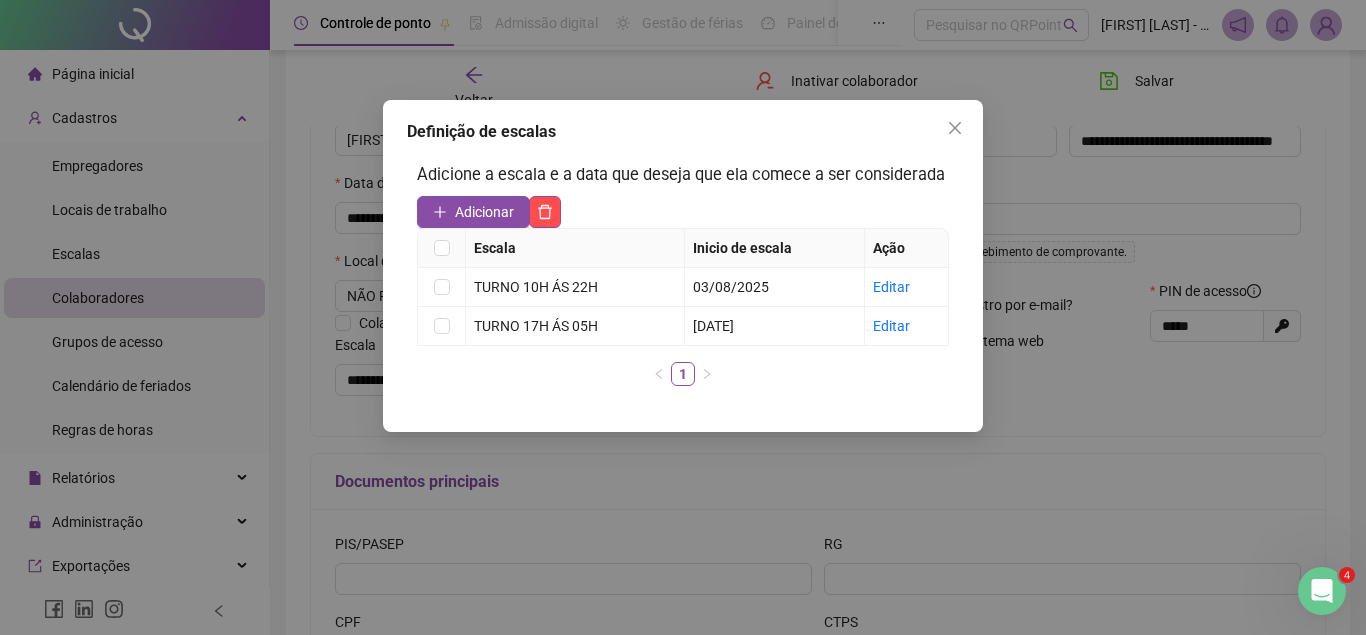 click on "Escala Inicio de escala Ação         TURNO 10H ÁS 22H   [DATE] Editar TURNO 17H ÁS 05H   [DATE] Editar 1" at bounding box center [683, 315] 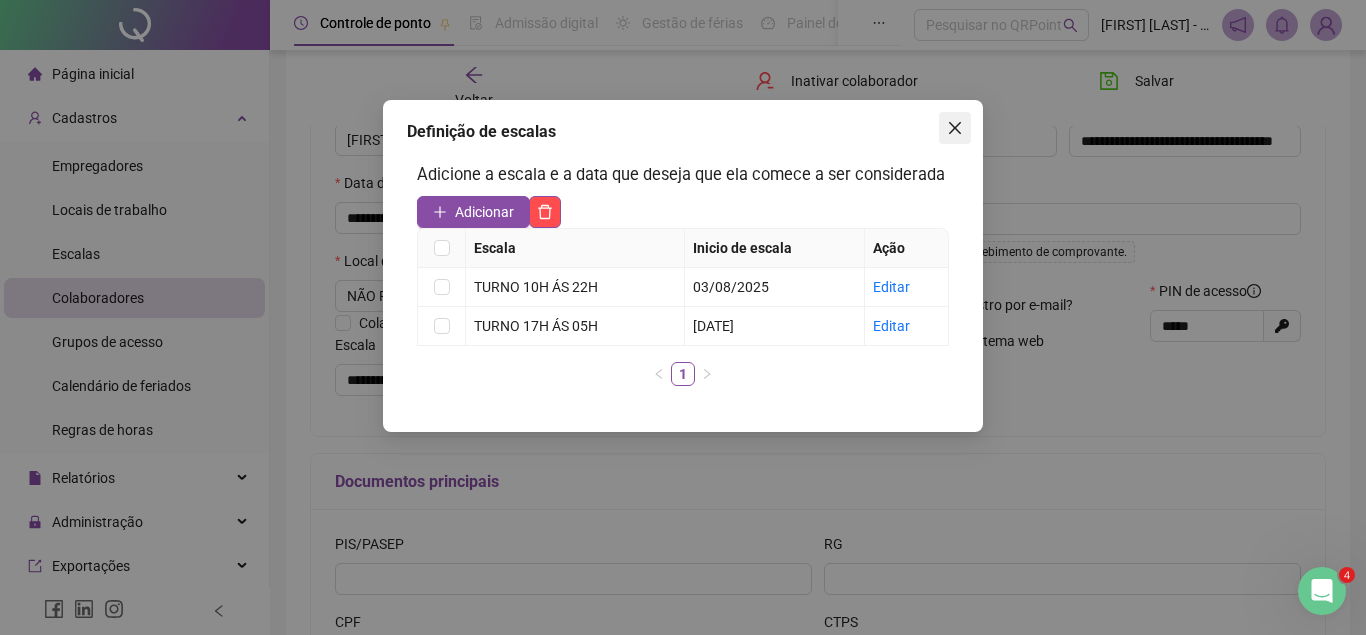 click 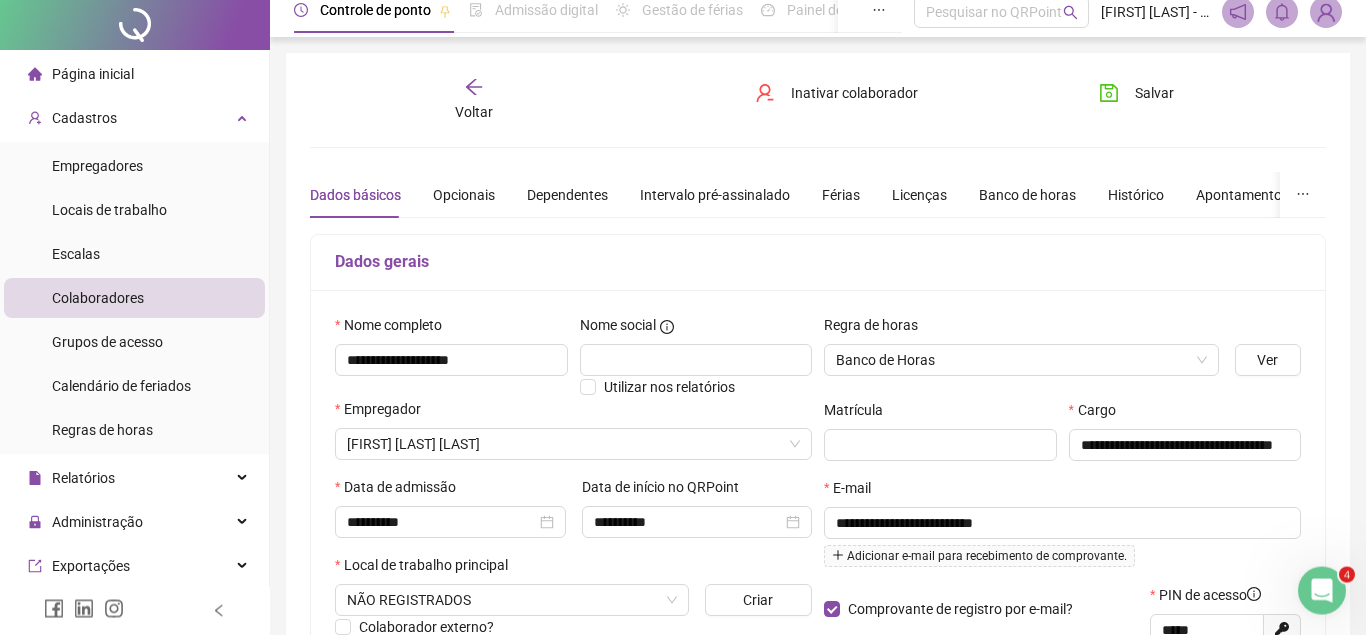 scroll, scrollTop: 0, scrollLeft: 0, axis: both 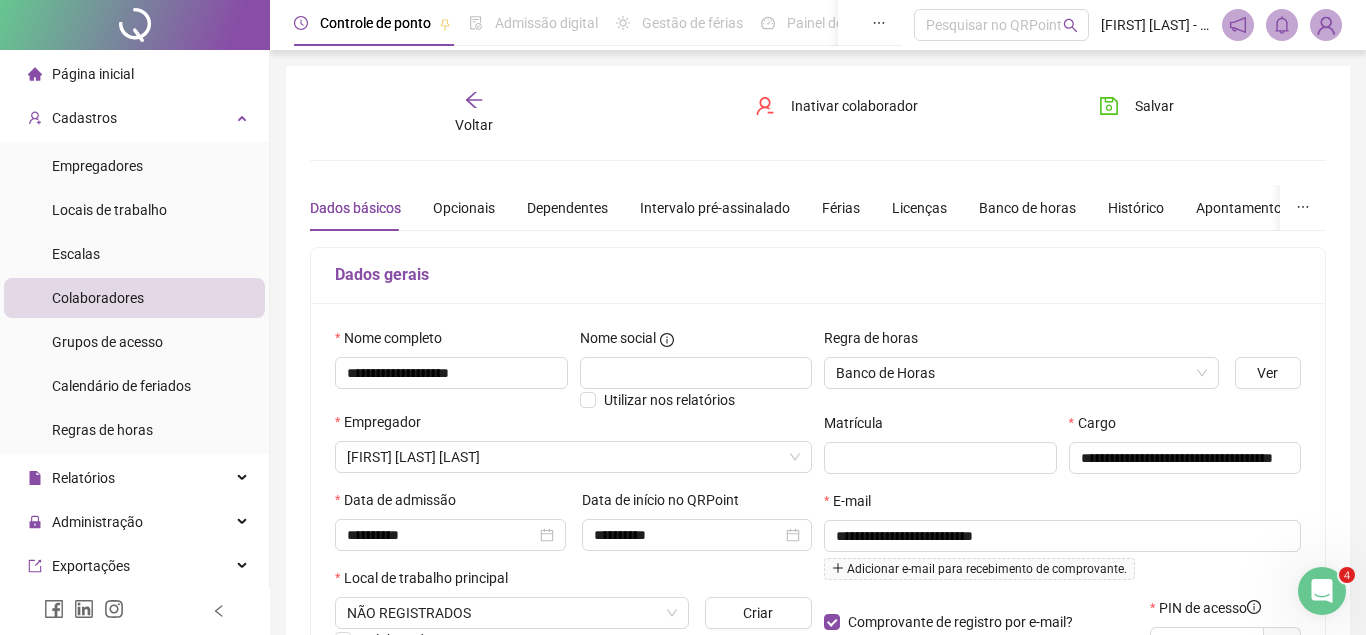 click on "Dados gerais Nome completo [NAME] Nome social Utilizar nos relatórios Empregador [FIRST] [LAST] [LAST]  Data de admissão [DATE] Data de início no QRPoint [DATE] Local de trabalho principal NÃO REGISTRADOS  Criar Colaborador externo? Escala [NAME] Alterar Regra de horas Banco de Horas   Ver Matrícula Cargo [NAME] E-mail [EMAIL]   Adicionar e-mail para recebimento de comprovante. Comprovante de registro por e-mail? Permitir acesso ao sistema web PIN de acesso  ***** Gerar novo pin Documentos principais PIS/PASEP RG CPF CTPS" at bounding box center (818, 560) 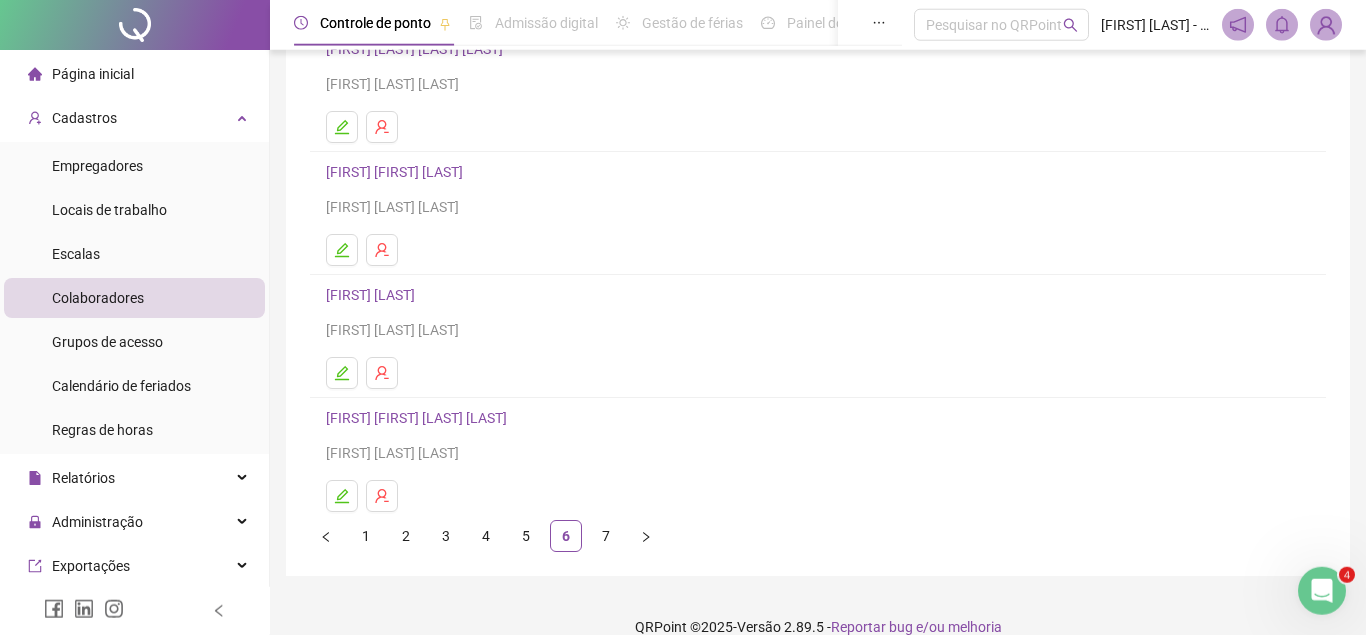 scroll, scrollTop: 306, scrollLeft: 0, axis: vertical 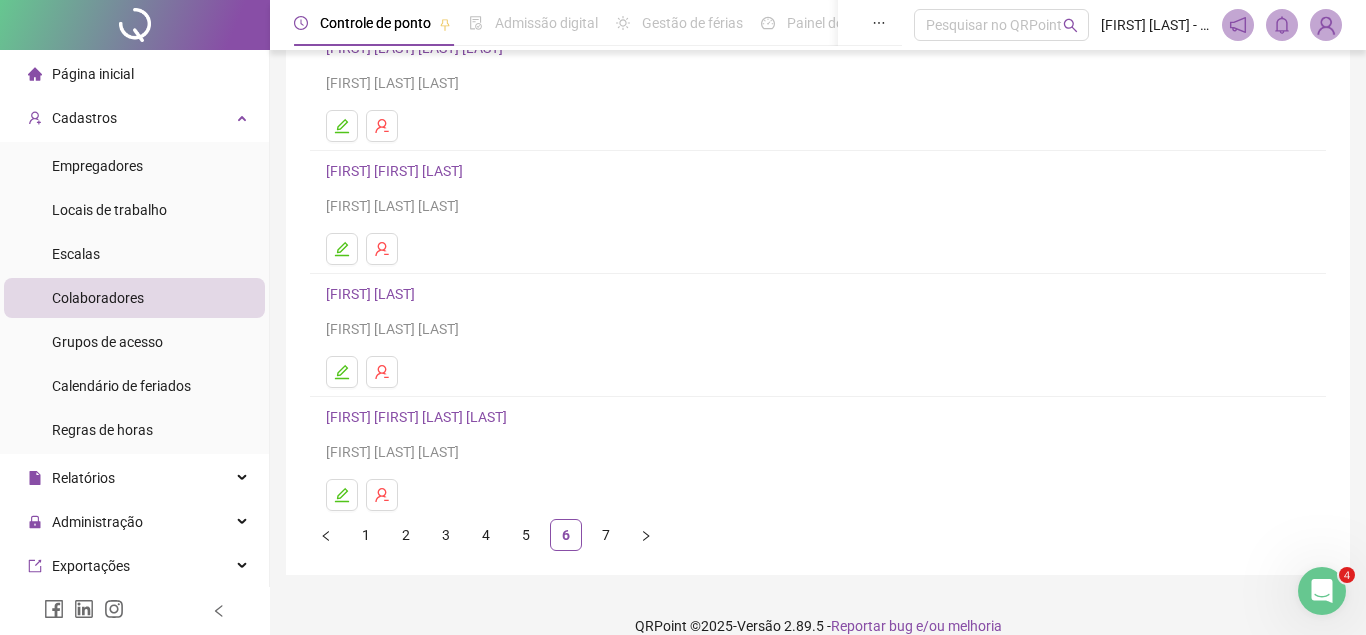 click on "[FIRST] [FIRST] [LAST] [LAST]" at bounding box center (419, 417) 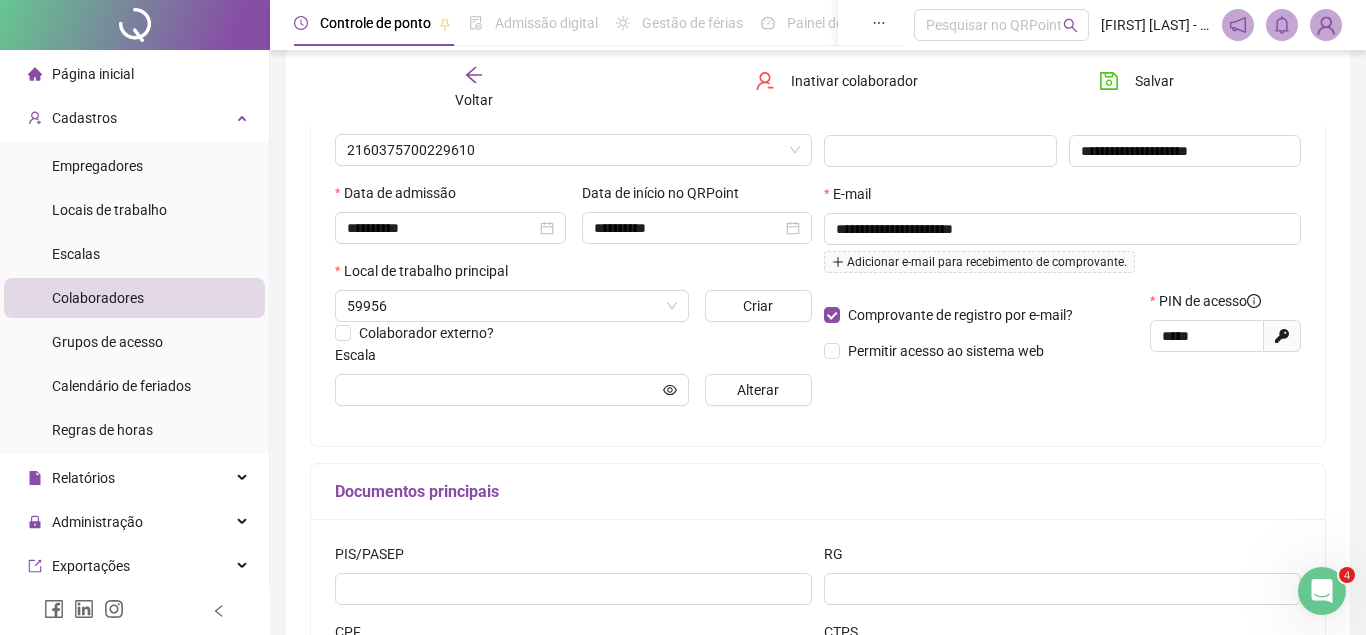 scroll, scrollTop: 316, scrollLeft: 0, axis: vertical 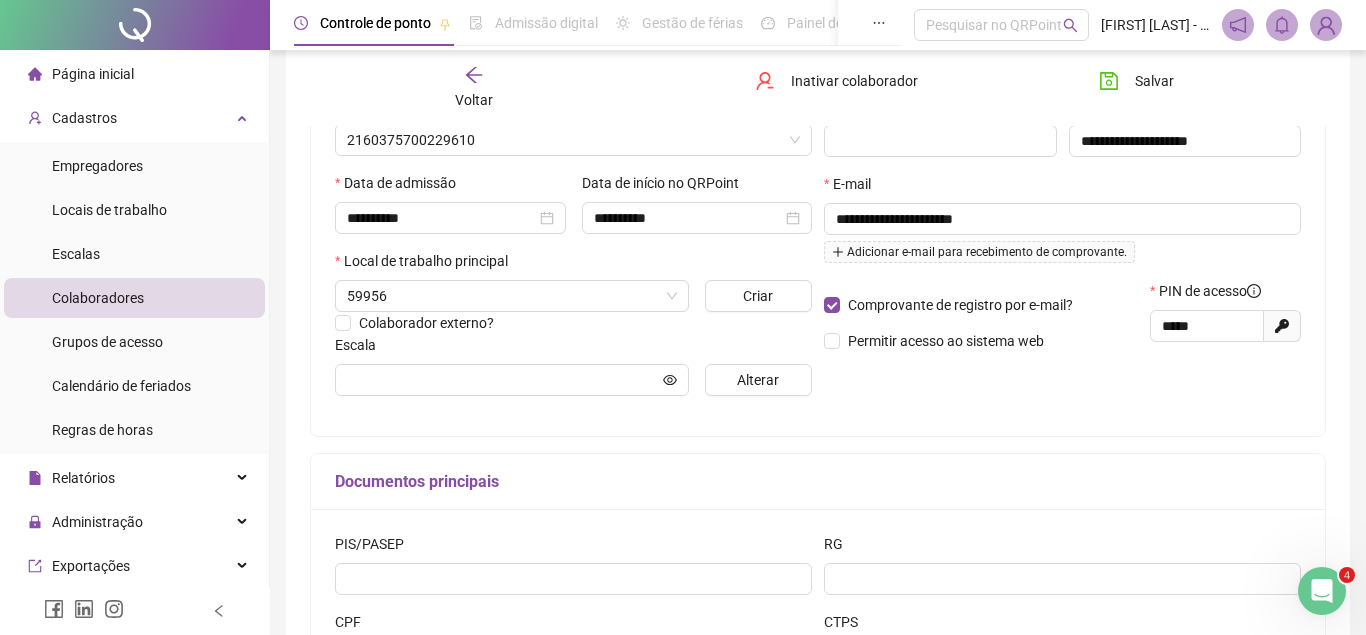 type on "**********" 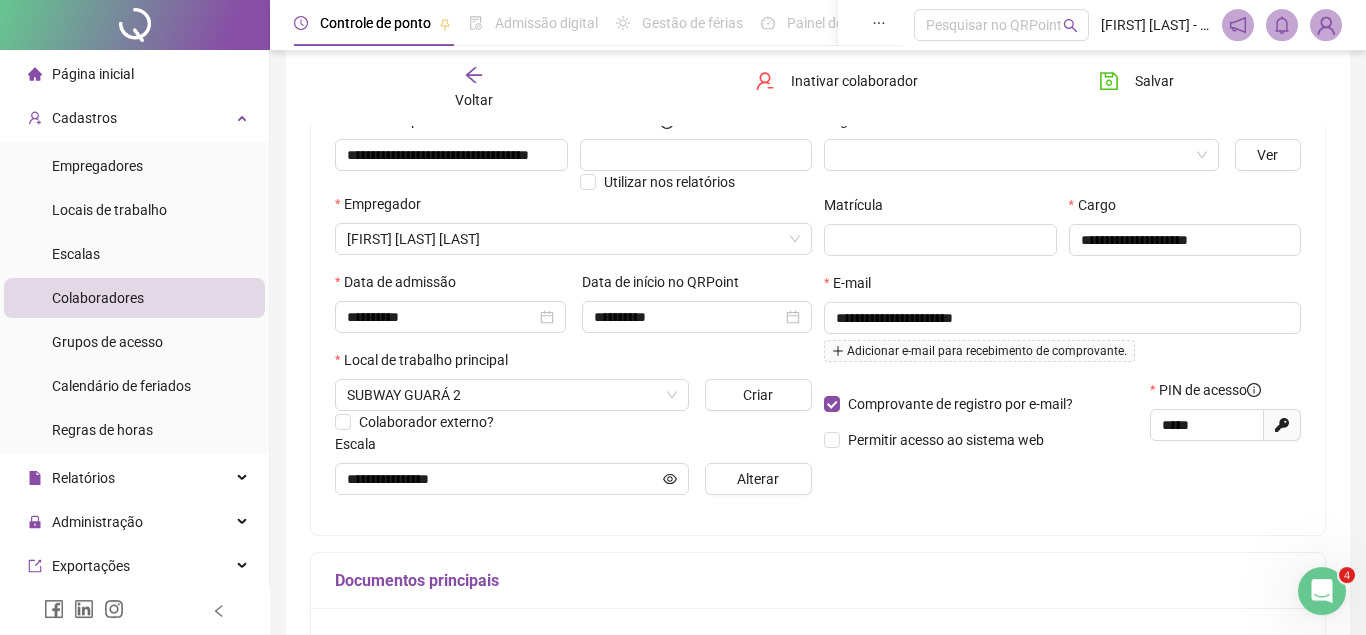 scroll, scrollTop: 112, scrollLeft: 0, axis: vertical 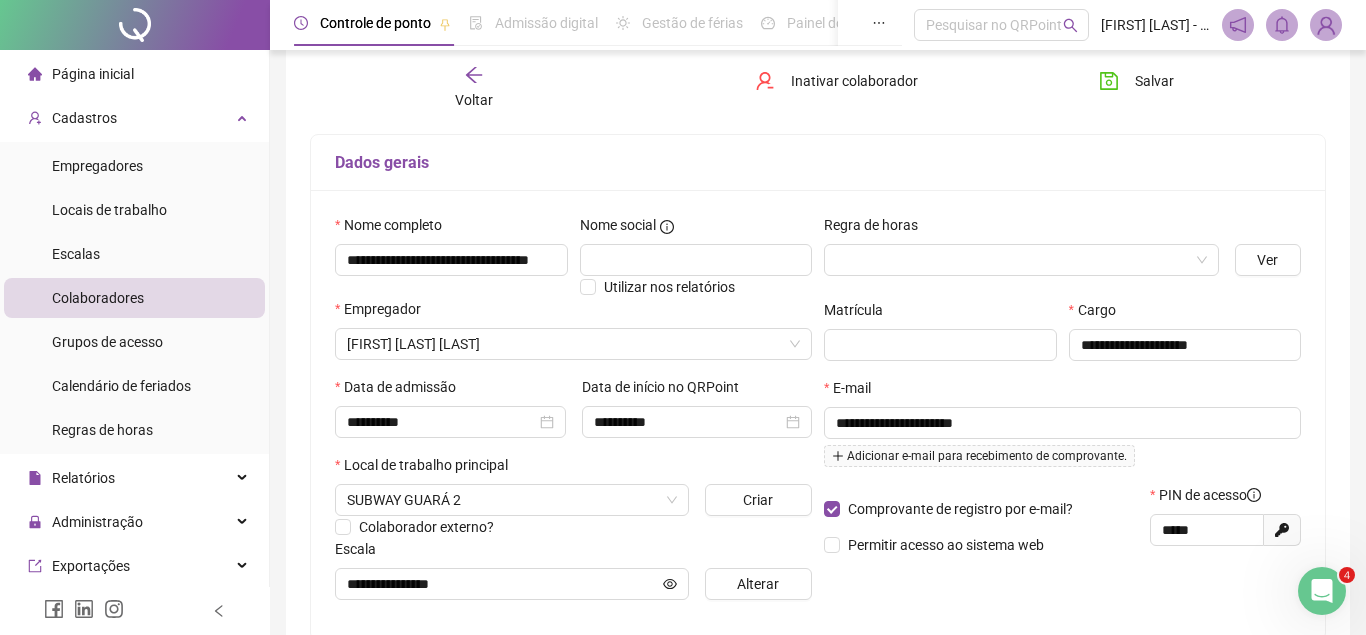click 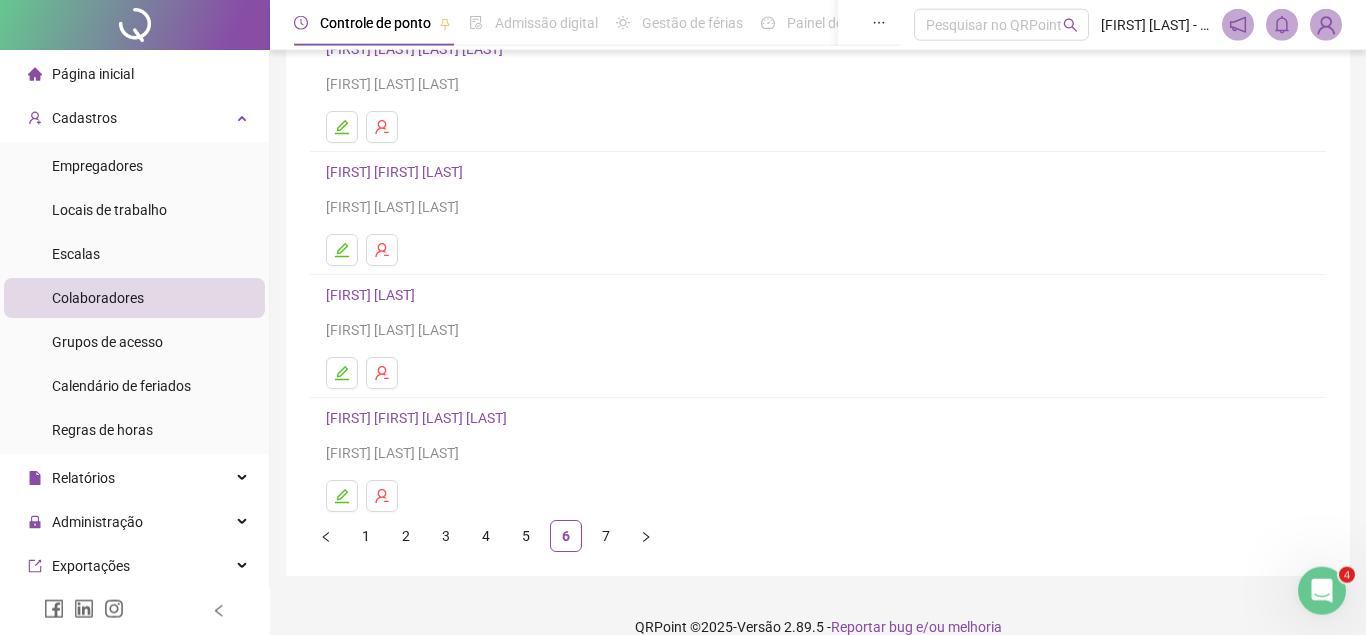 scroll, scrollTop: 306, scrollLeft: 0, axis: vertical 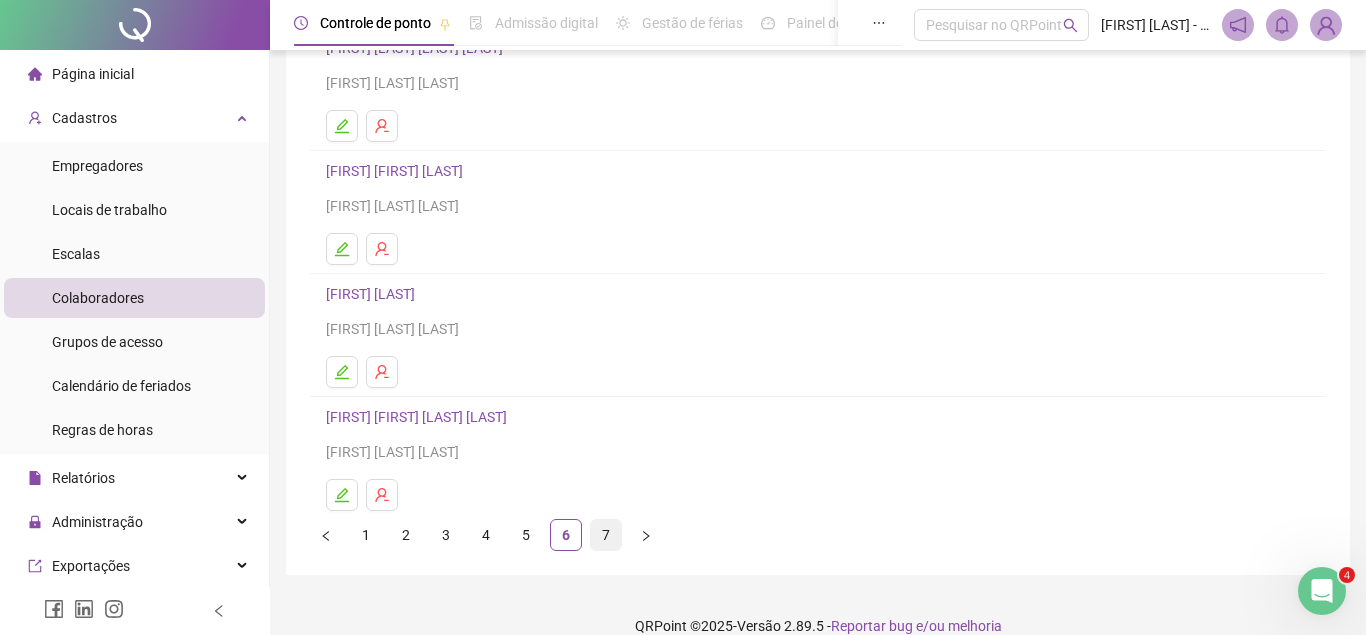 click on "7" at bounding box center [606, 535] 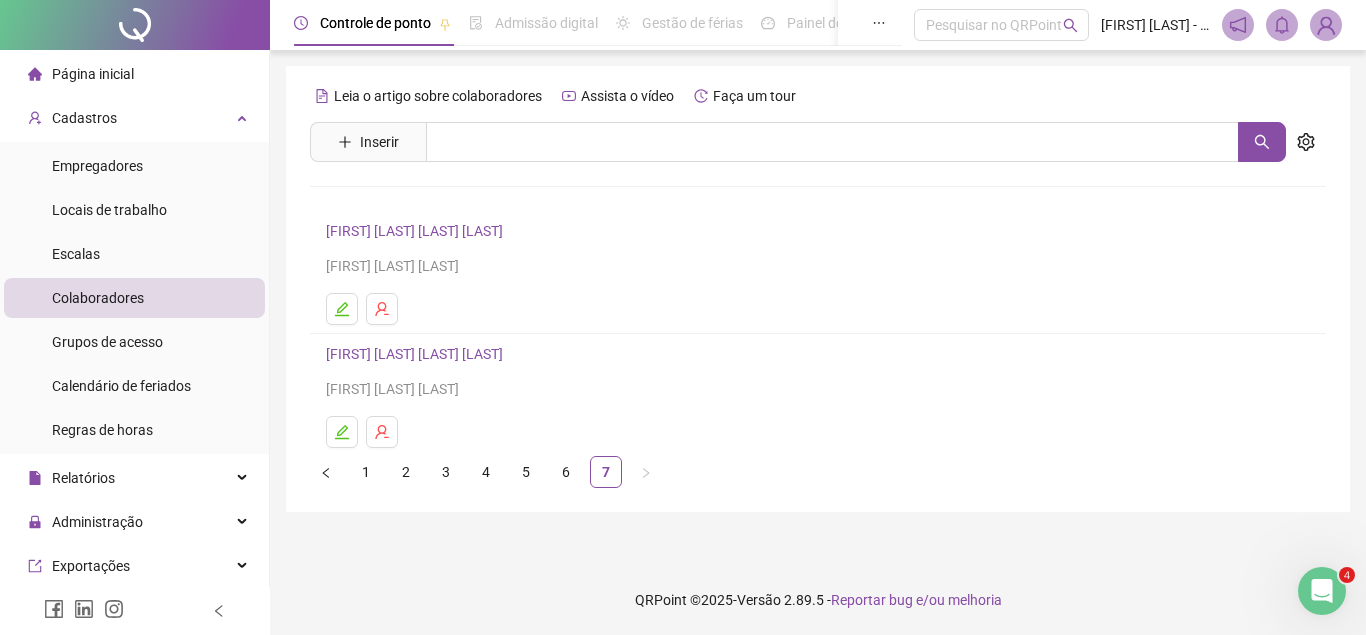 click on "[FIRST] [LAST] [LAST] [LAST]" at bounding box center [417, 231] 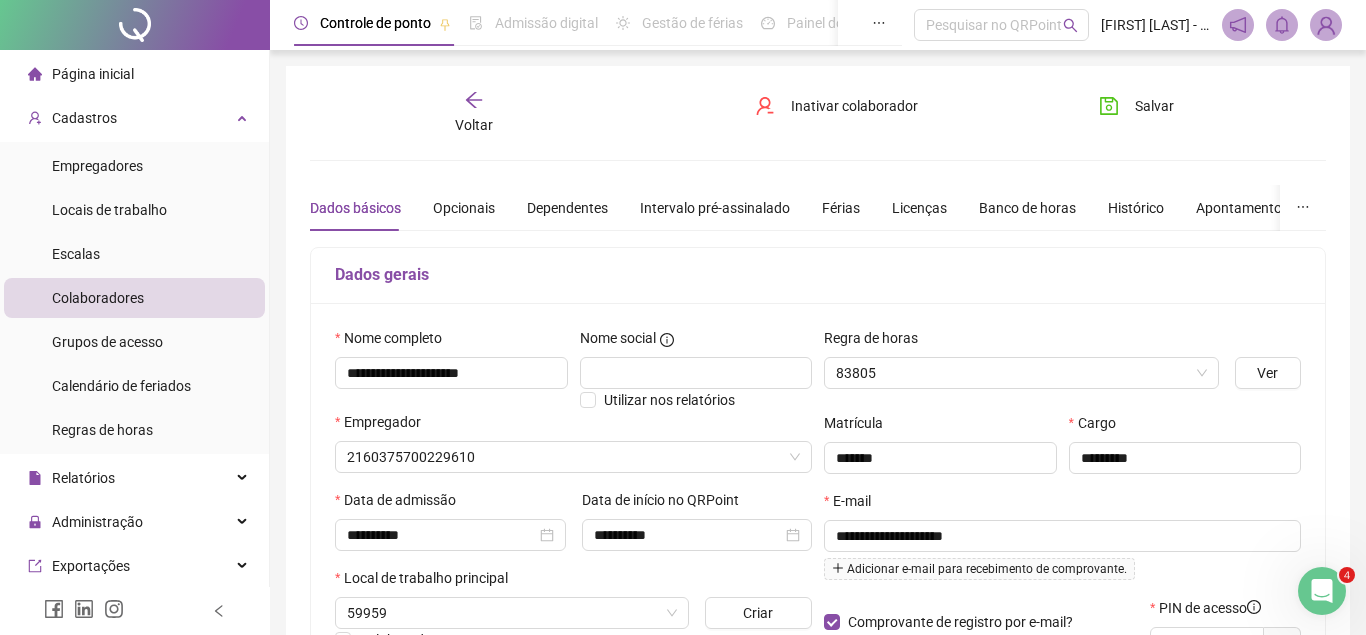 type on "**********" 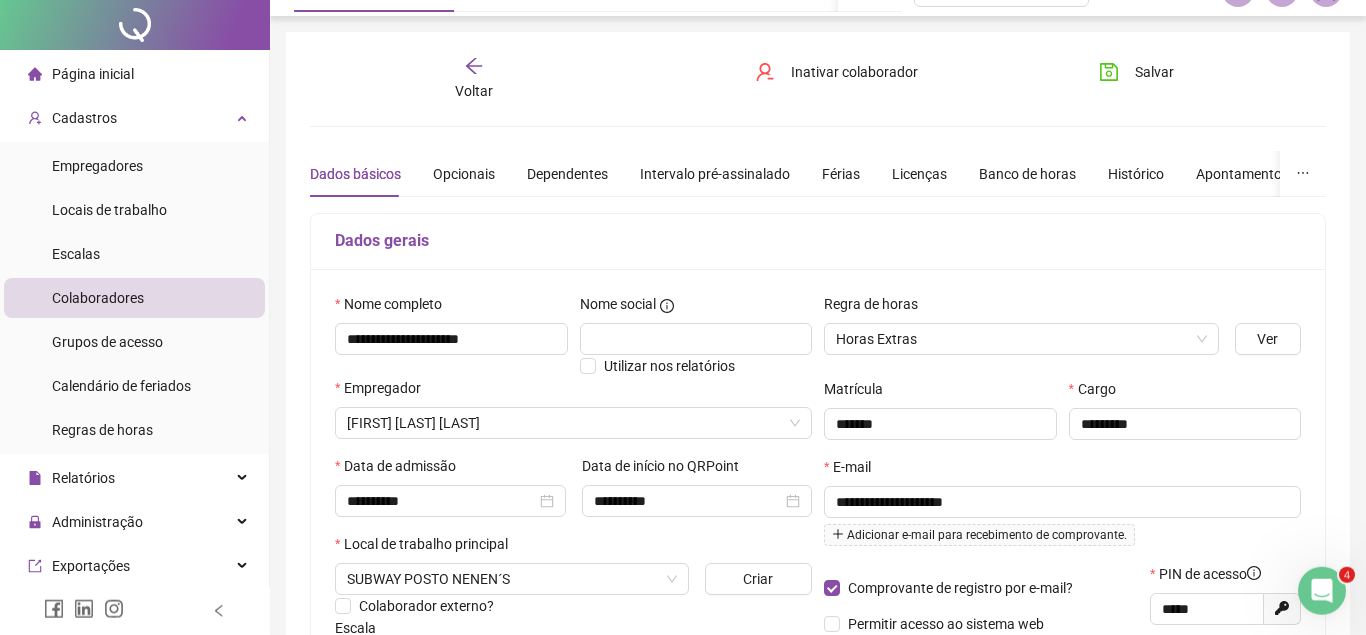 scroll, scrollTop: 0, scrollLeft: 0, axis: both 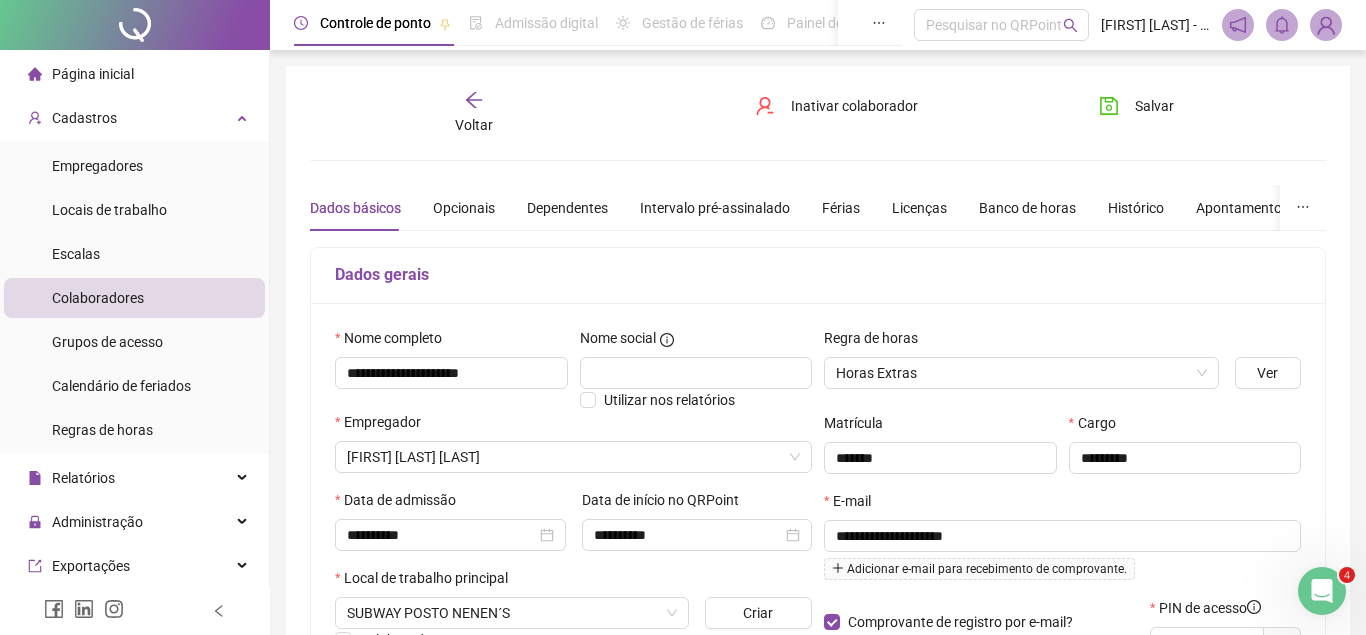click 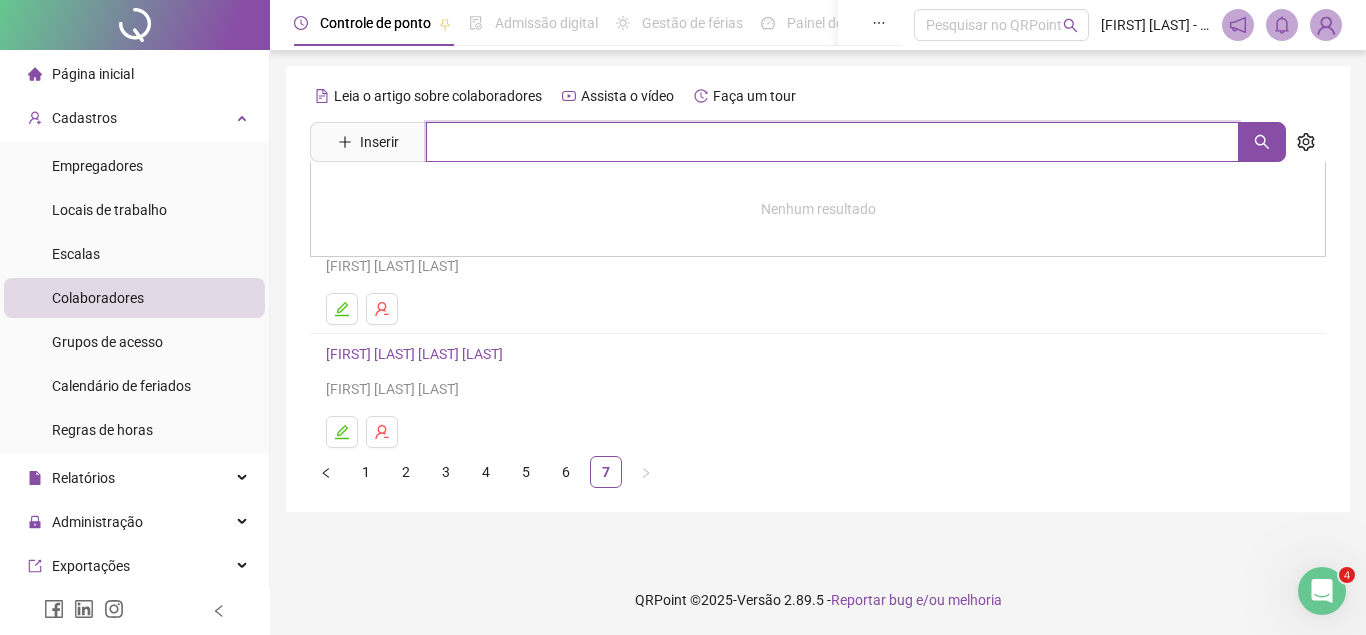 click at bounding box center (832, 142) 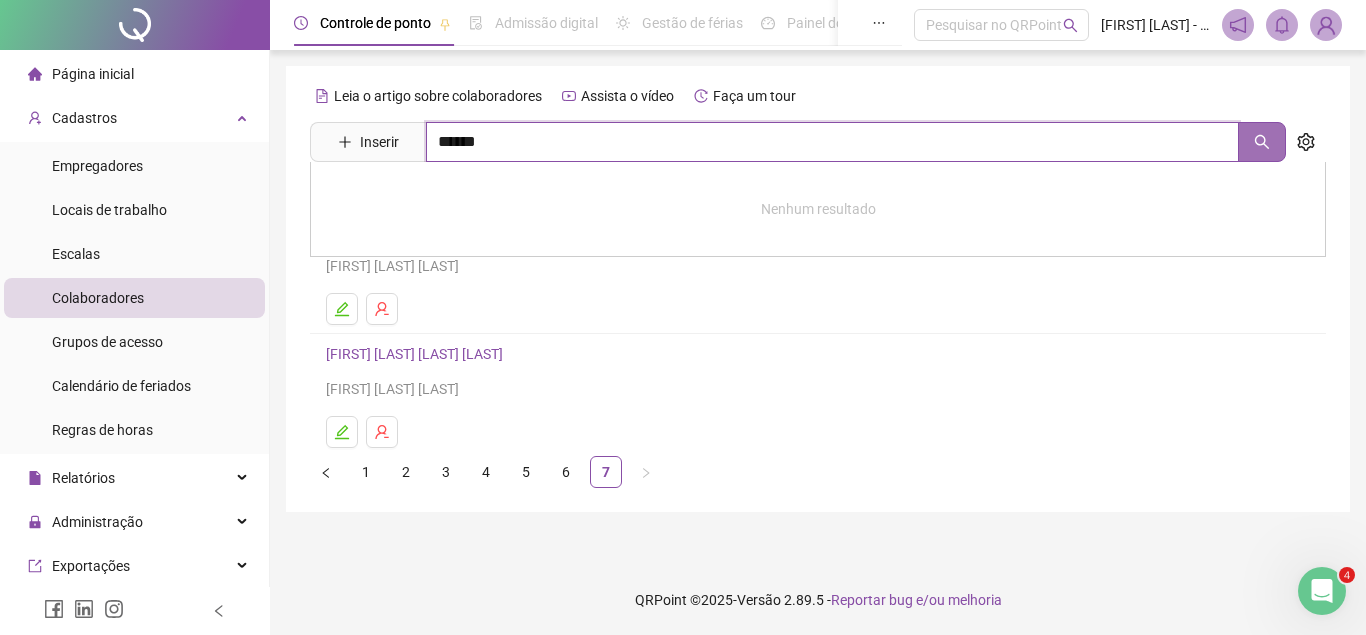 click at bounding box center (1262, 142) 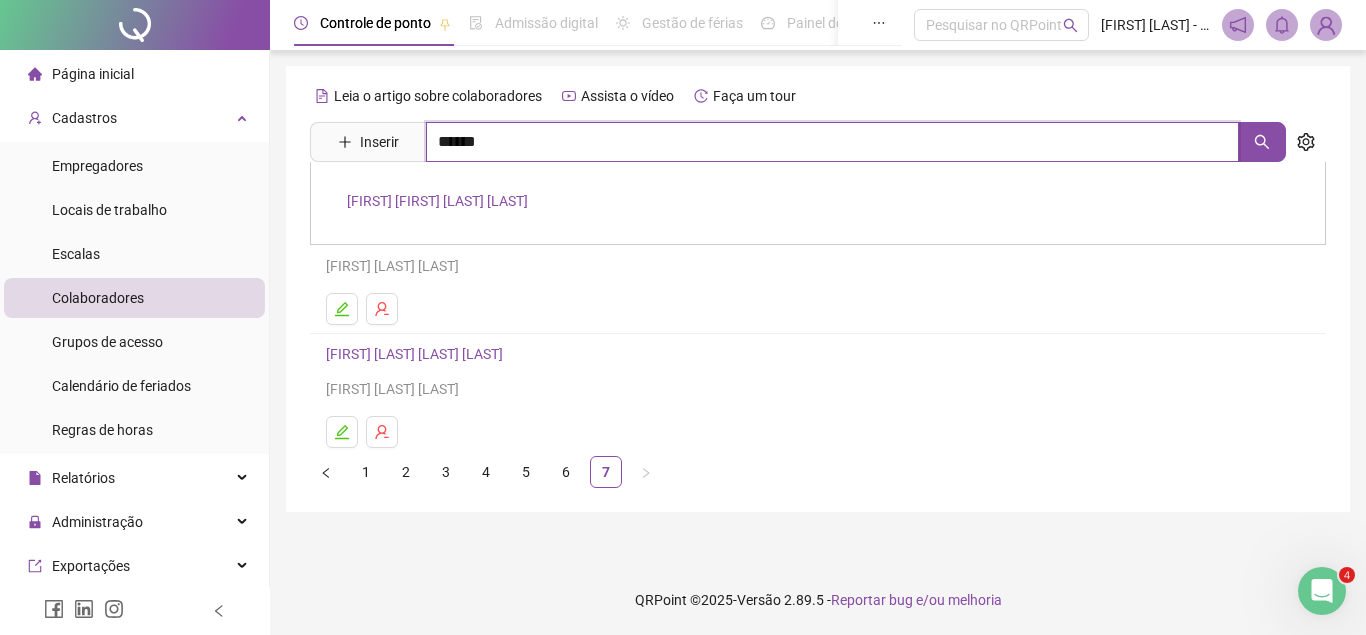 type on "******" 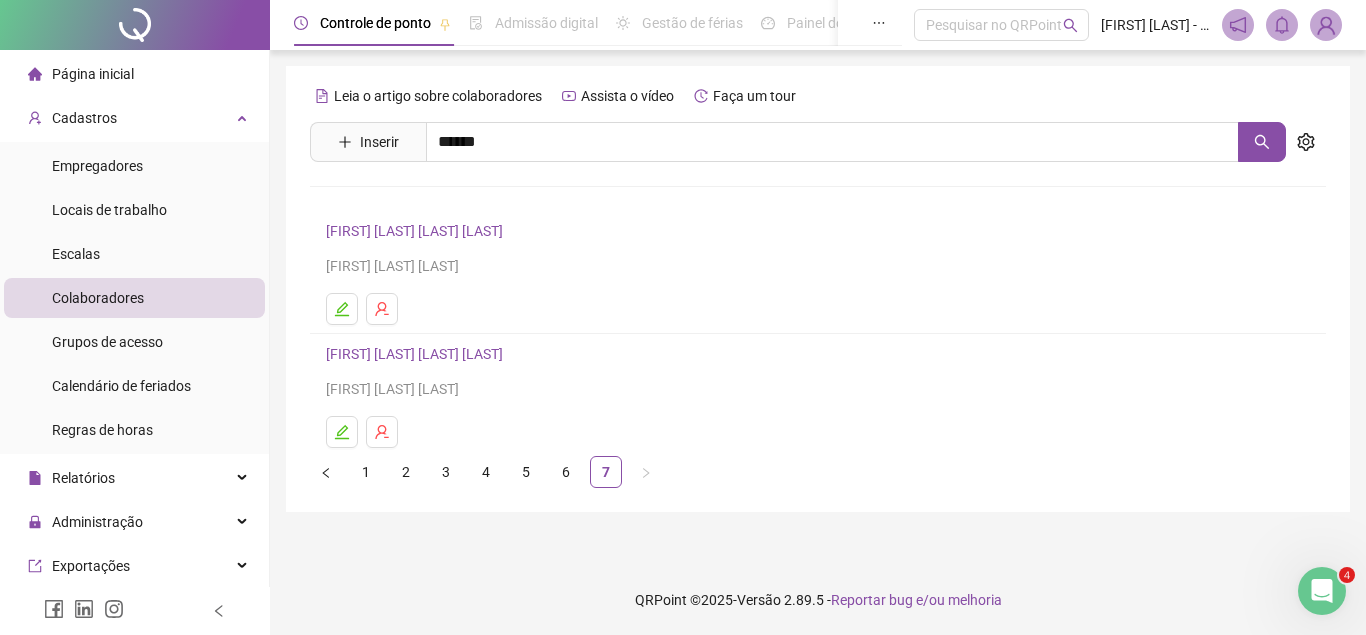 click on "[FIRST] [FIRST] [LAST] [LAST]" at bounding box center (437, 201) 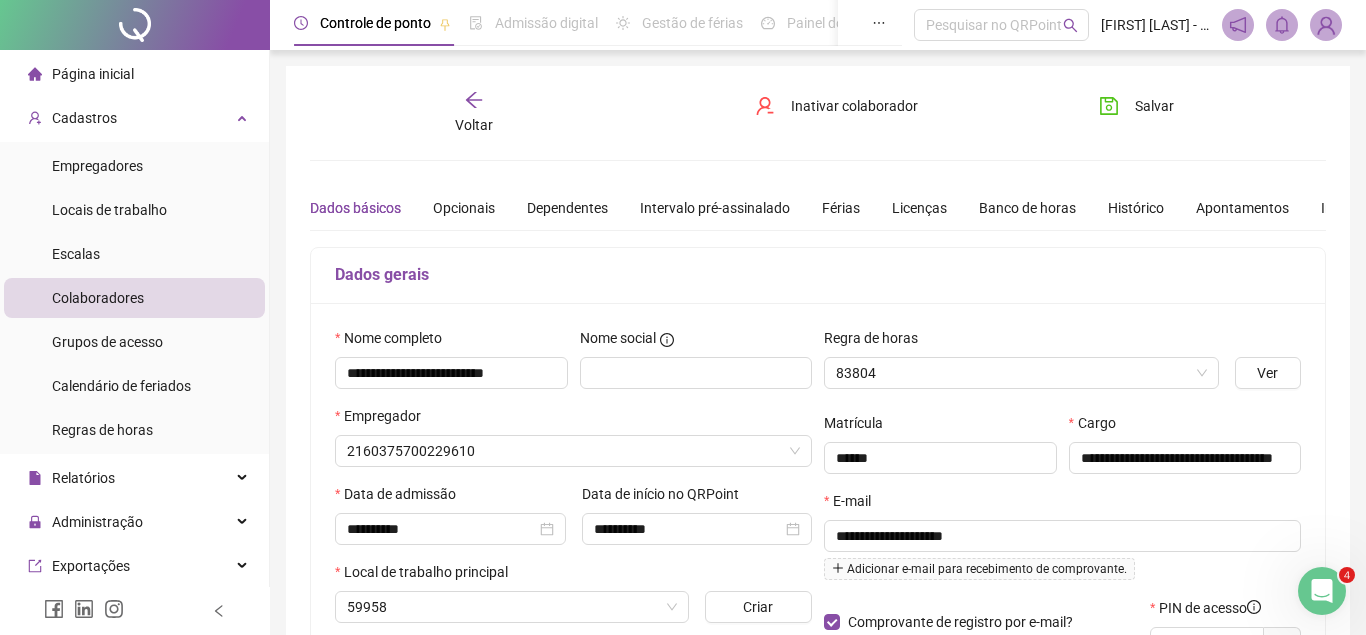 type on "**********" 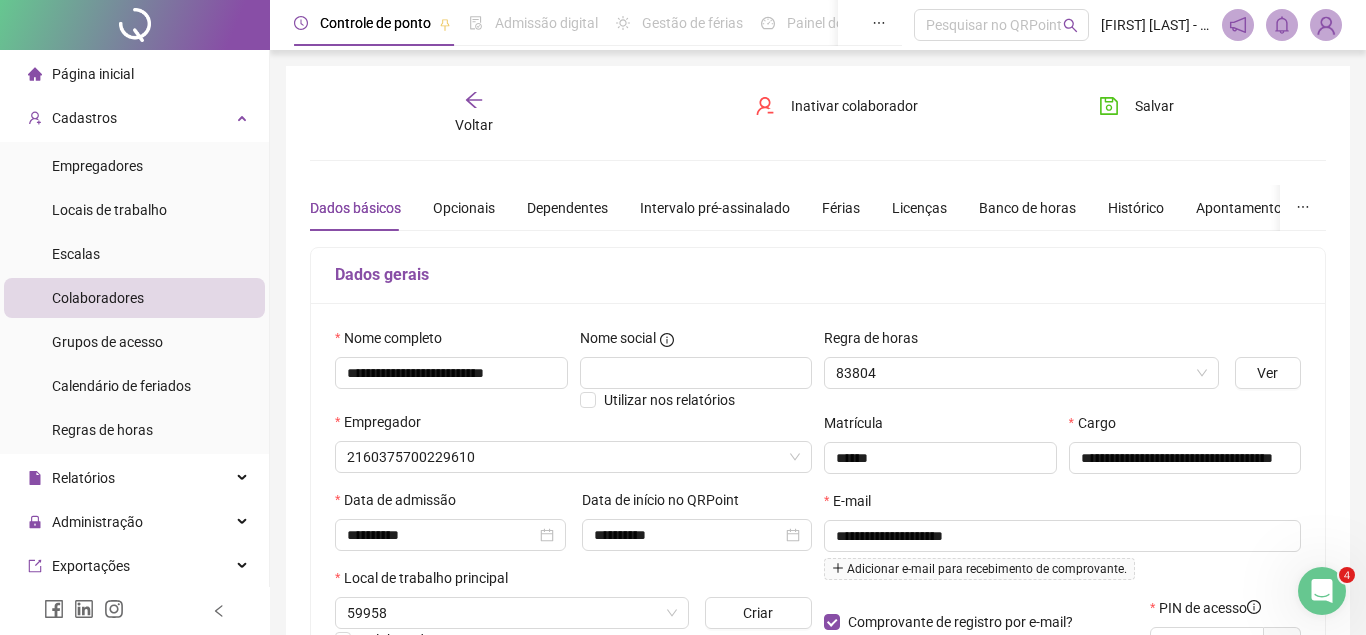 type on "**********" 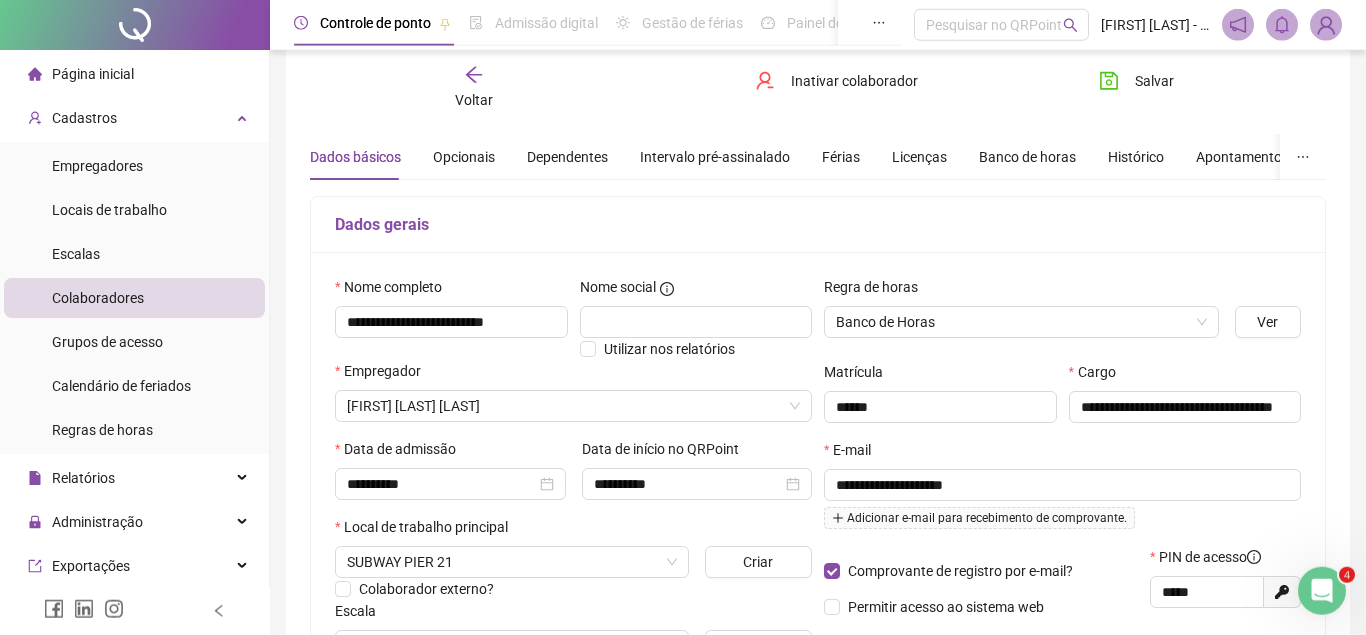 scroll, scrollTop: 0, scrollLeft: 0, axis: both 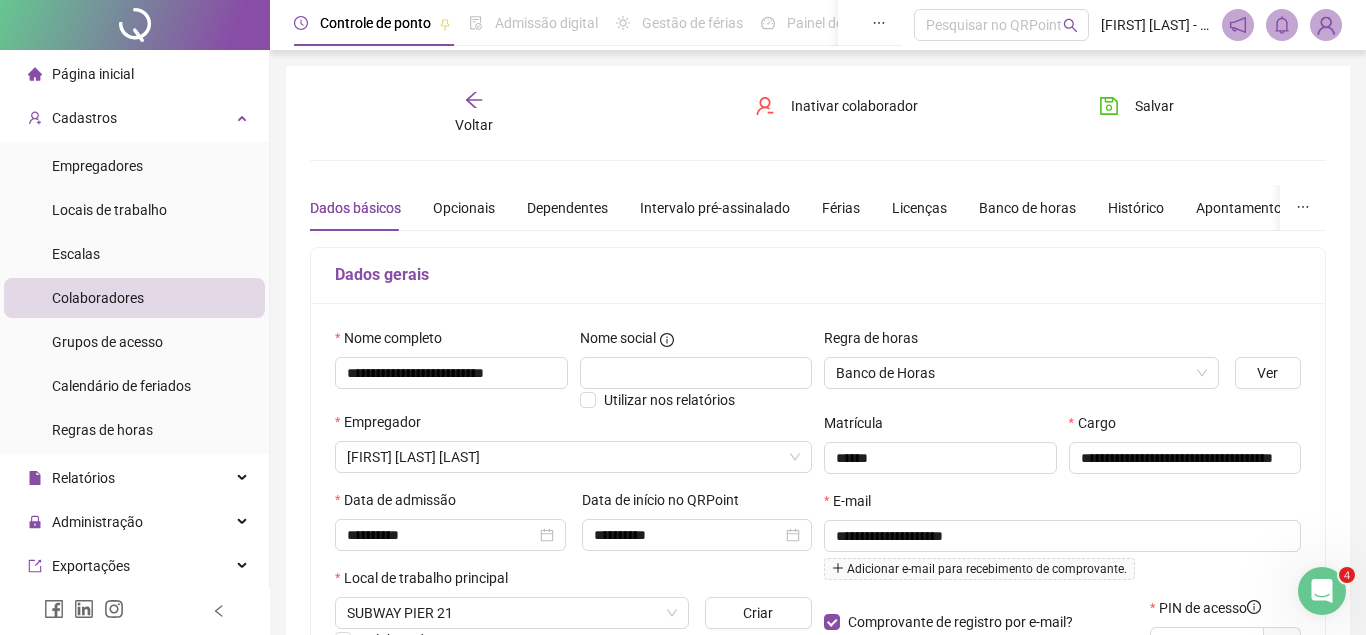 click 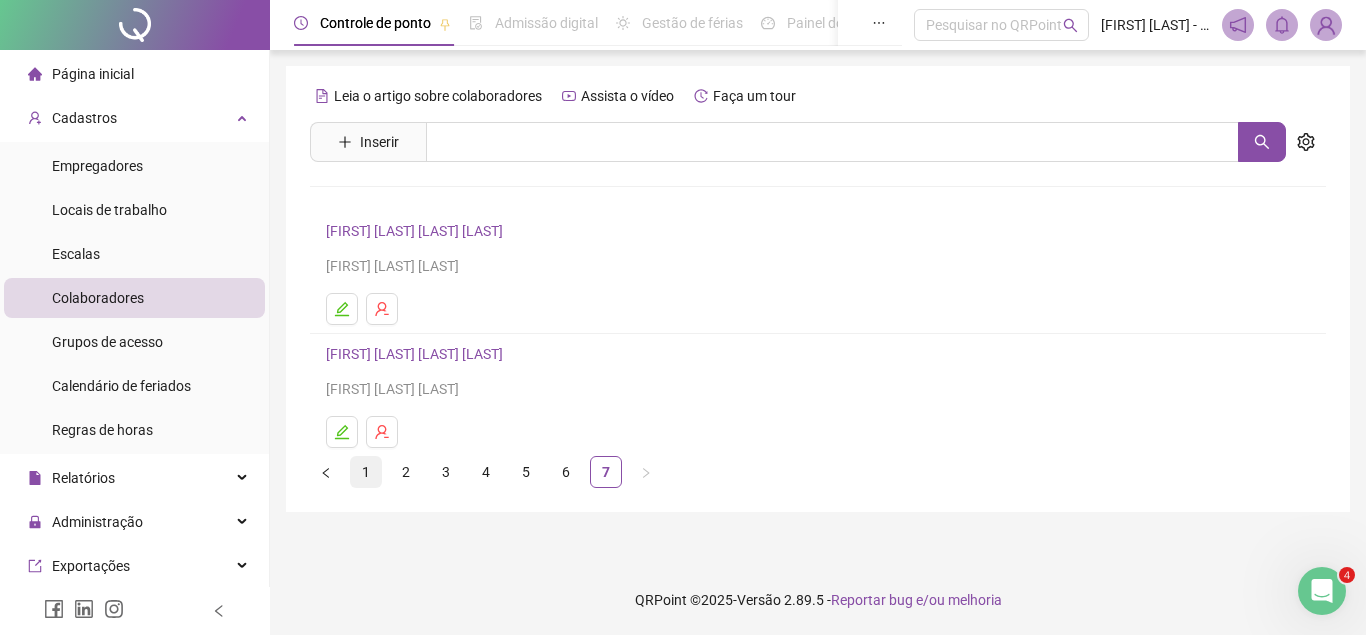 click on "1" at bounding box center [366, 472] 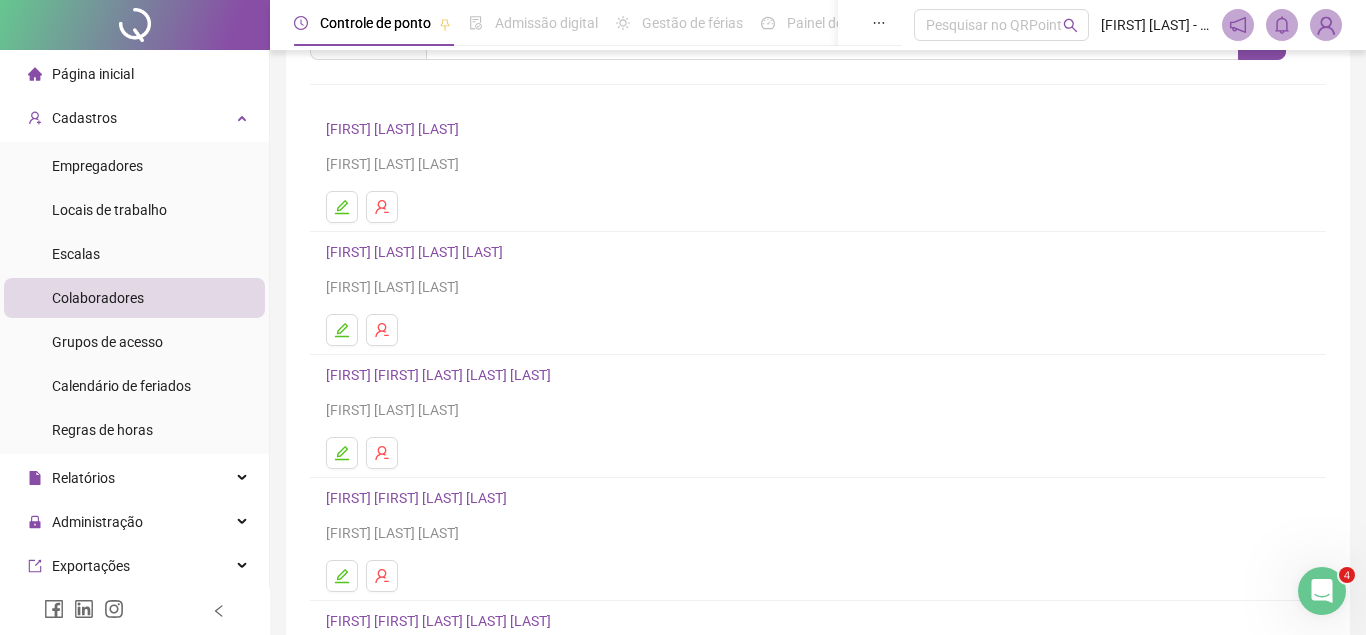 scroll, scrollTop: 204, scrollLeft: 0, axis: vertical 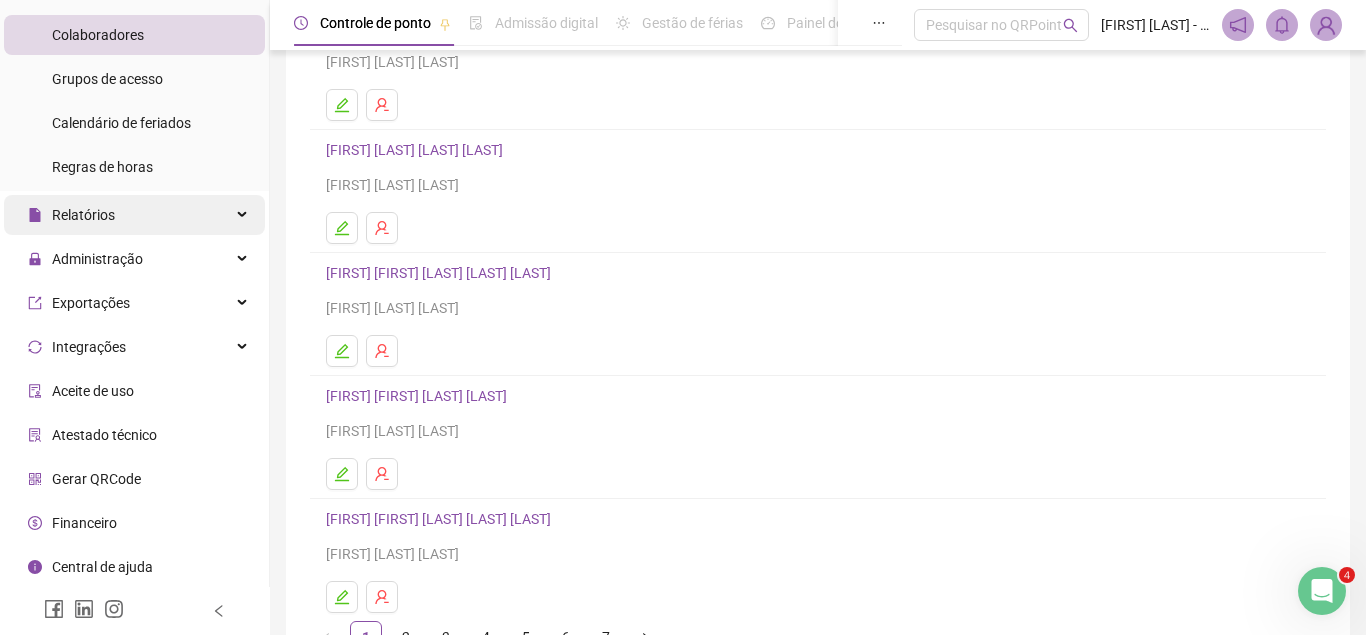 click on "Relatórios" at bounding box center [134, 215] 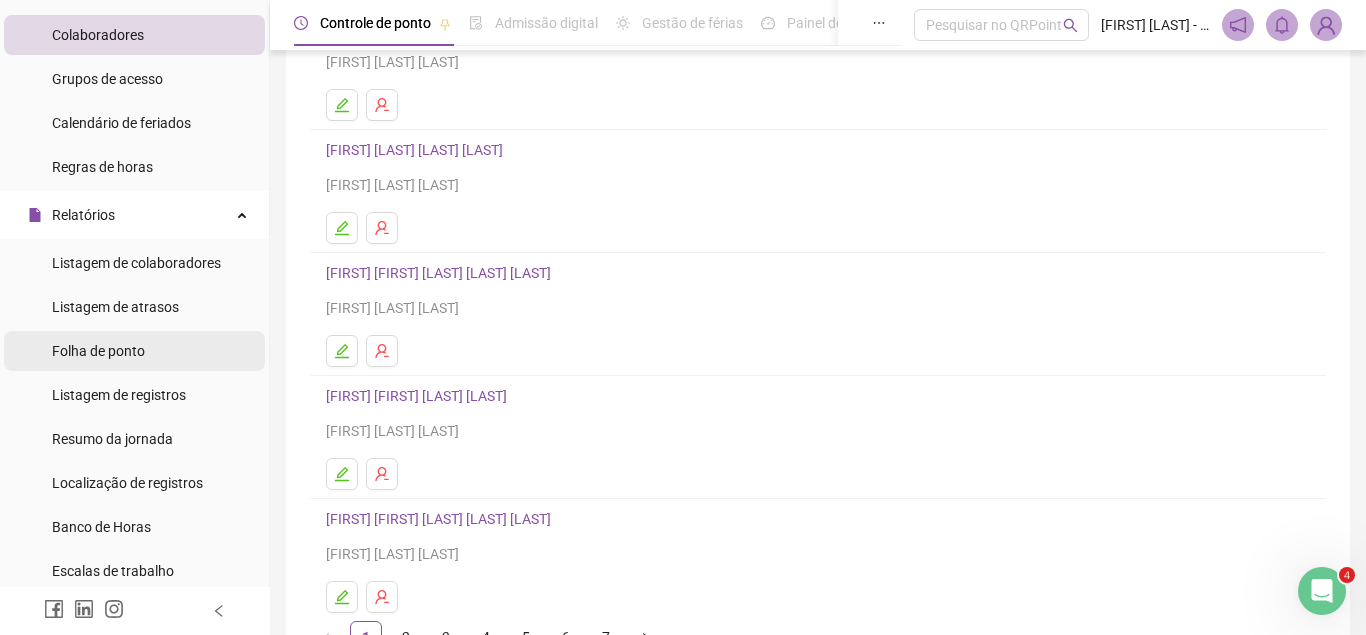 click on "Folha de ponto" at bounding box center [98, 351] 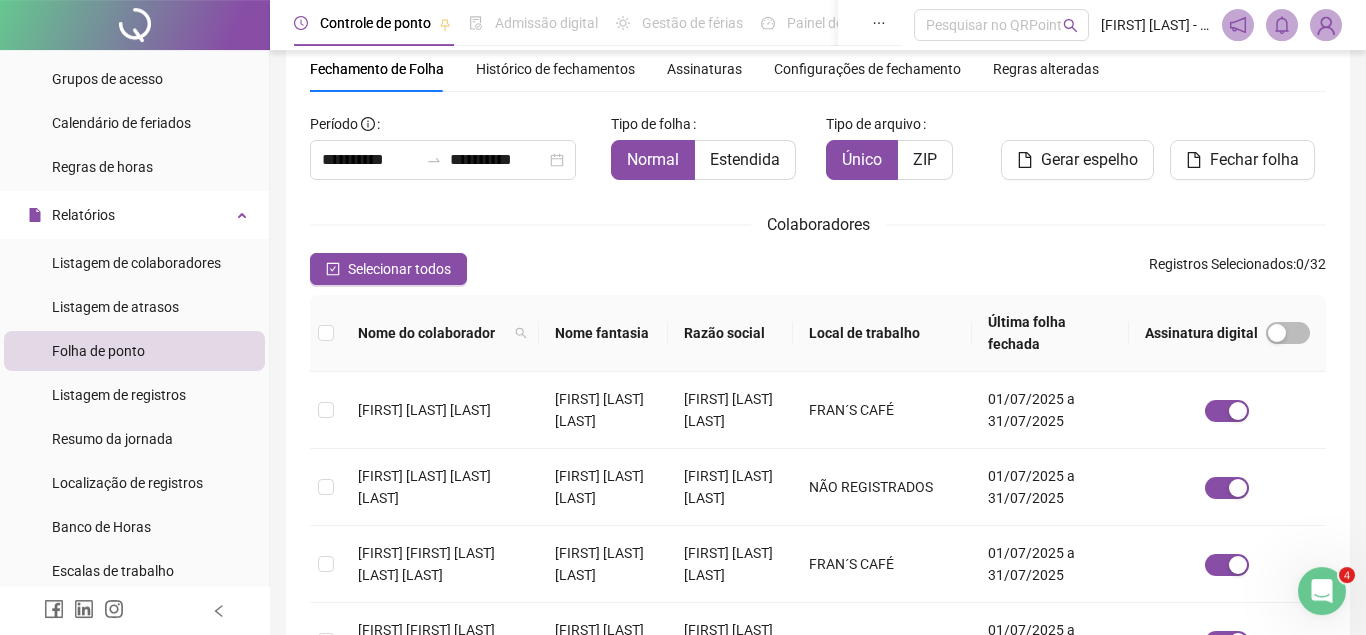 scroll, scrollTop: 0, scrollLeft: 0, axis: both 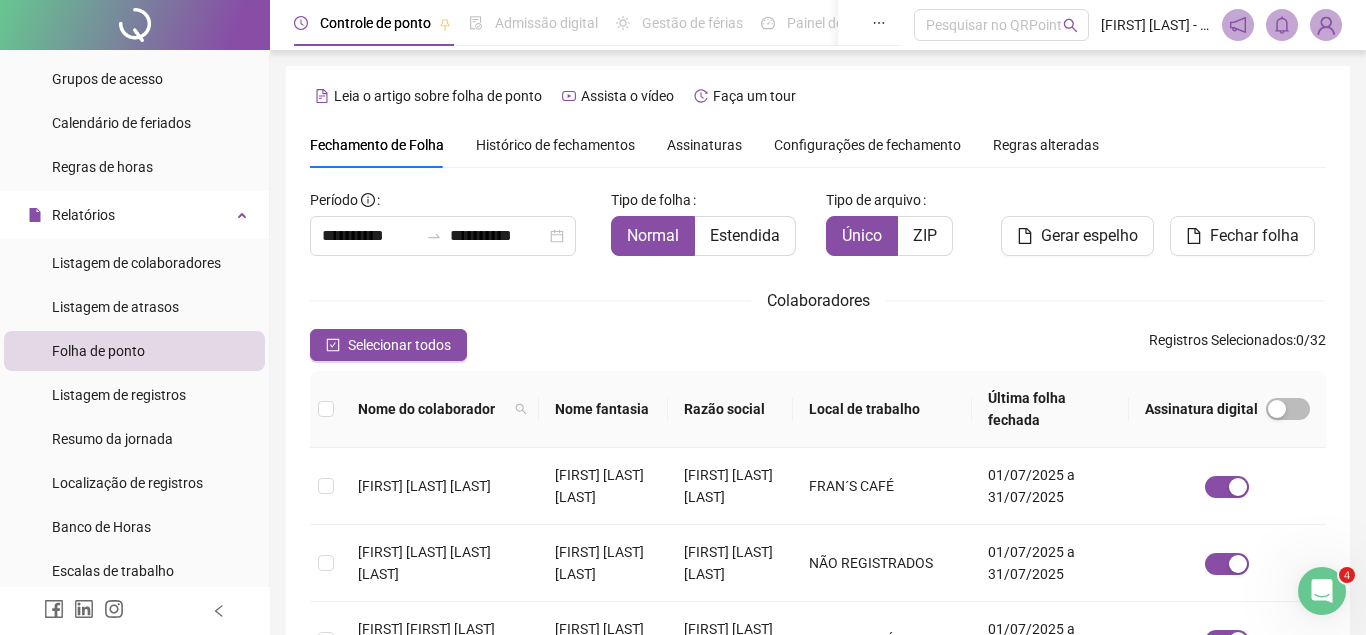 click on "Assinaturas" at bounding box center (704, 145) 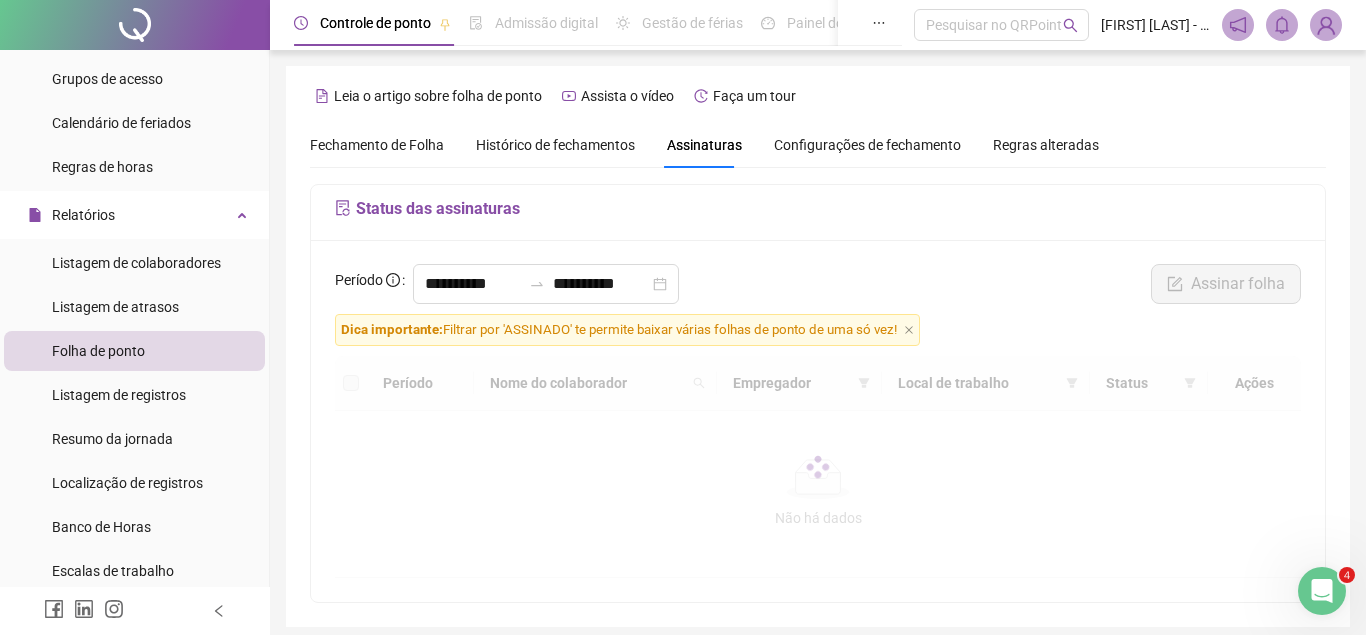 scroll, scrollTop: 78, scrollLeft: 0, axis: vertical 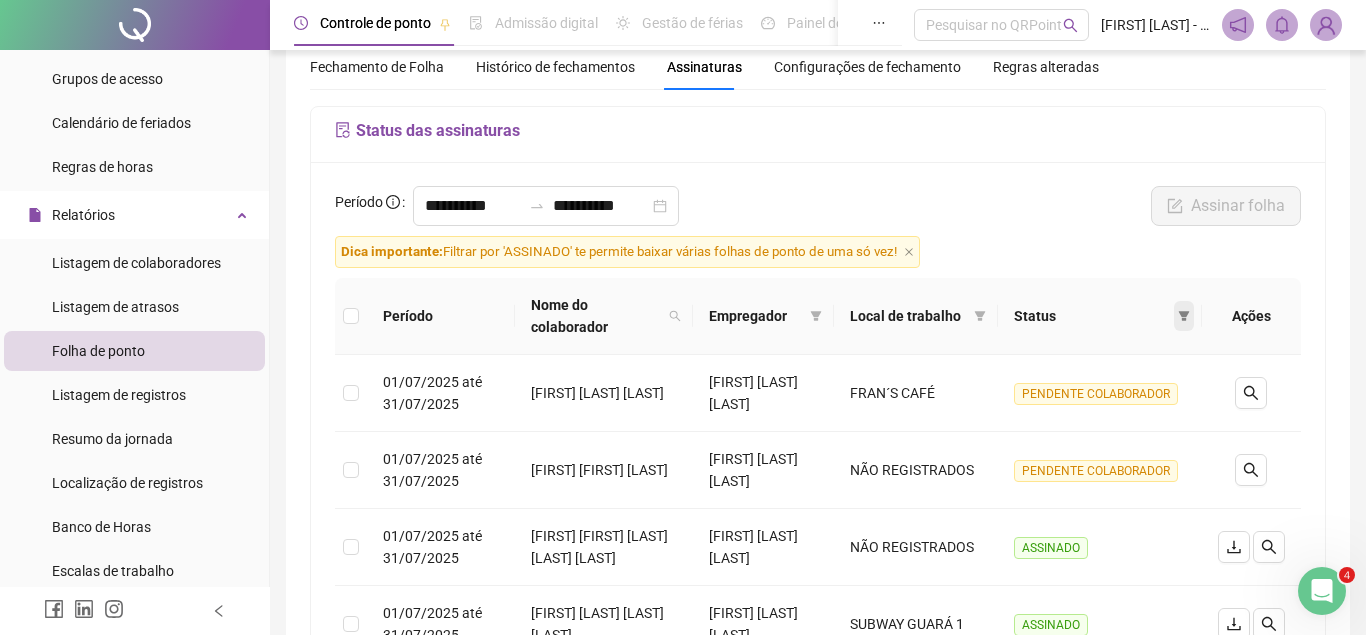 click at bounding box center (1184, 316) 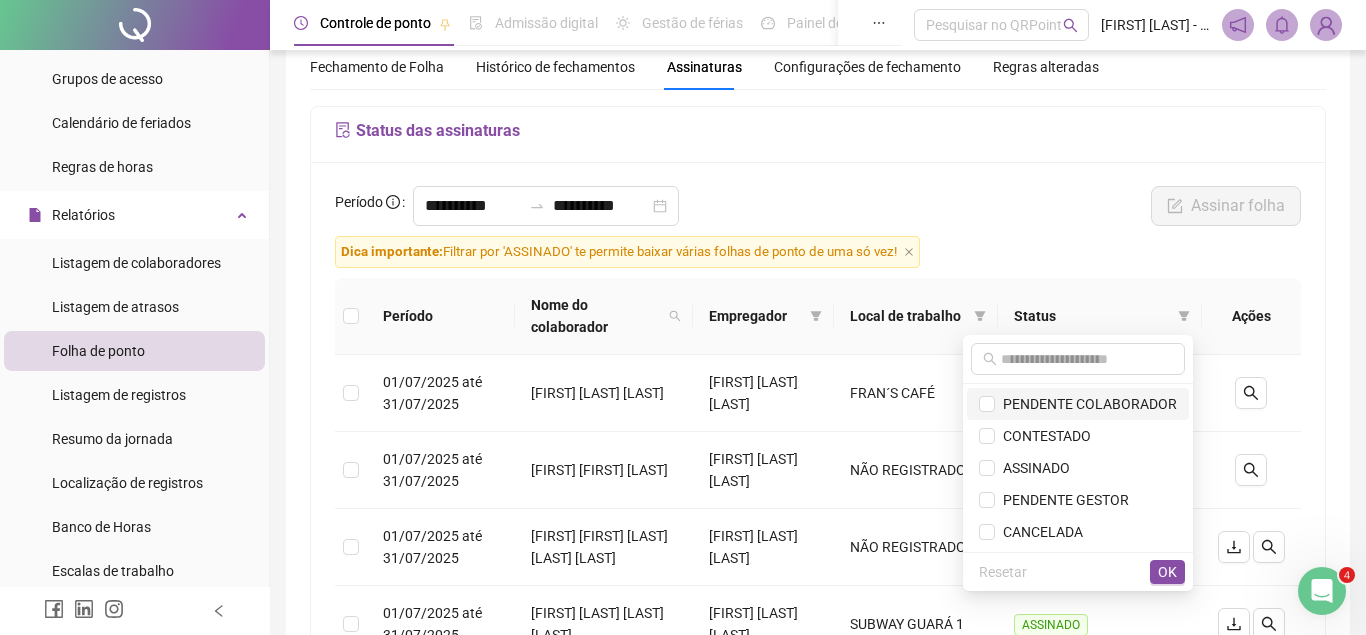 click on "PENDENTE COLABORADOR" at bounding box center [1086, 404] 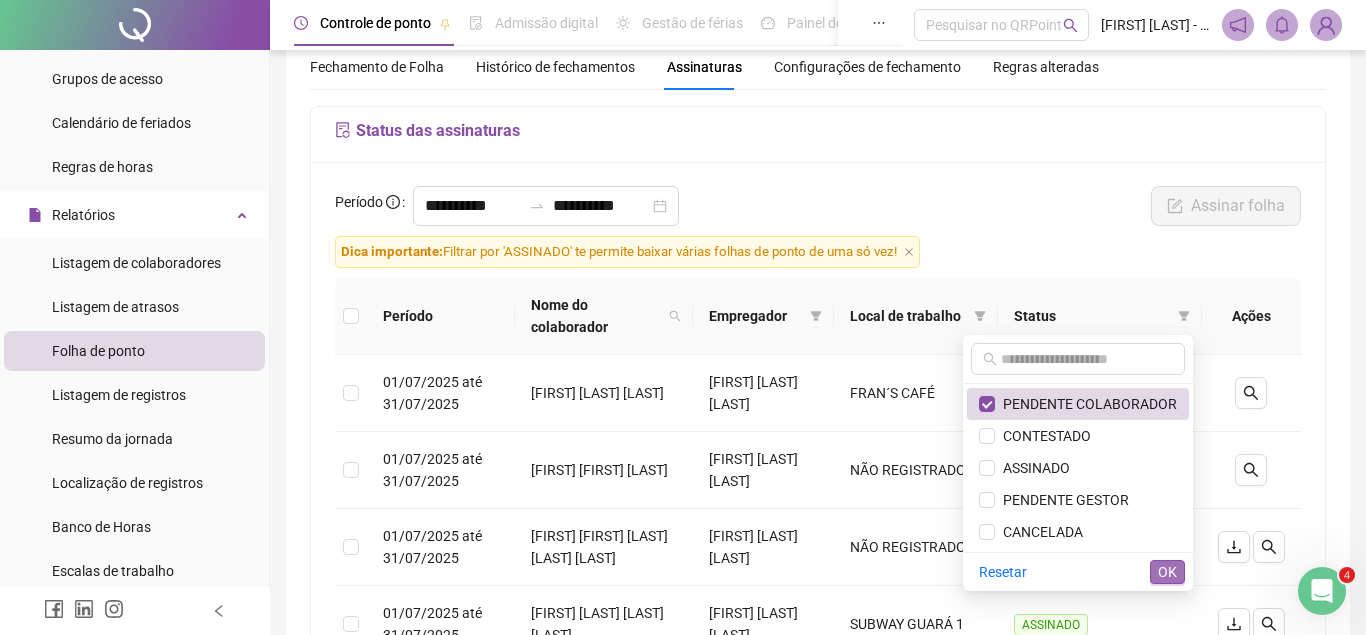 click on "OK" at bounding box center (1167, 572) 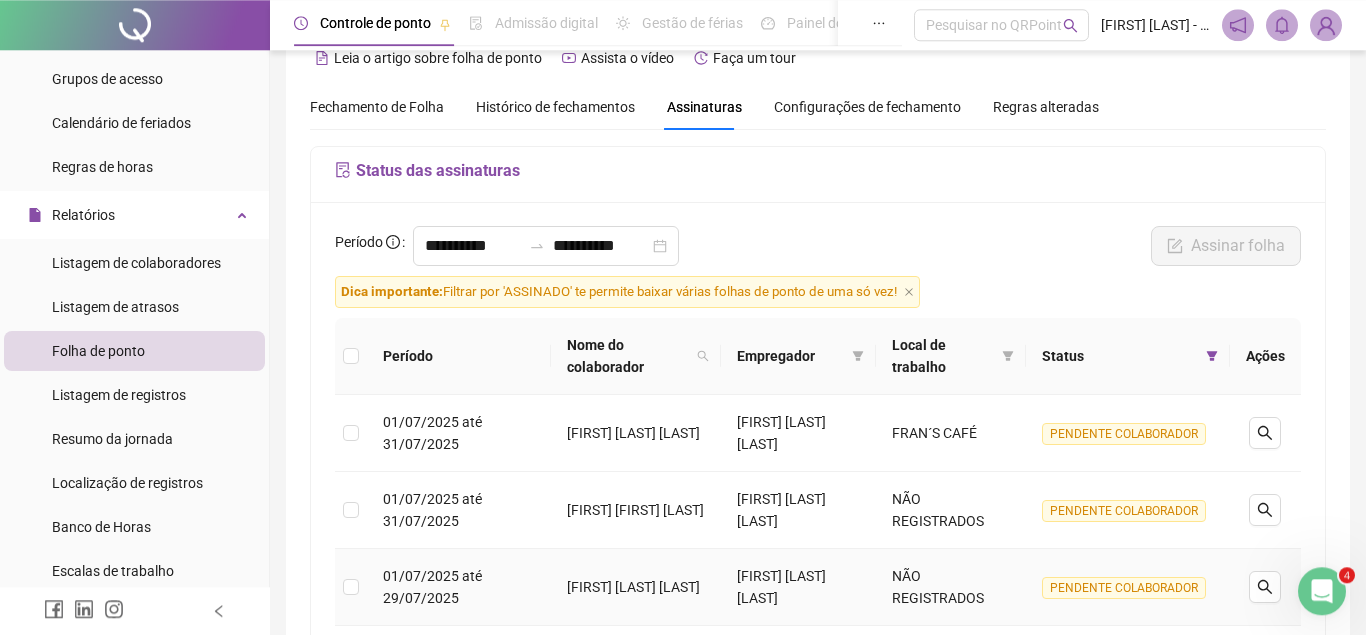 scroll, scrollTop: 24, scrollLeft: 0, axis: vertical 